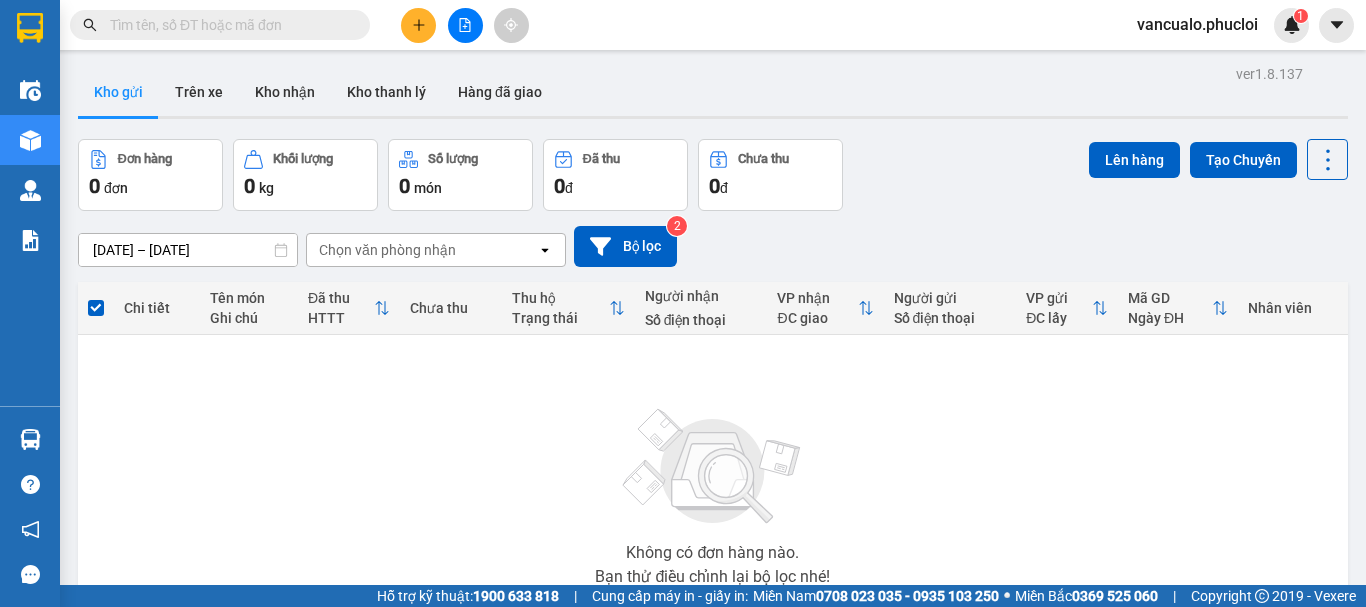 scroll, scrollTop: 0, scrollLeft: 0, axis: both 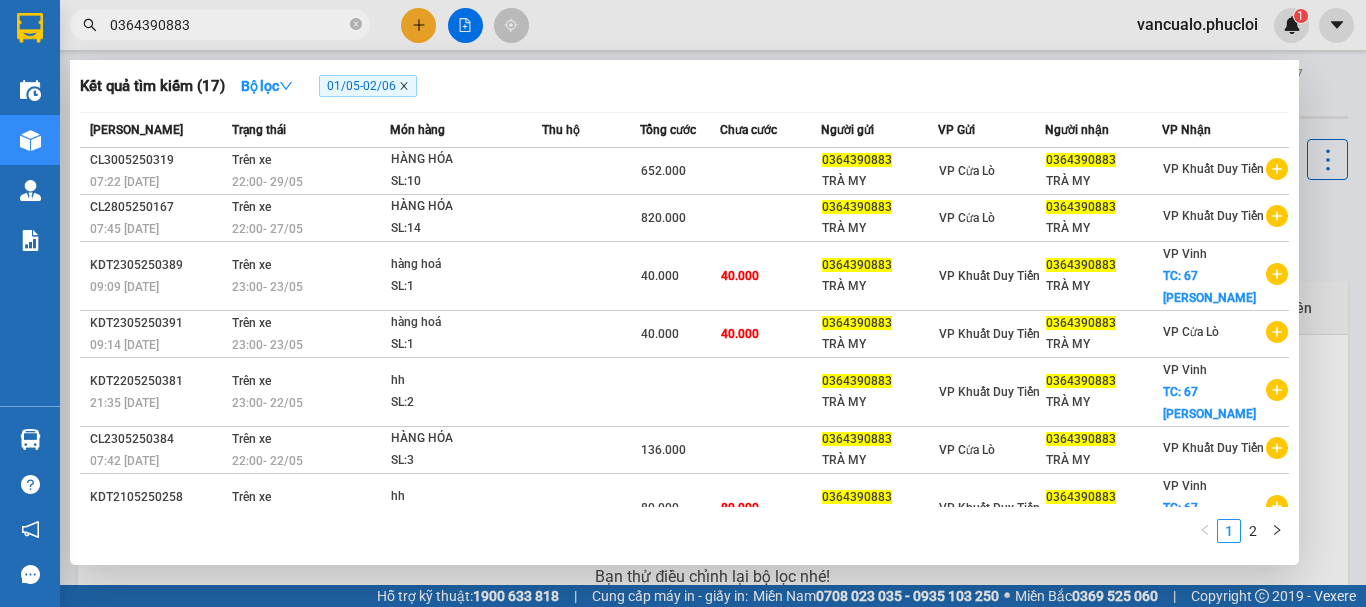 type on "0364390883" 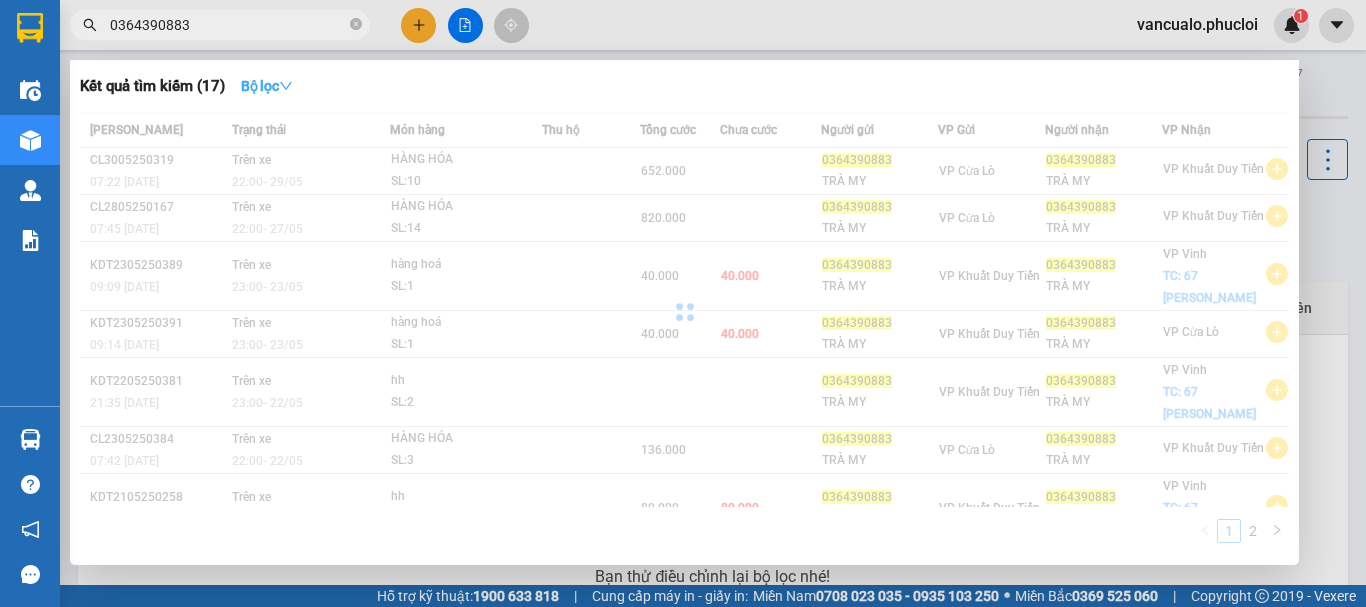 click 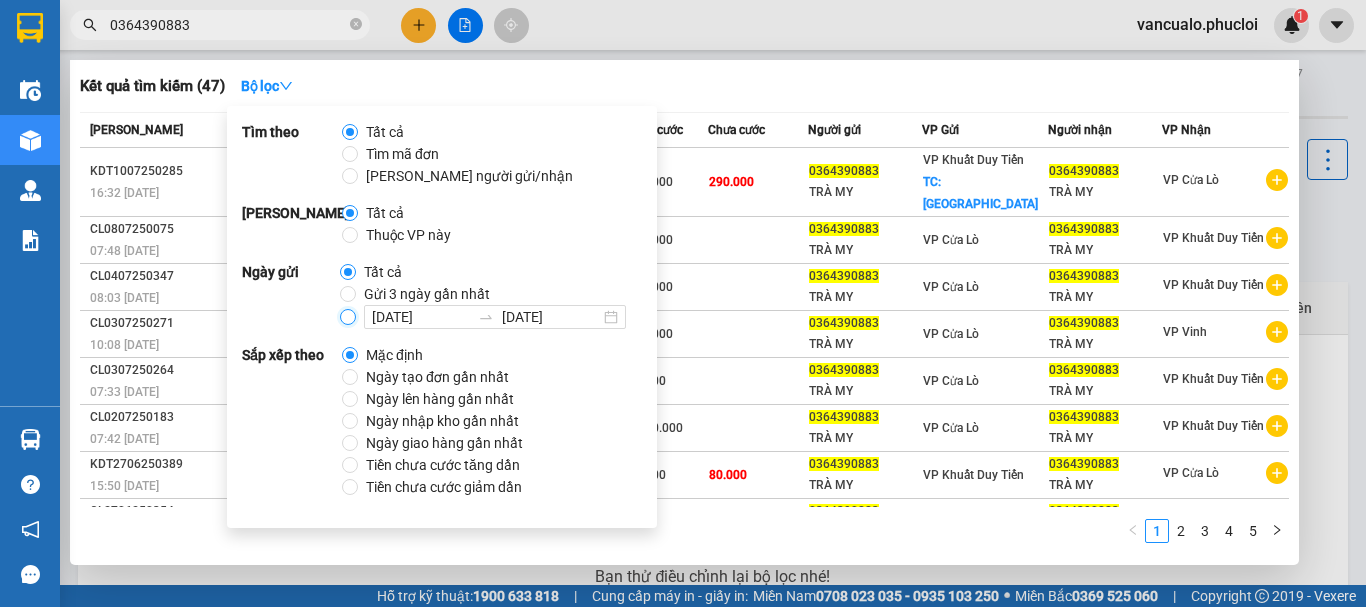 click on "11/07/2025 11/07/2025" at bounding box center (348, 317) 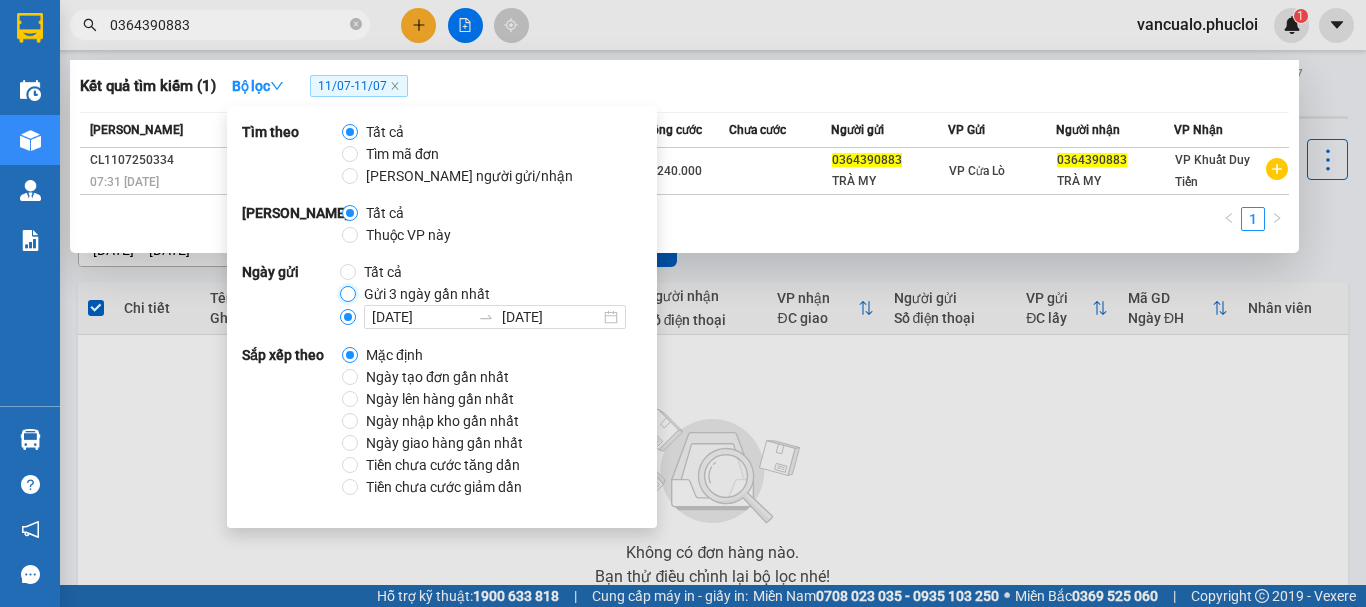 click on "Gửi 3 ngày gần nhất" at bounding box center (348, 294) 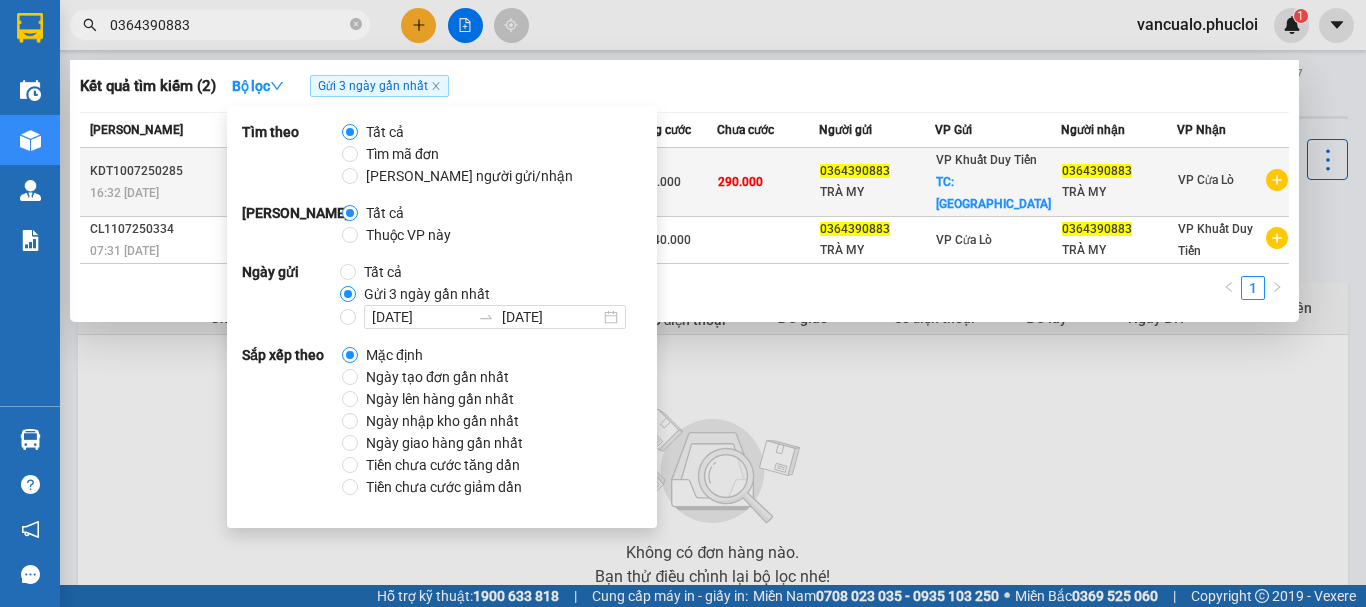 click on "290.000" at bounding box center (740, 182) 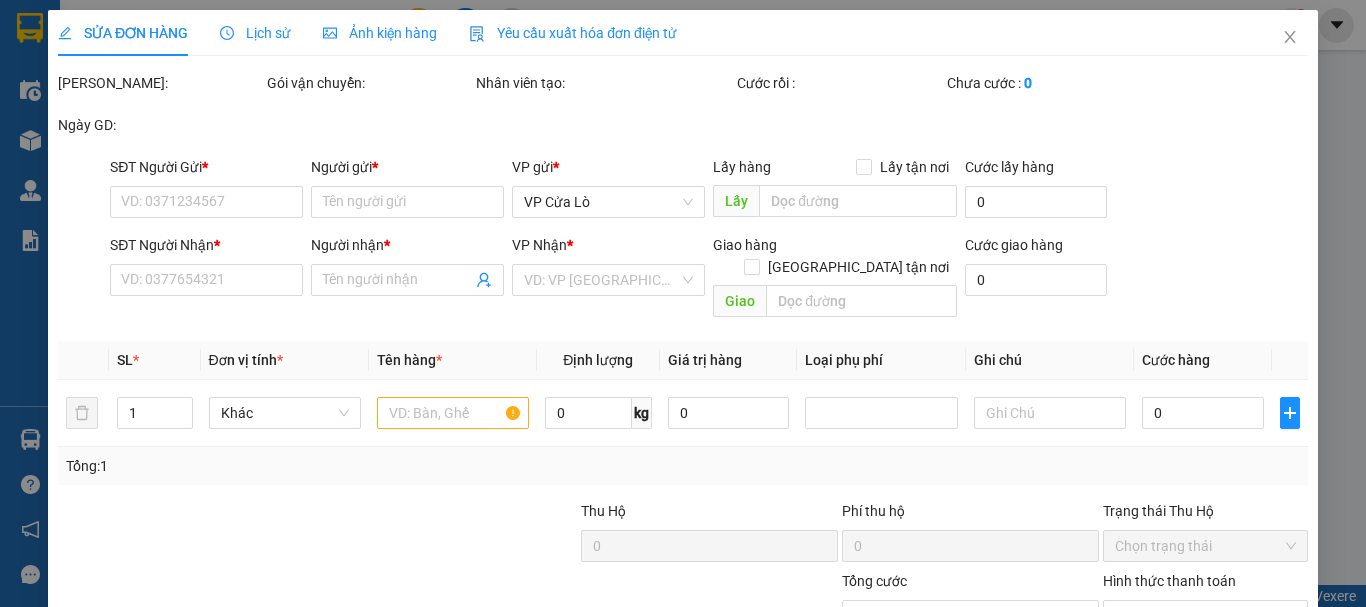 type on "0364390883" 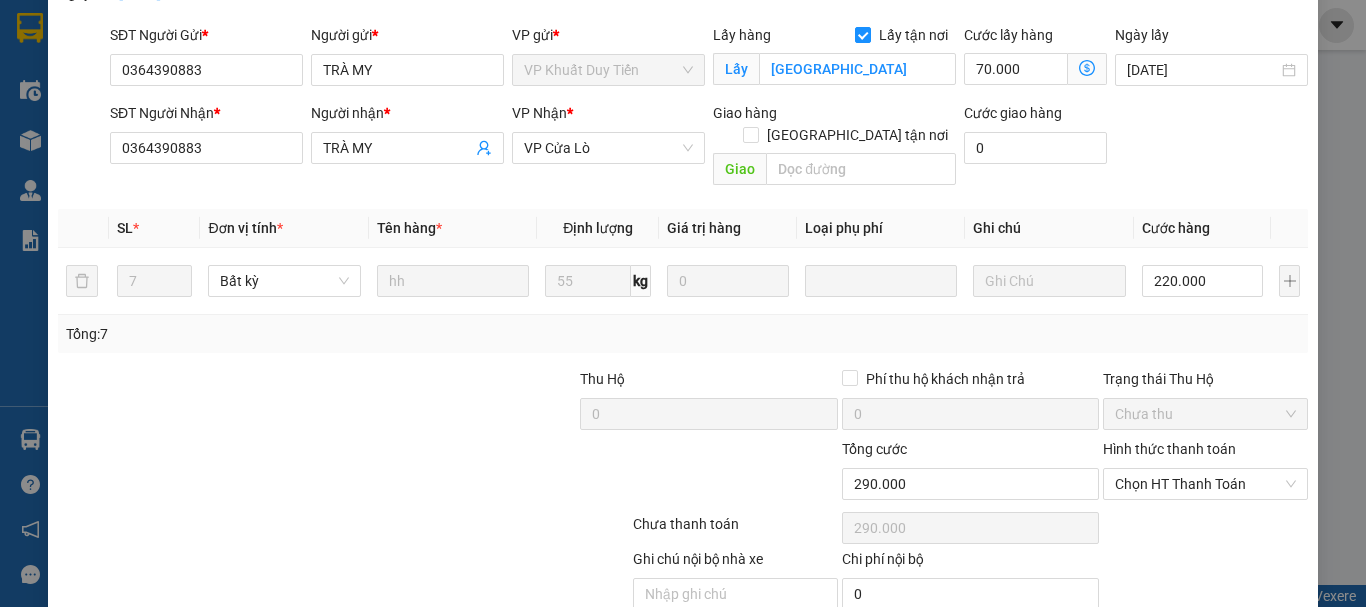 scroll, scrollTop: 226, scrollLeft: 0, axis: vertical 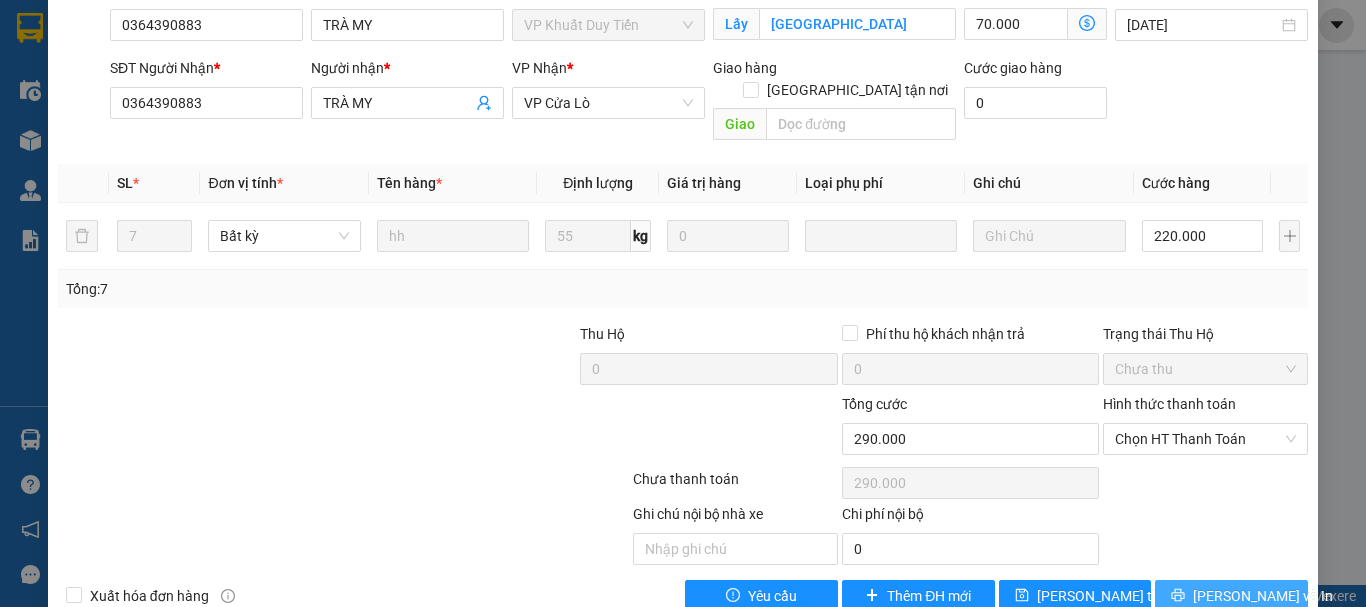click on "[PERSON_NAME] và In" at bounding box center (1263, 596) 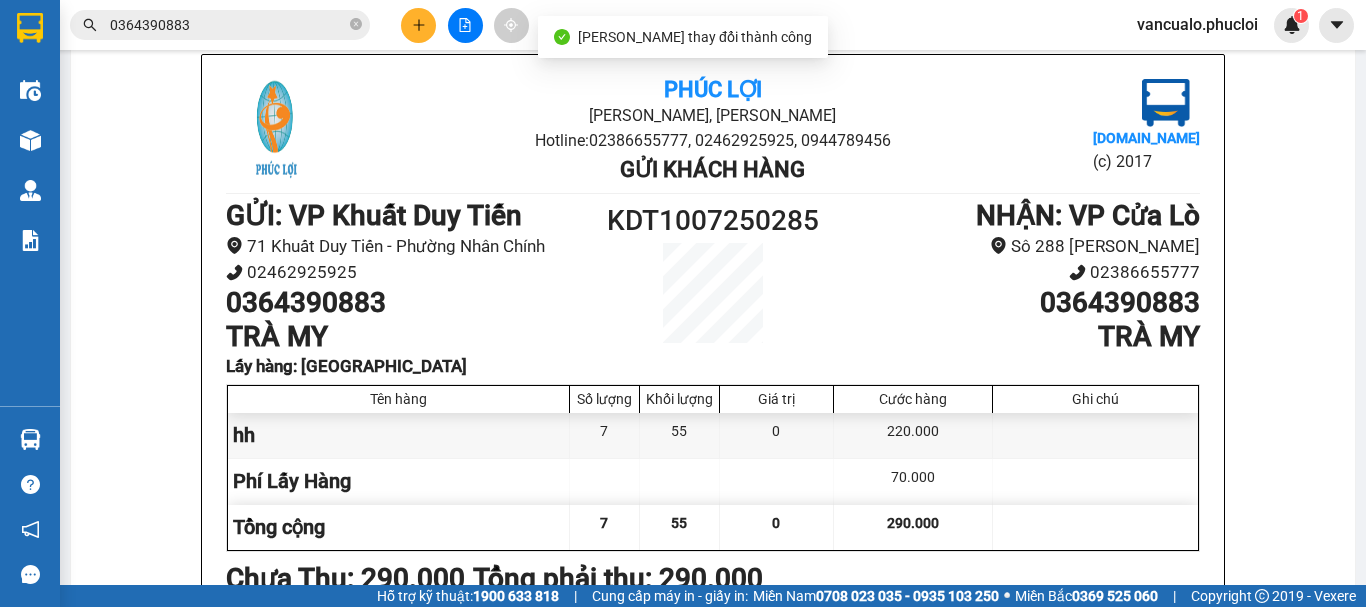 scroll, scrollTop: 124, scrollLeft: 0, axis: vertical 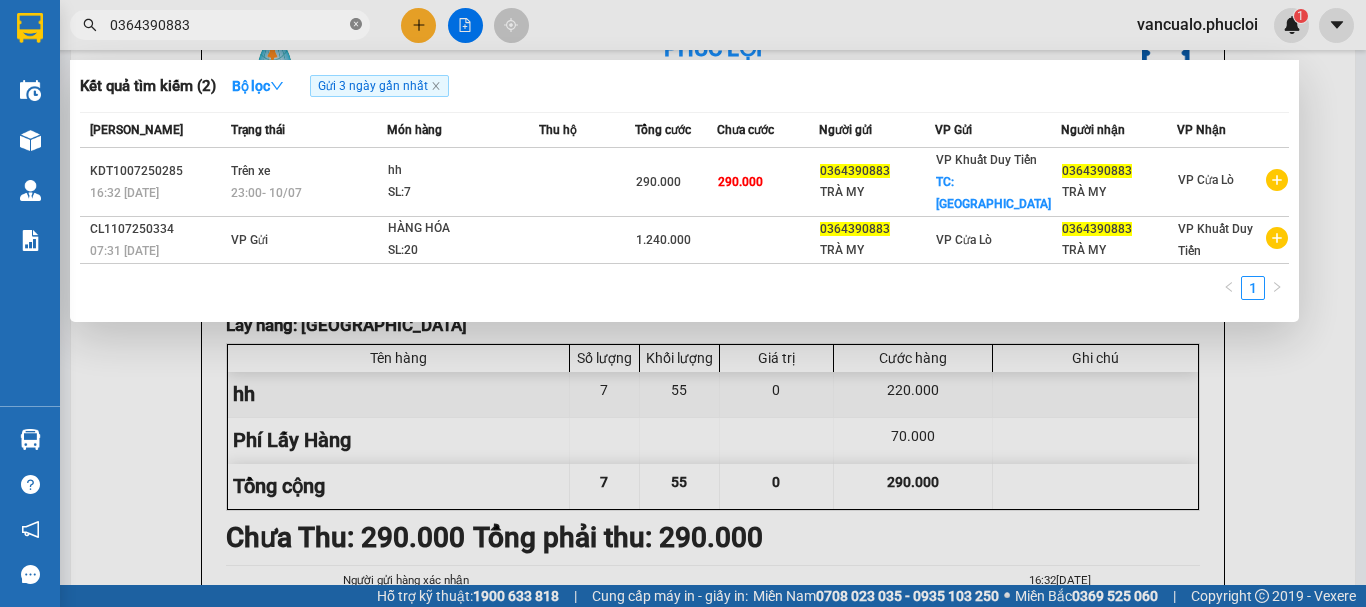 click 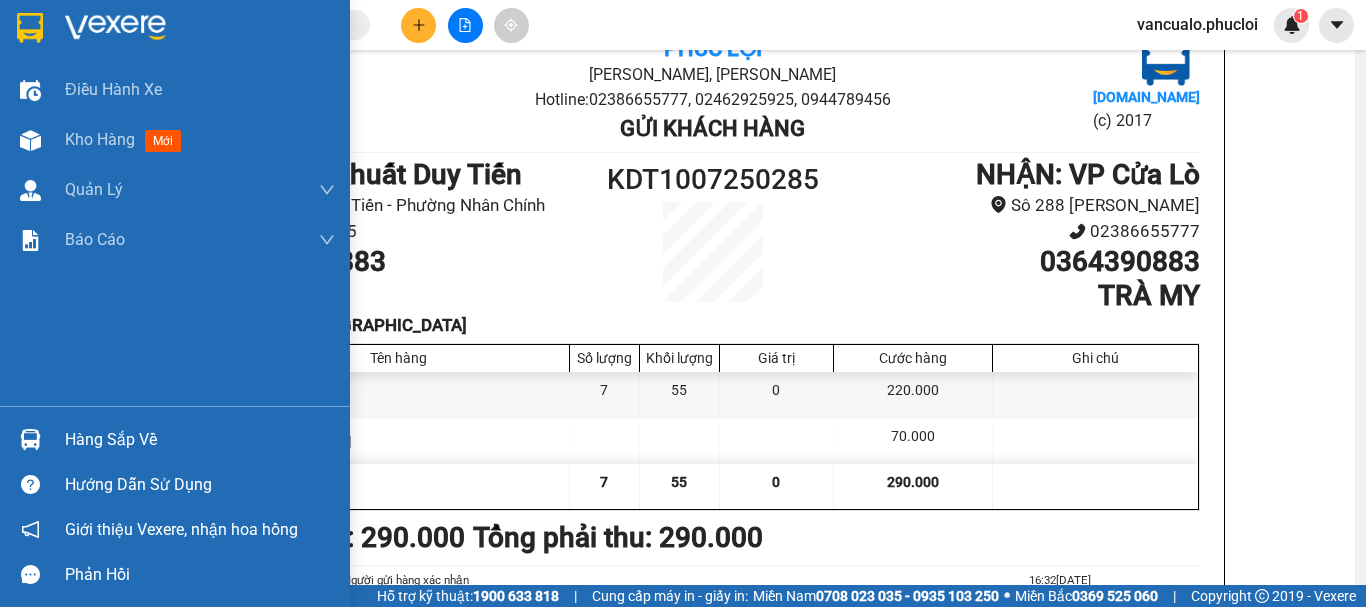 click at bounding box center [115, 28] 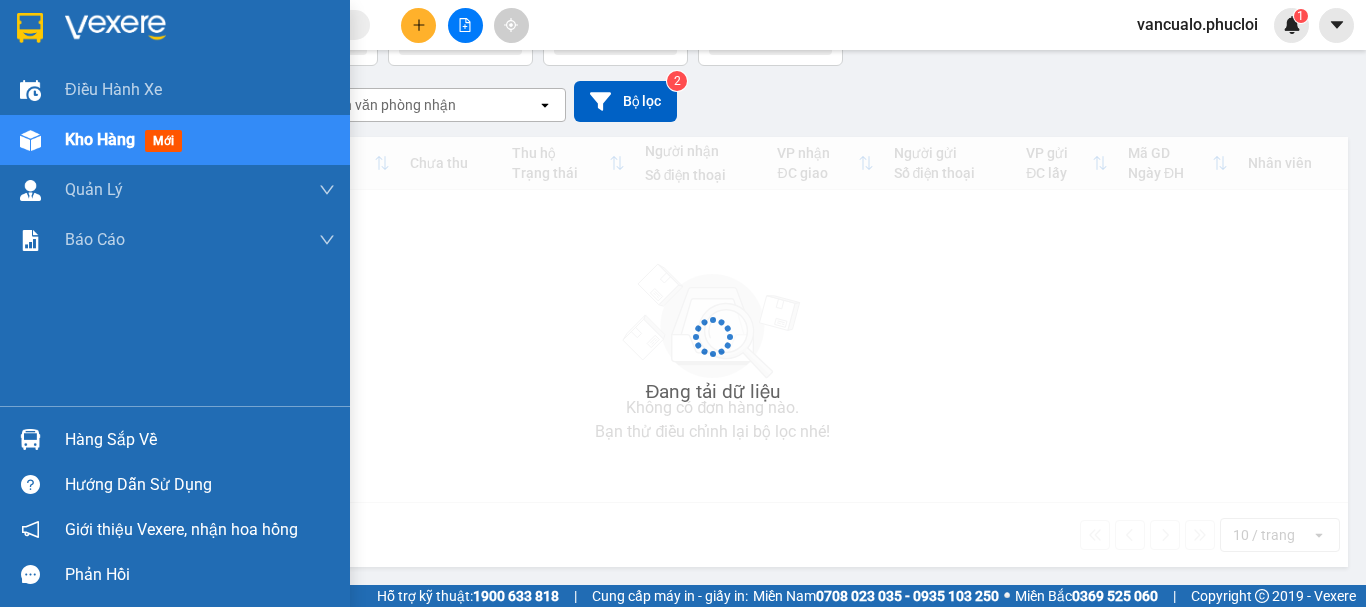 scroll, scrollTop: 0, scrollLeft: 0, axis: both 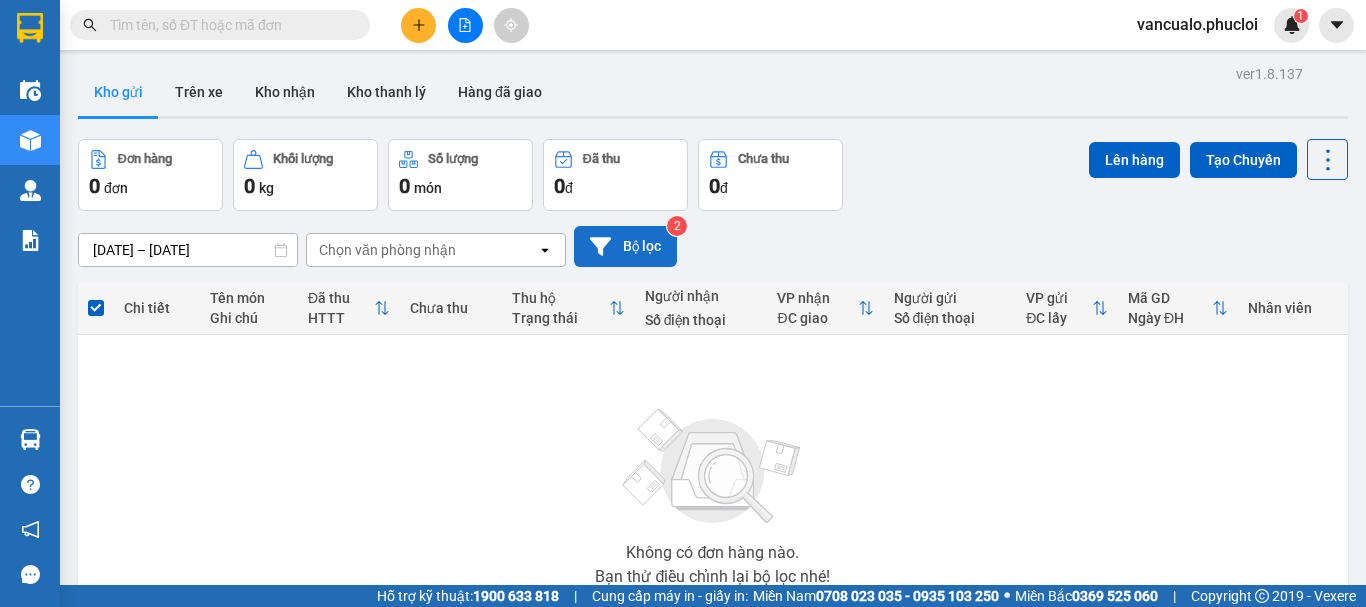 click on "Bộ lọc" at bounding box center [625, 246] 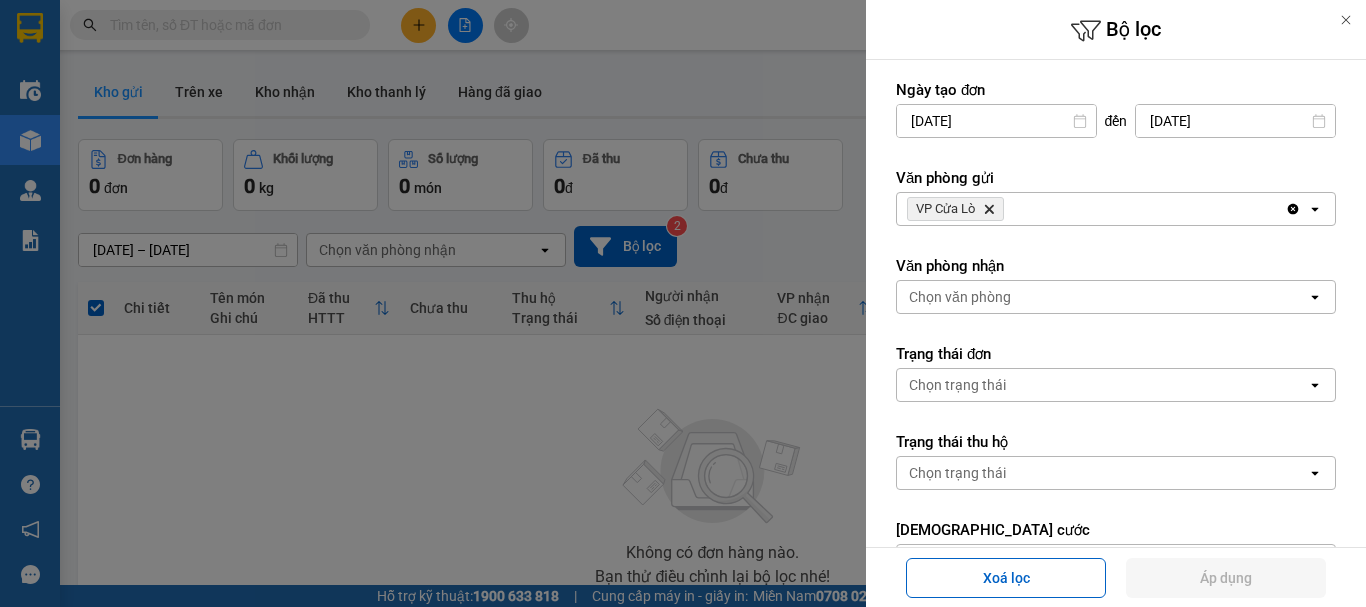 click at bounding box center (683, 303) 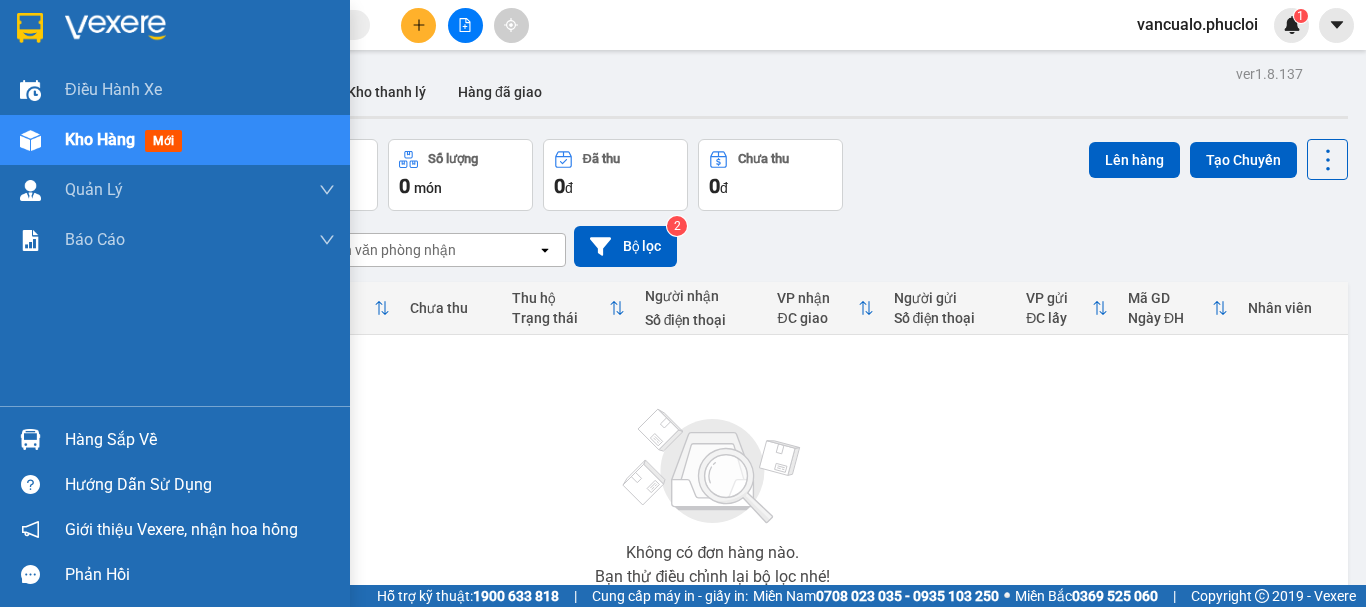 click at bounding box center [115, 28] 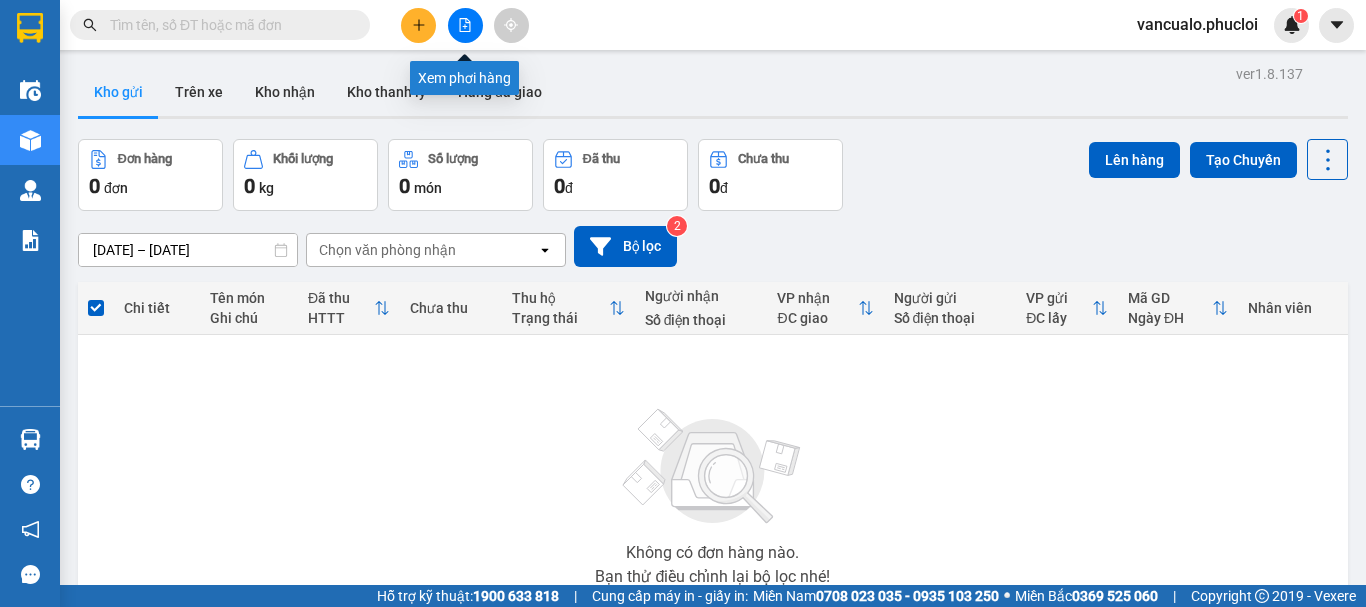 click 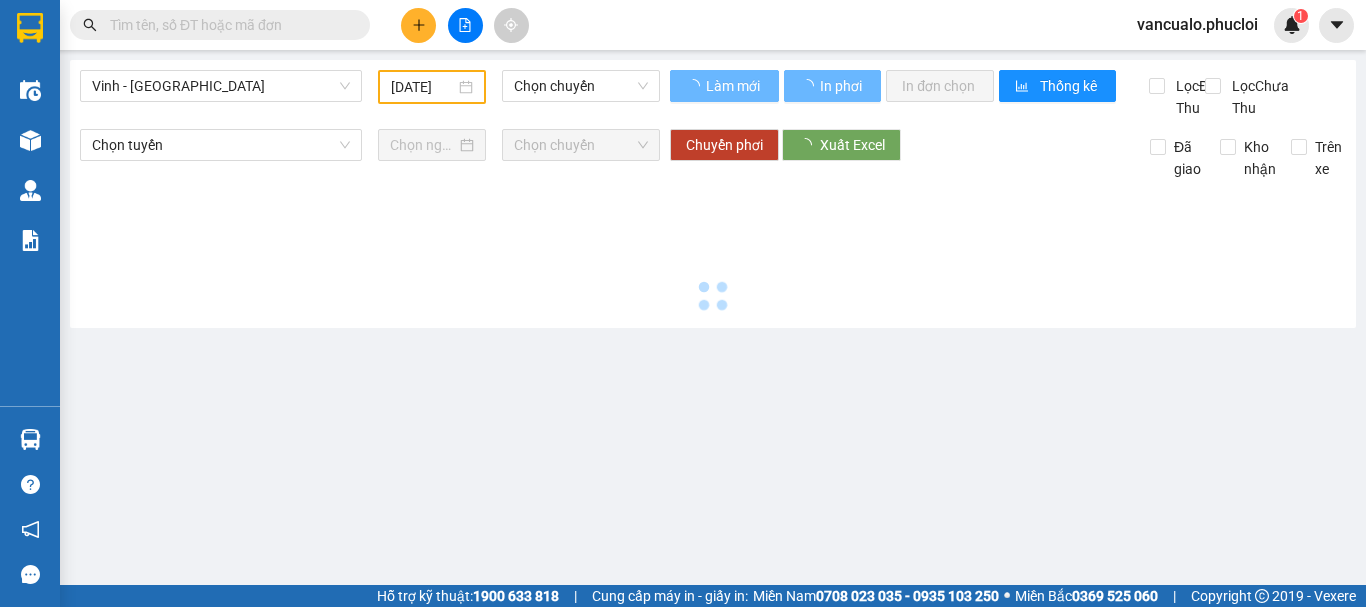 type on "[DATE]" 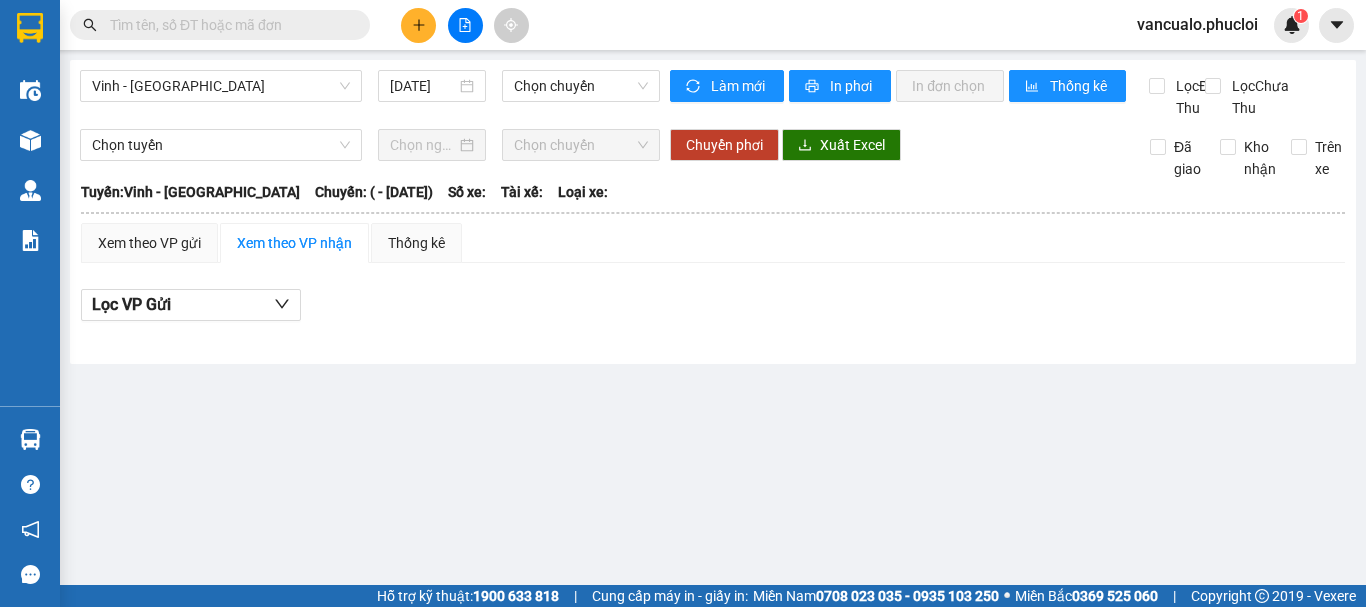 click on "Lọc VP Gửi" at bounding box center (713, 305) 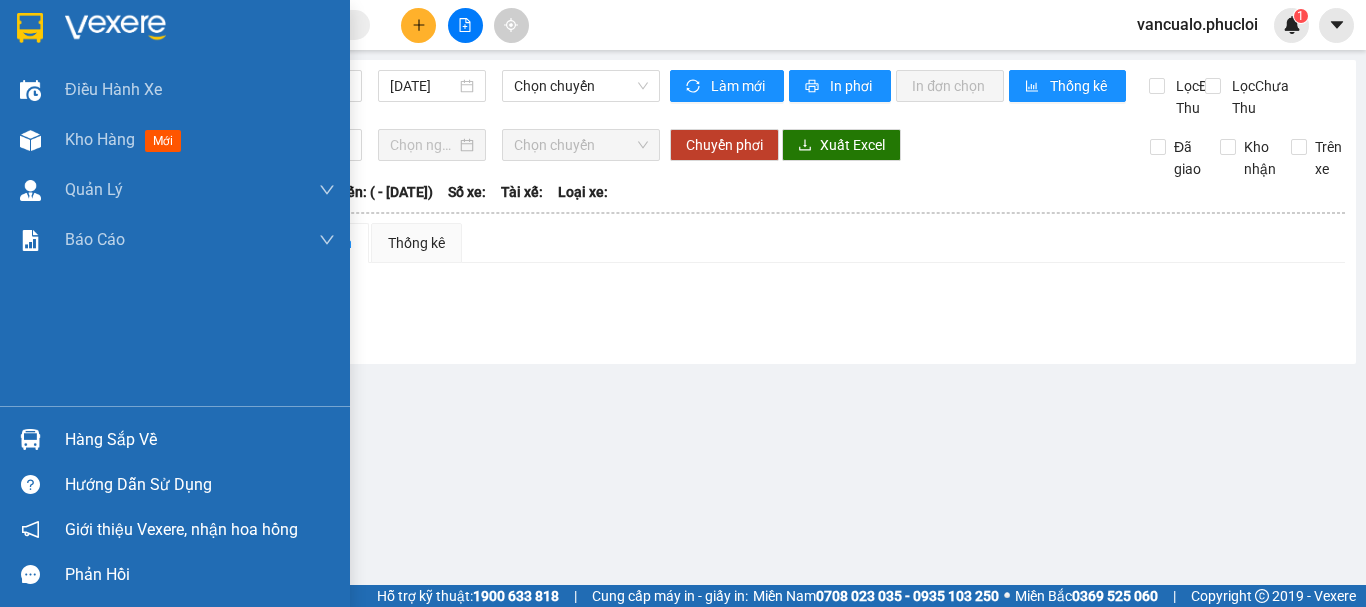 click at bounding box center [115, 28] 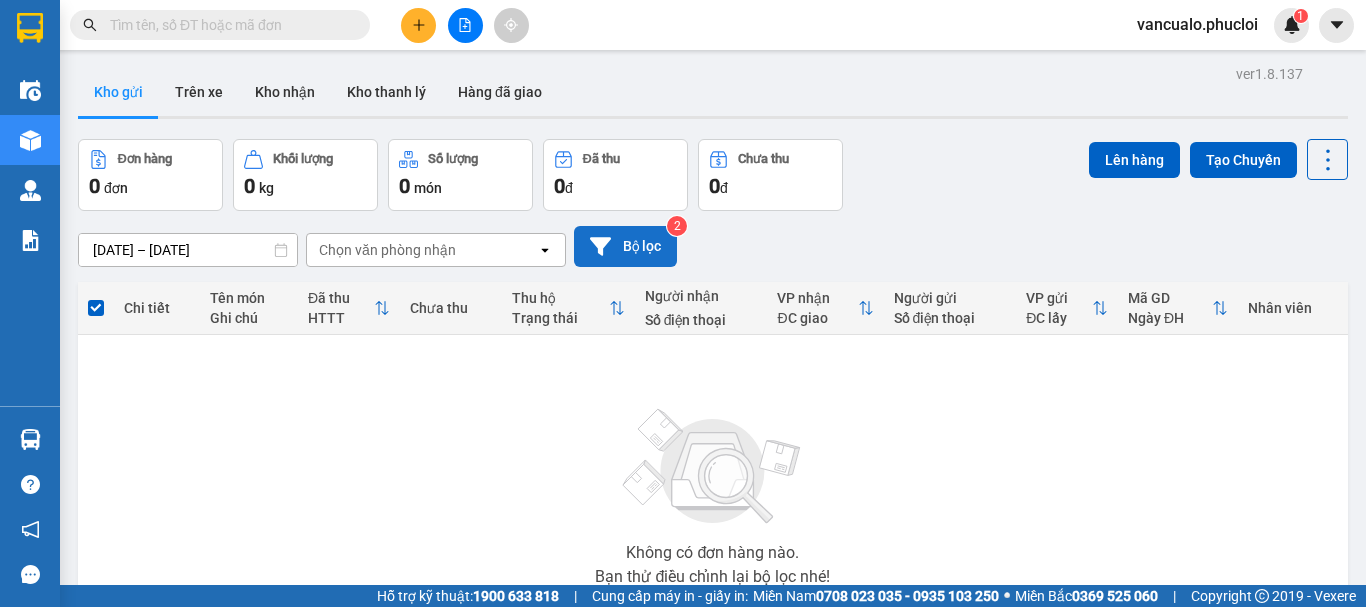 click on "Bộ lọc" at bounding box center (625, 246) 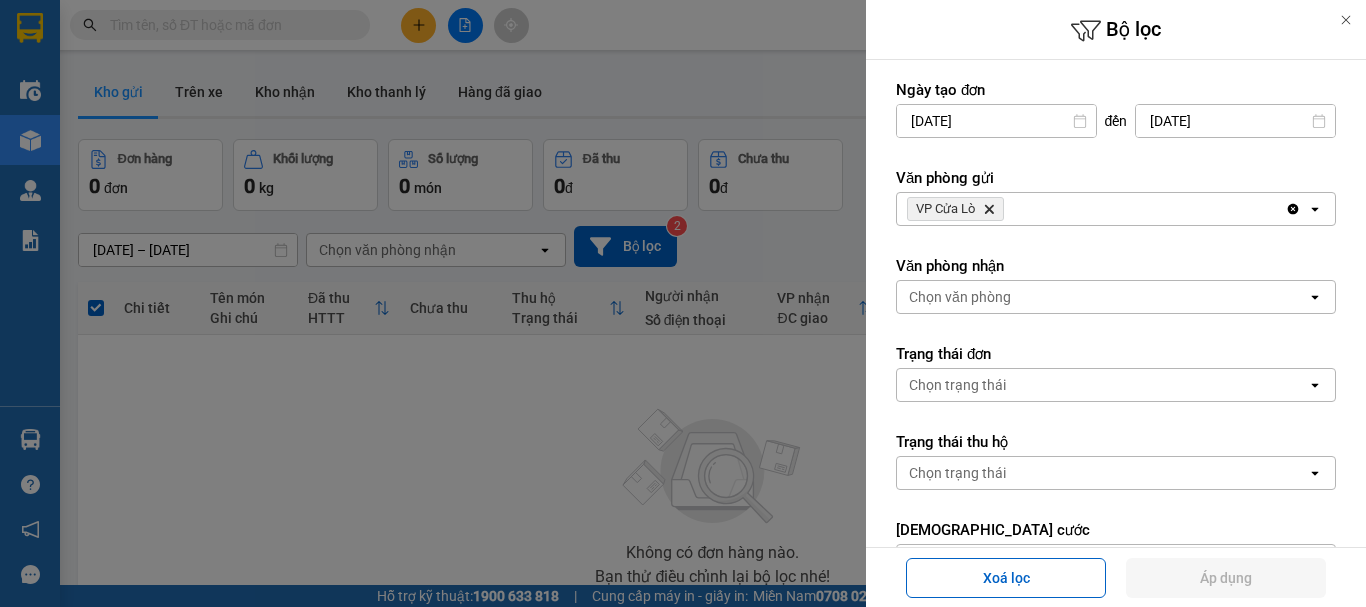 click on "open" 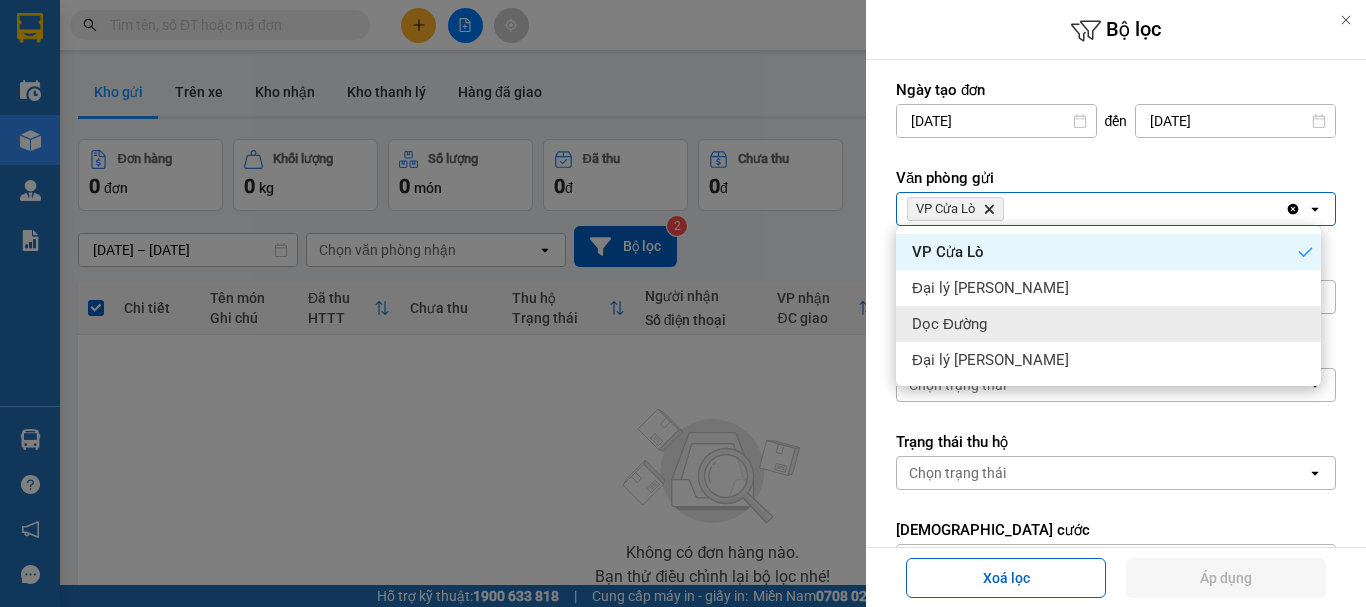 click on "Dọc Đường" at bounding box center (949, 324) 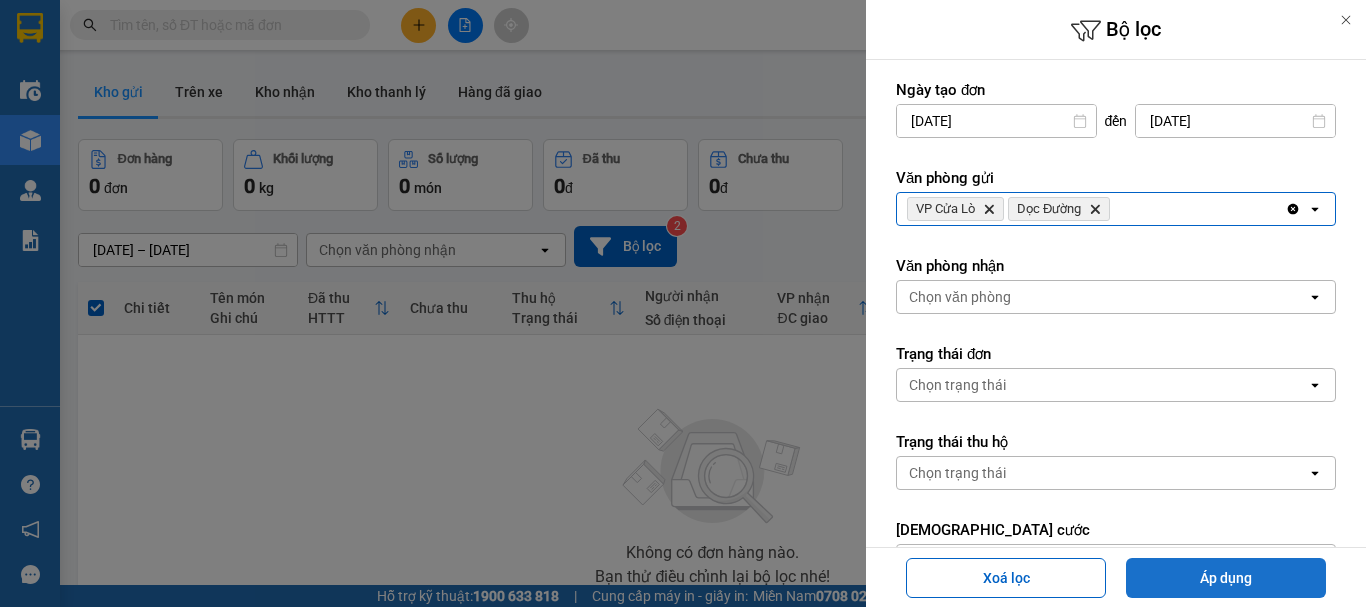 click on "Áp dụng" at bounding box center (1226, 578) 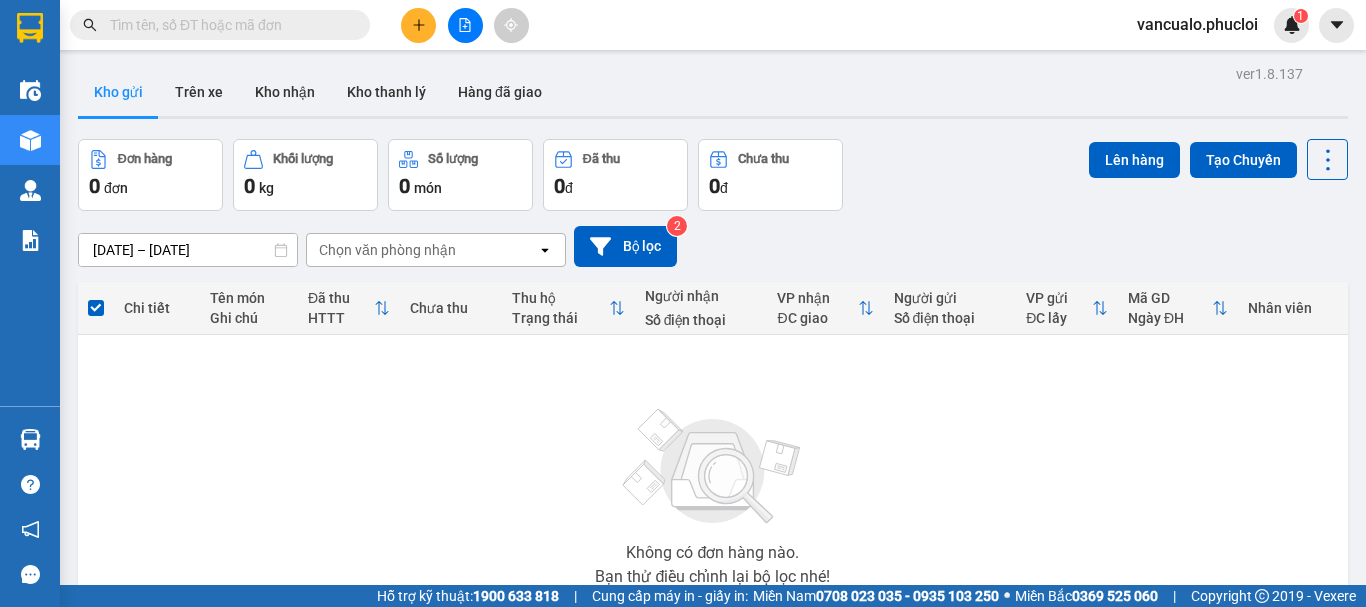 click at bounding box center [228, 25] 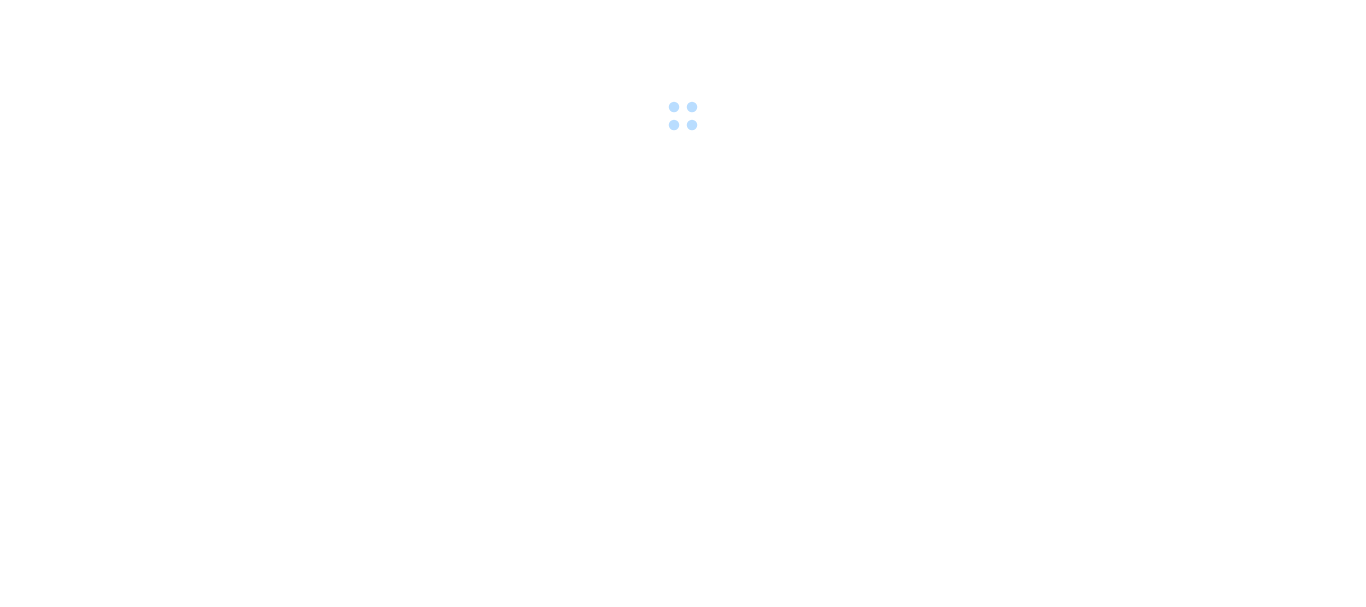 scroll, scrollTop: 0, scrollLeft: 0, axis: both 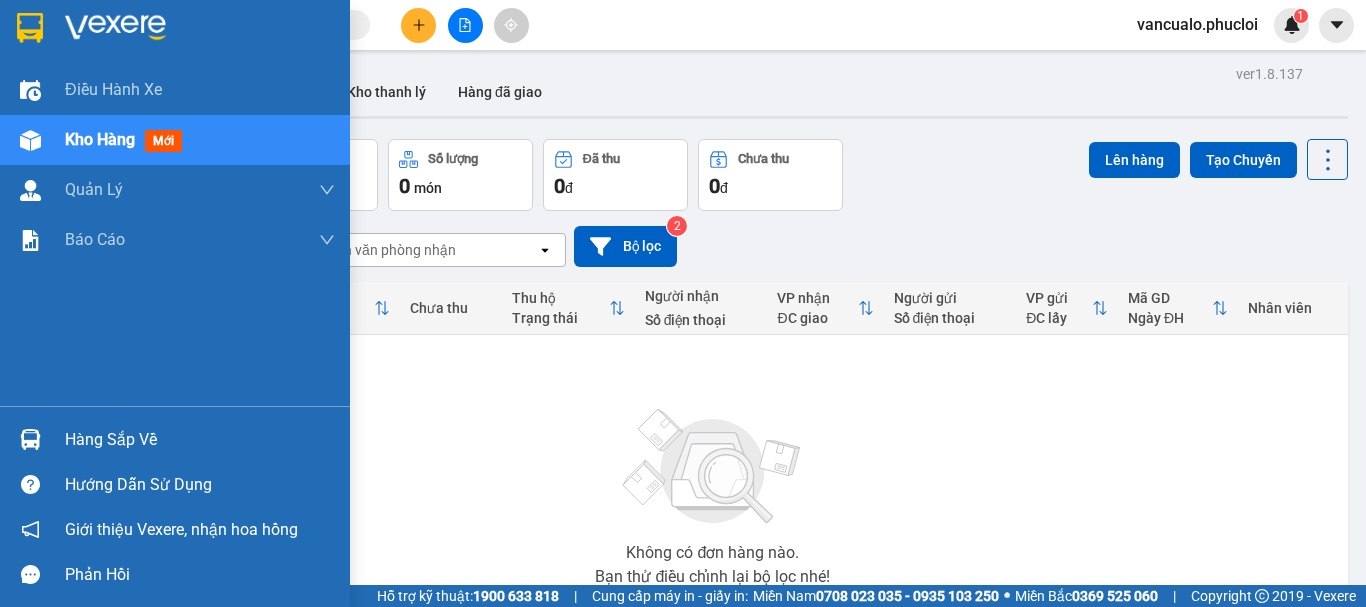 click on "Hàng sắp về" at bounding box center (200, 440) 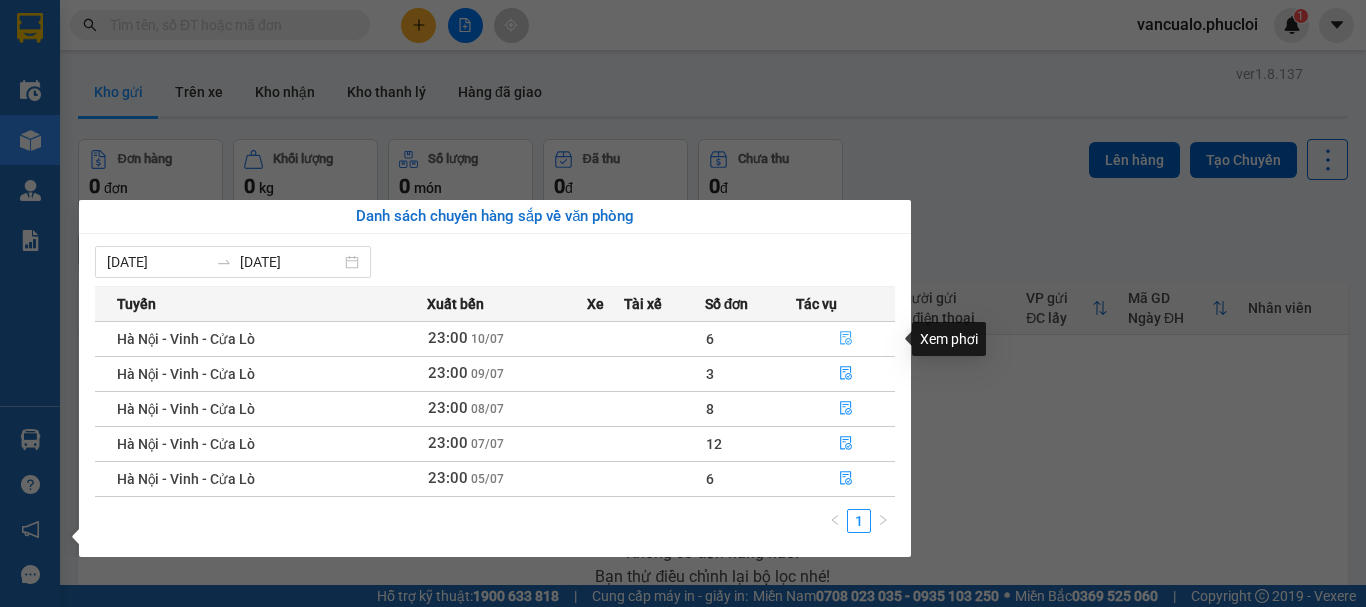 click 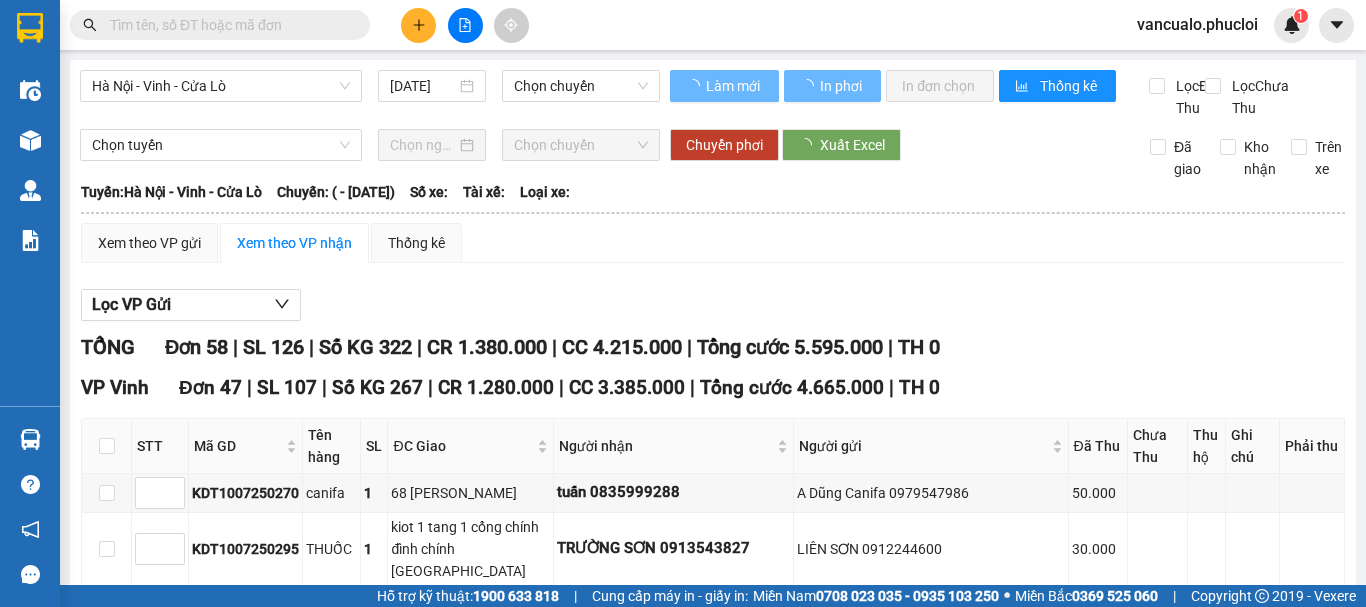 type on "[DATE]" 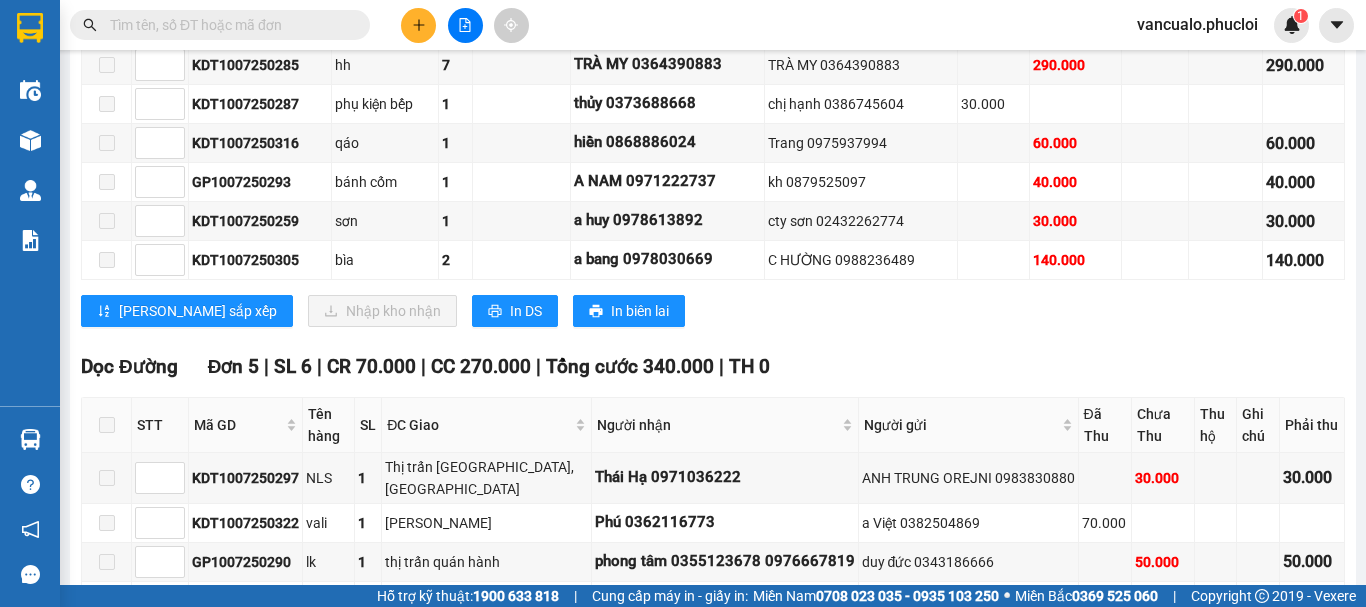 scroll, scrollTop: 2746, scrollLeft: 0, axis: vertical 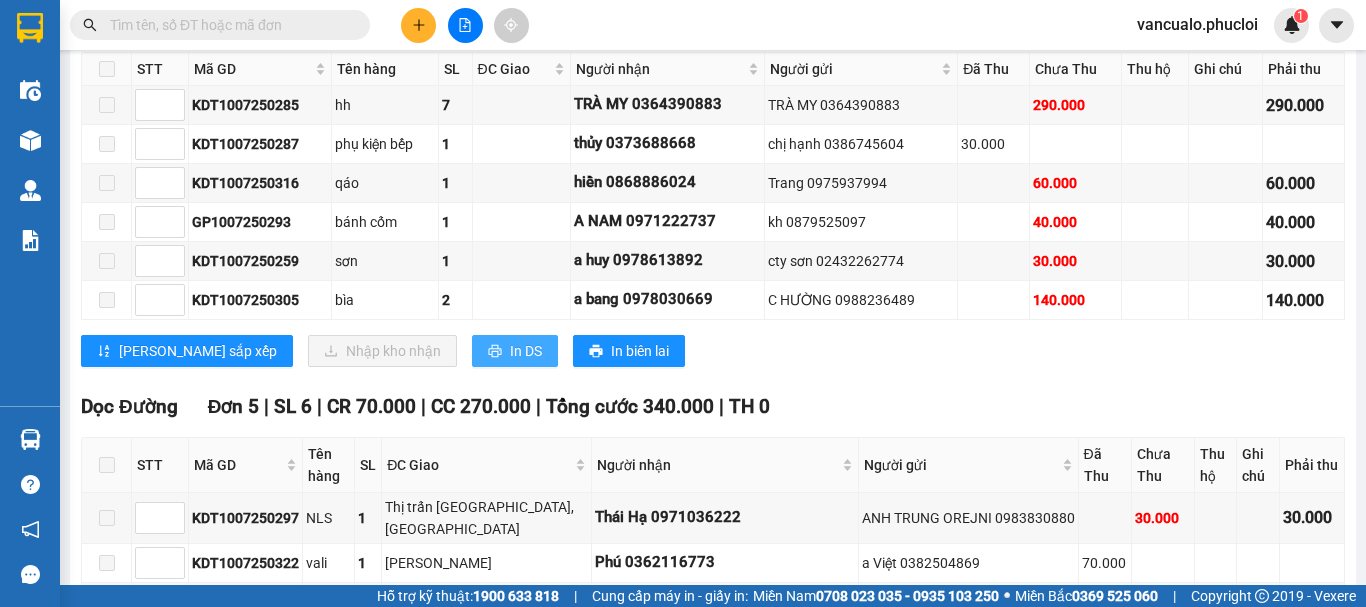 click on "In DS" at bounding box center (526, 351) 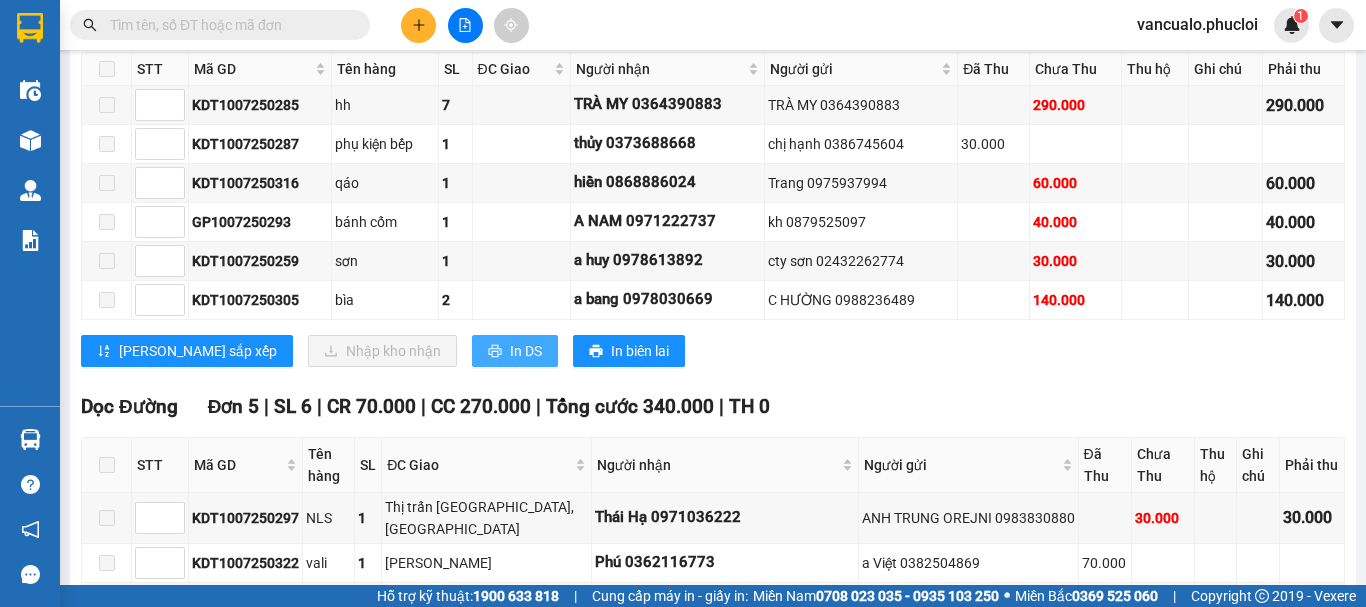 scroll, scrollTop: 0, scrollLeft: 0, axis: both 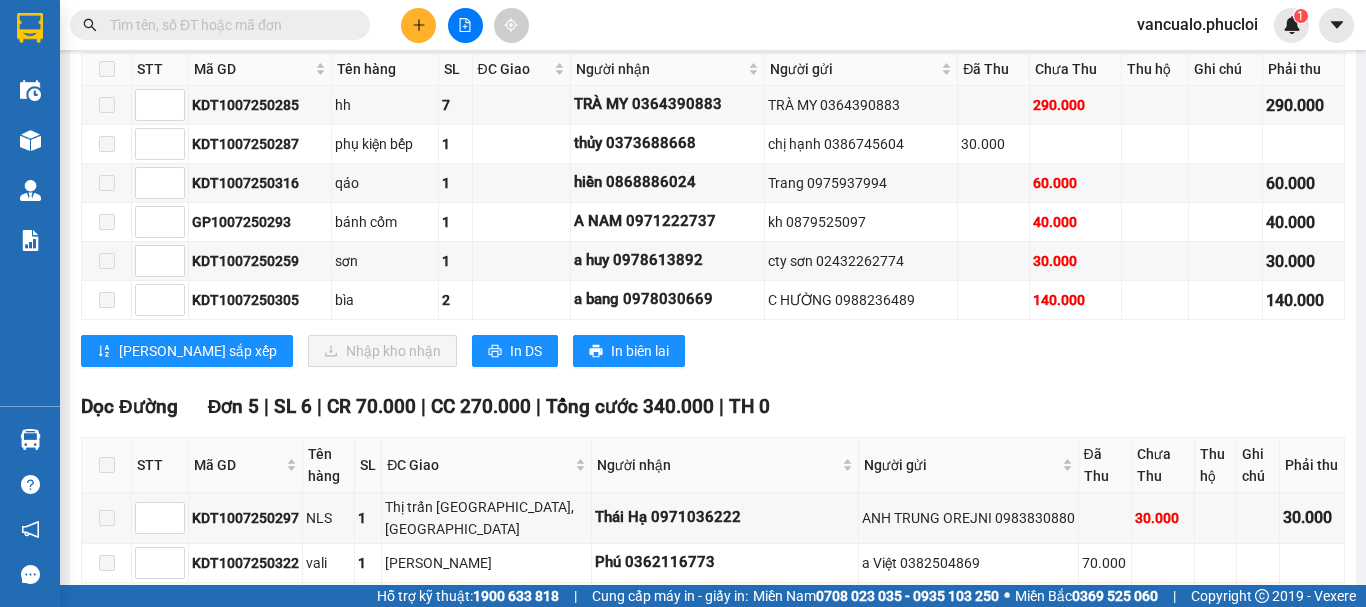 click 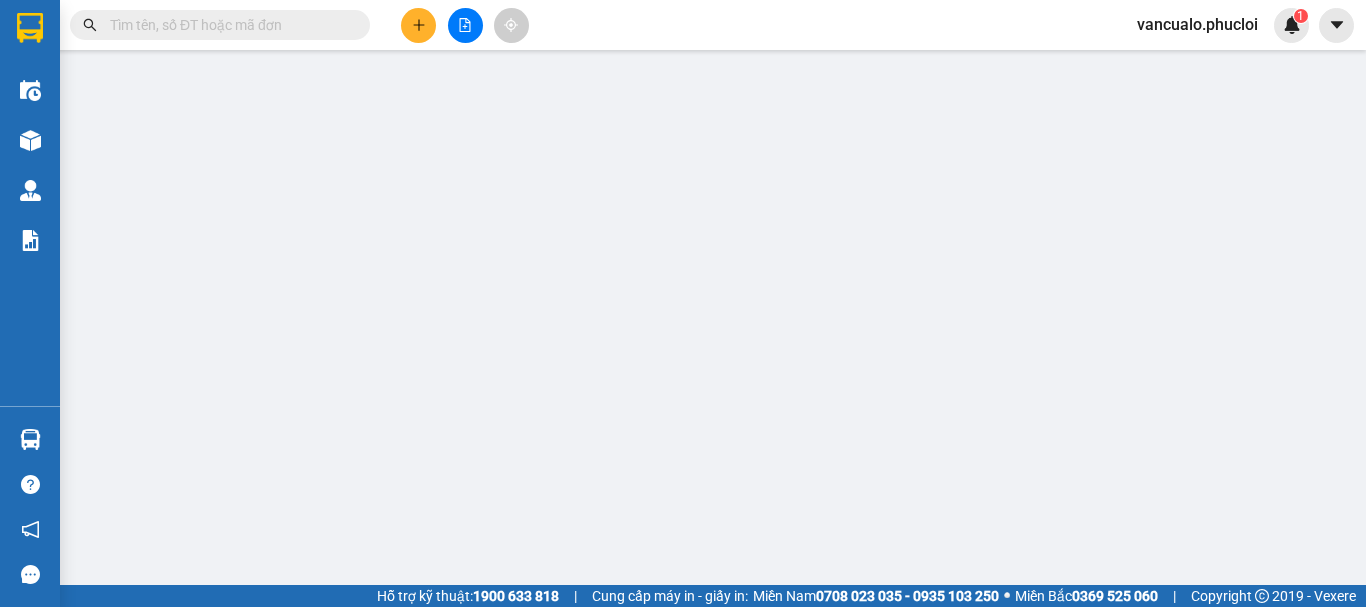 scroll, scrollTop: 0, scrollLeft: 0, axis: both 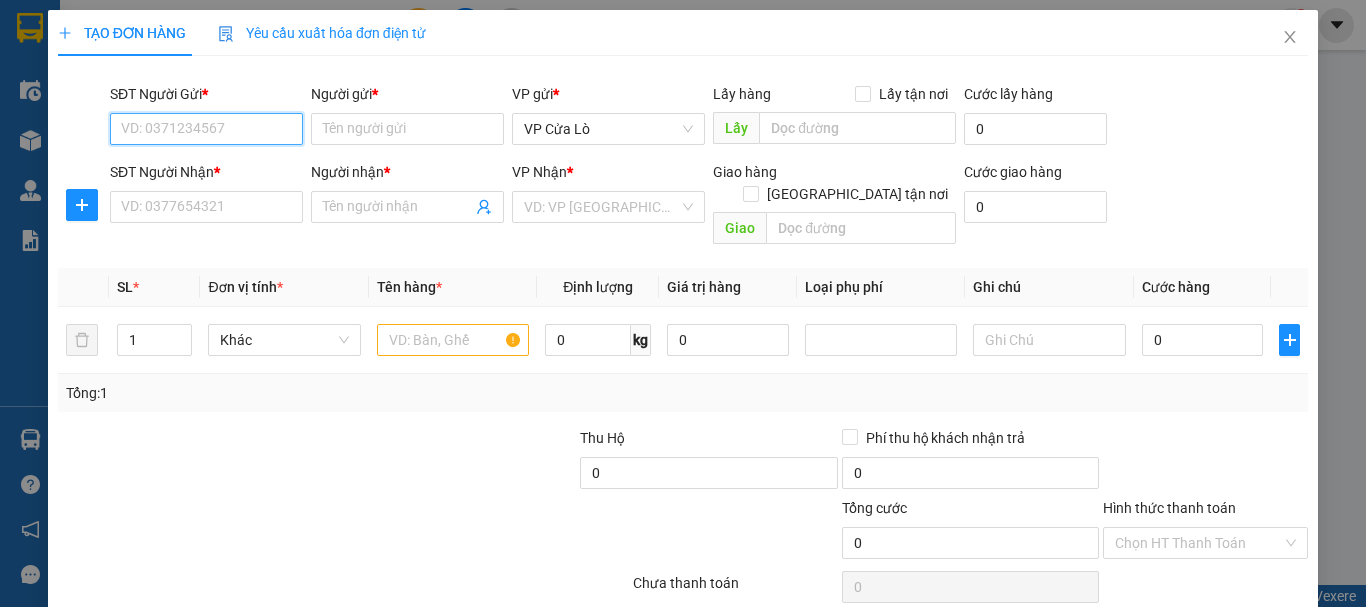 click on "SĐT Người Gửi  *" at bounding box center (206, 129) 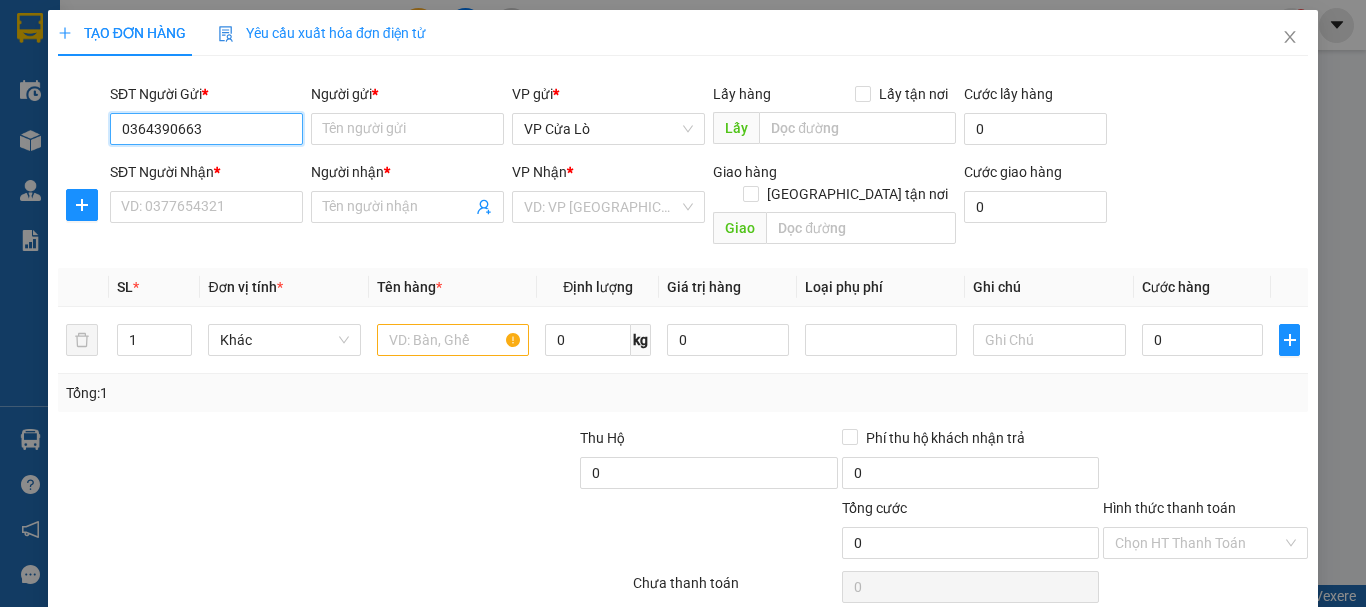 click on "0364390663" at bounding box center [206, 129] 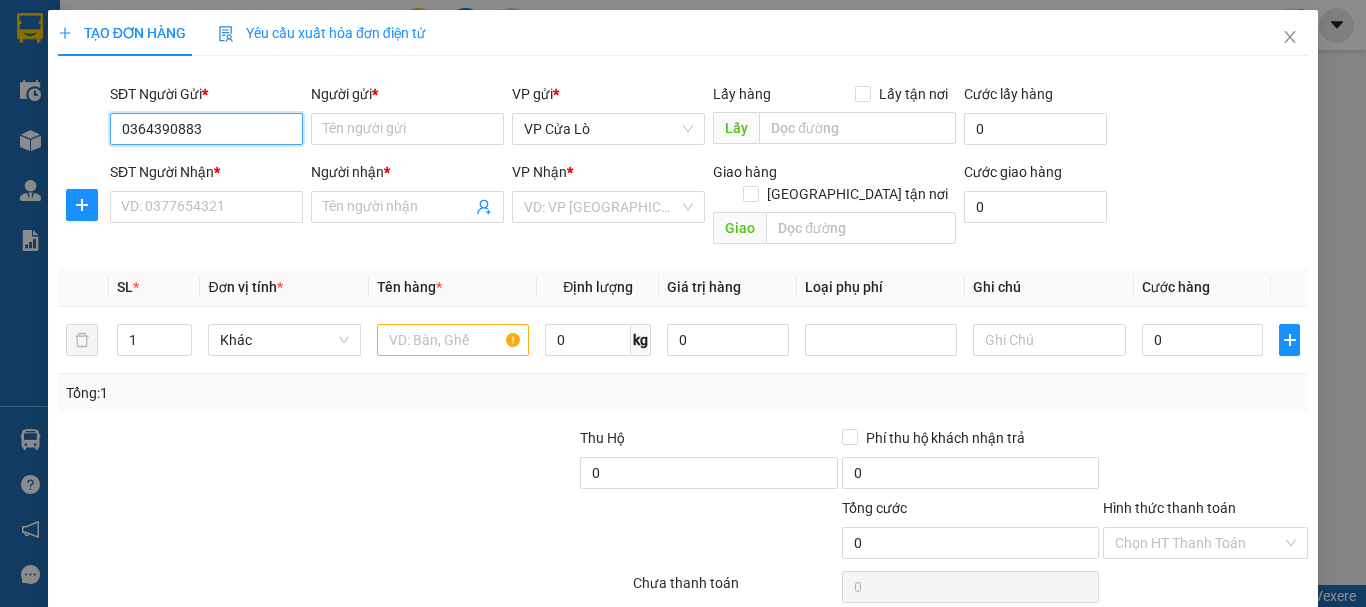type on "0364390883" 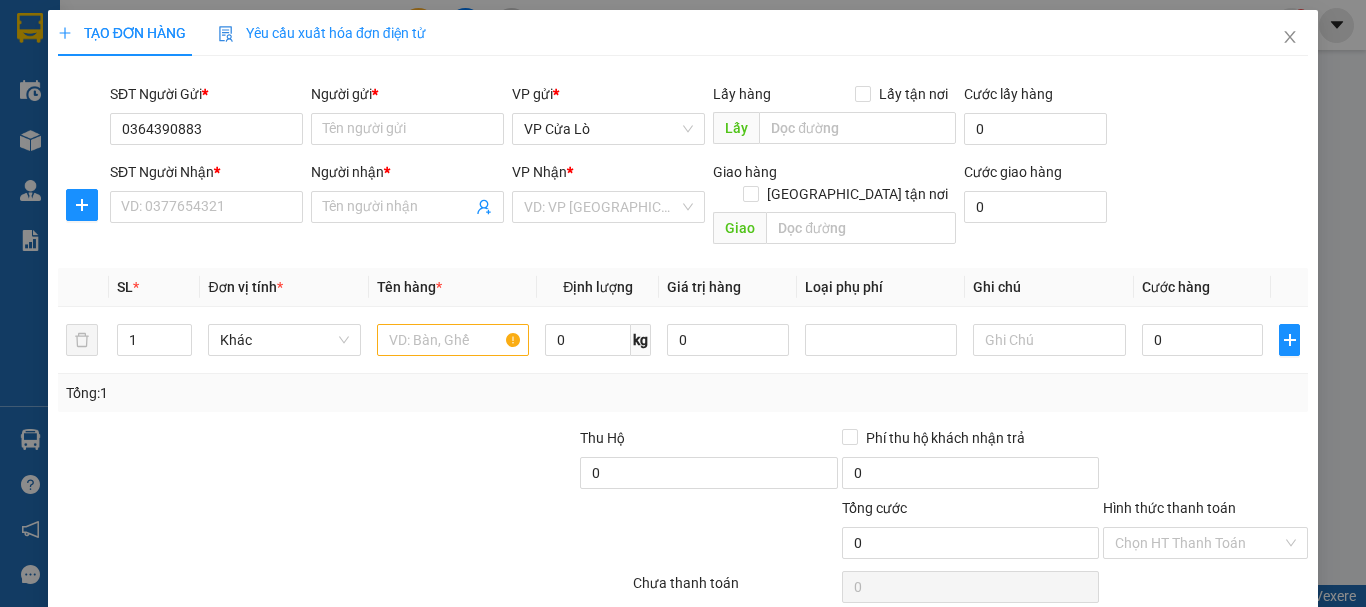 click on "Người nhận  *" at bounding box center [407, 172] 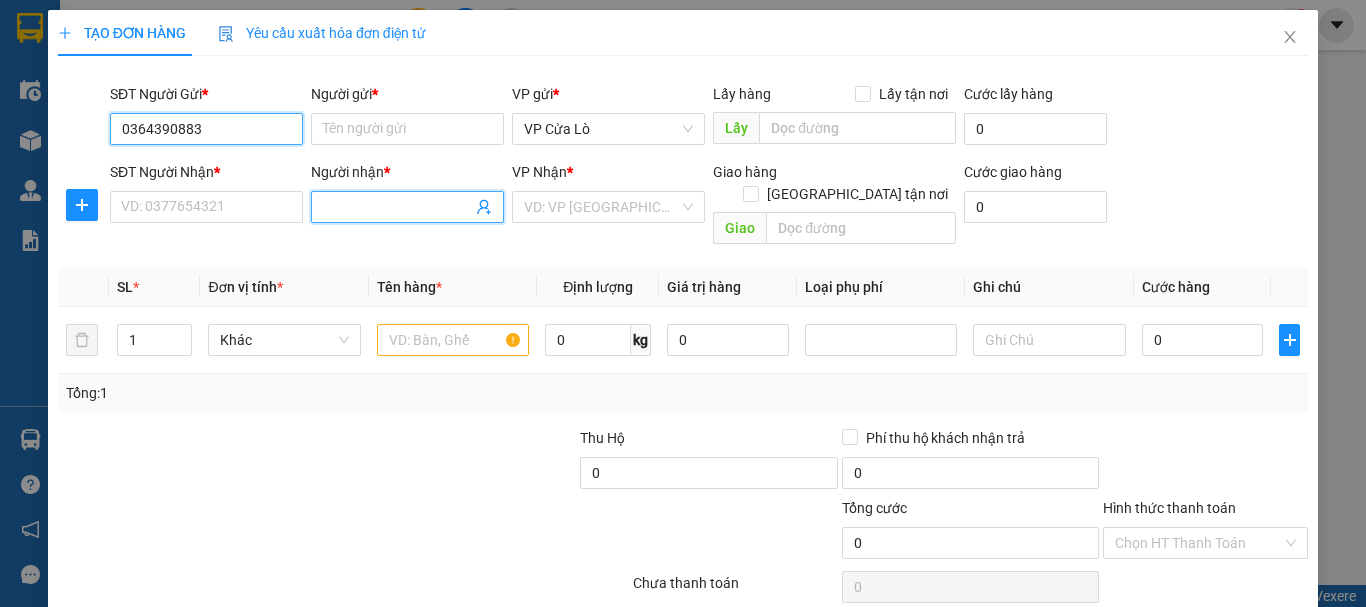 click on "0364390883" at bounding box center (206, 129) 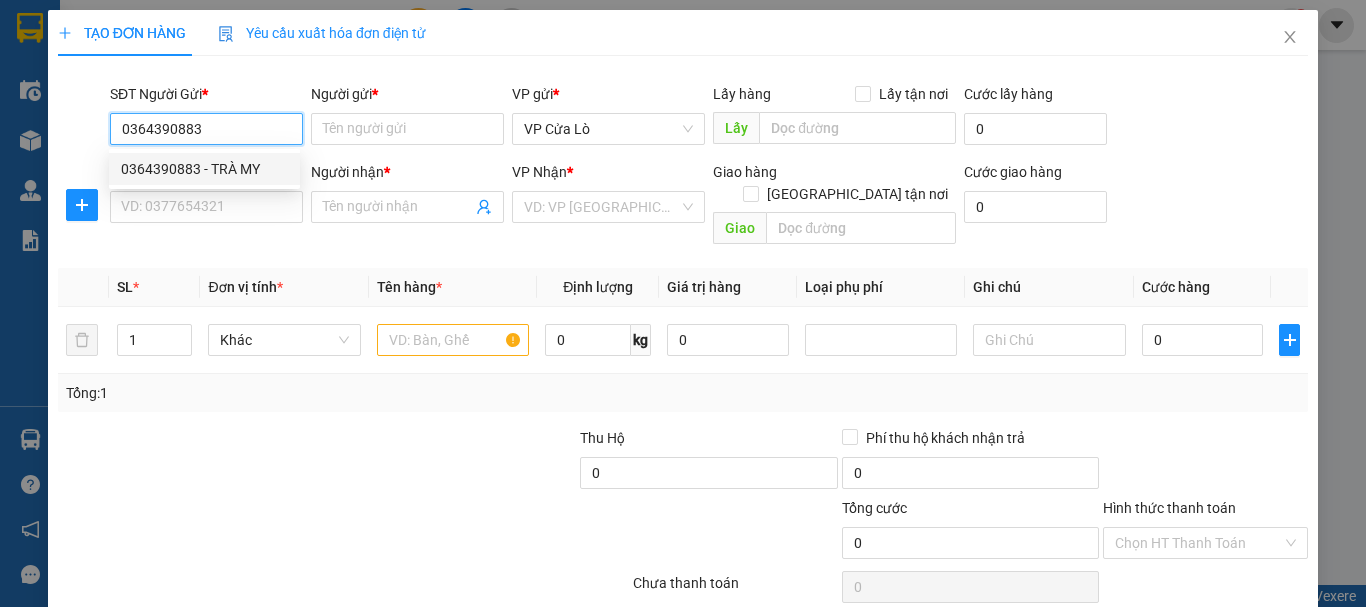 click on "0364390883 - TRÀ MY" at bounding box center (204, 169) 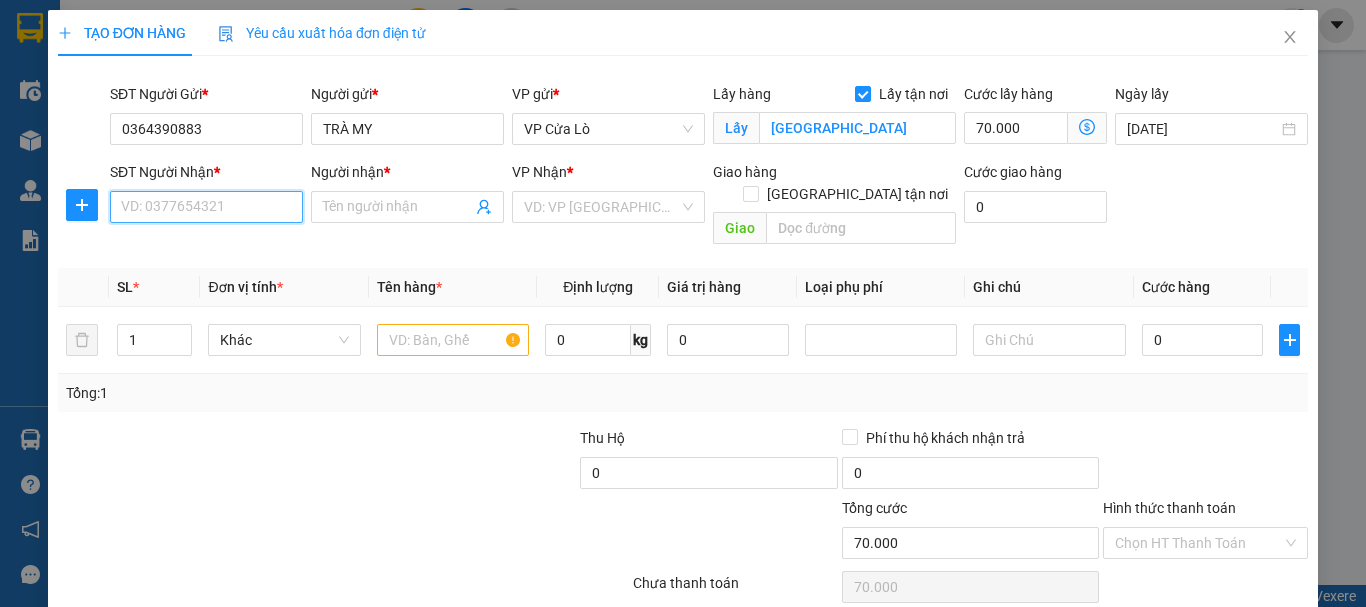 click on "SĐT Người Nhận  *" at bounding box center [206, 207] 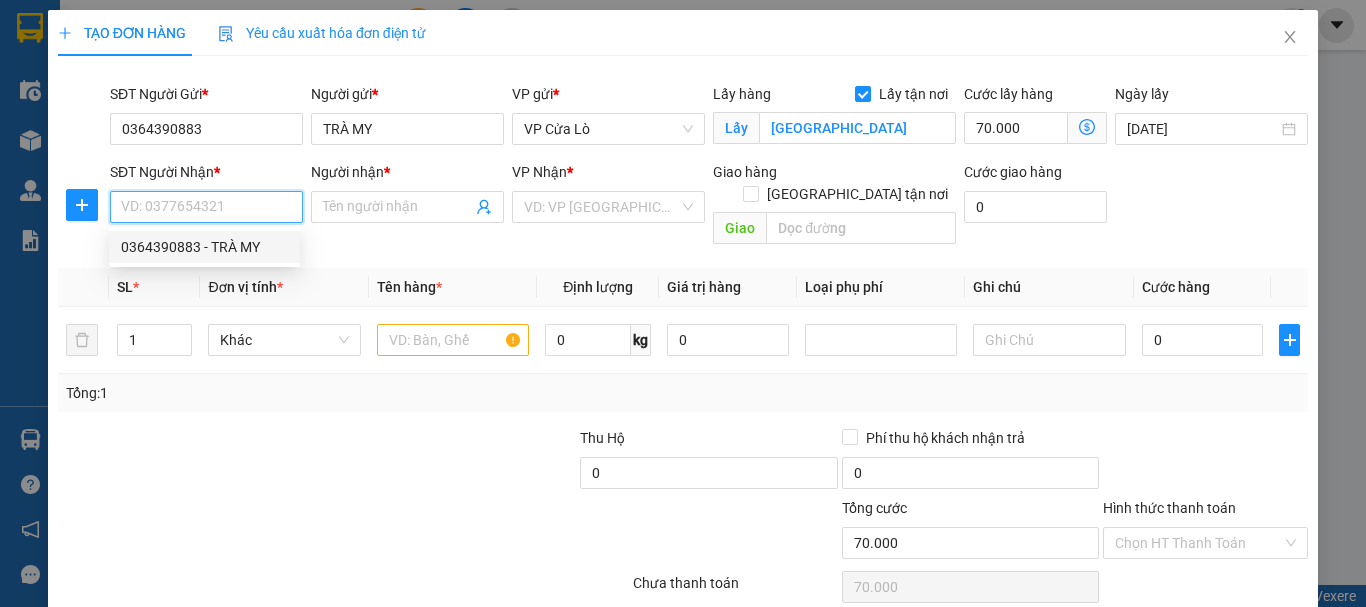 click on "0364390883 - TRÀ MY" at bounding box center (204, 247) 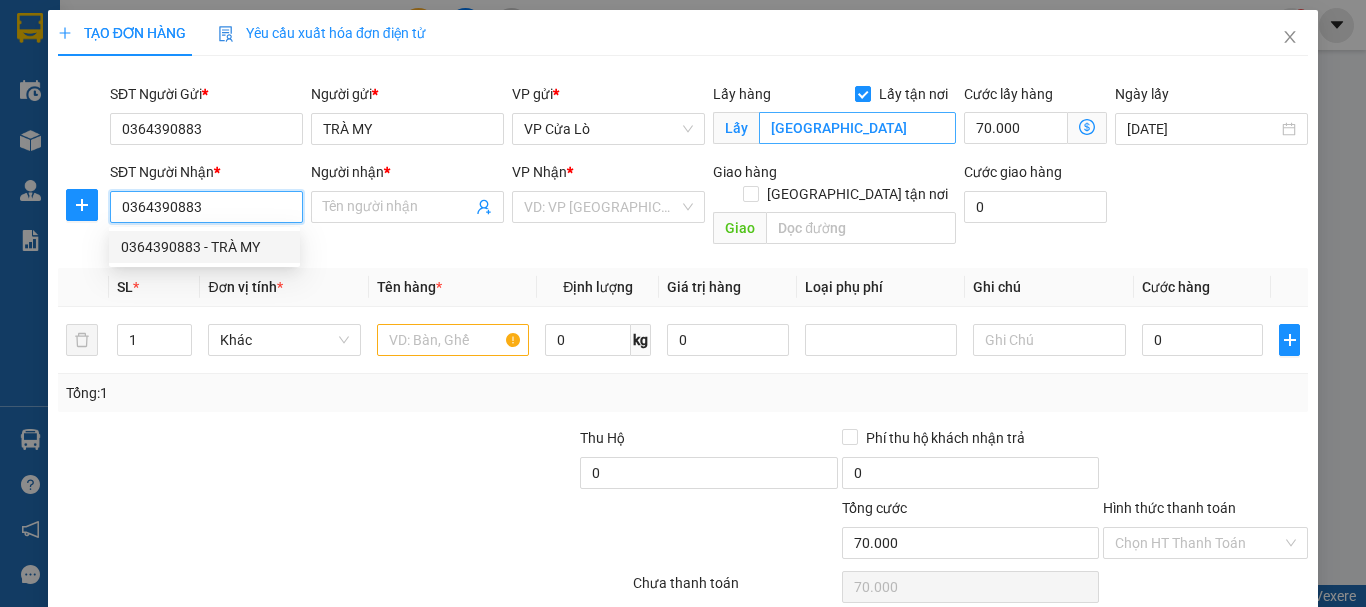 type on "TRÀ MY" 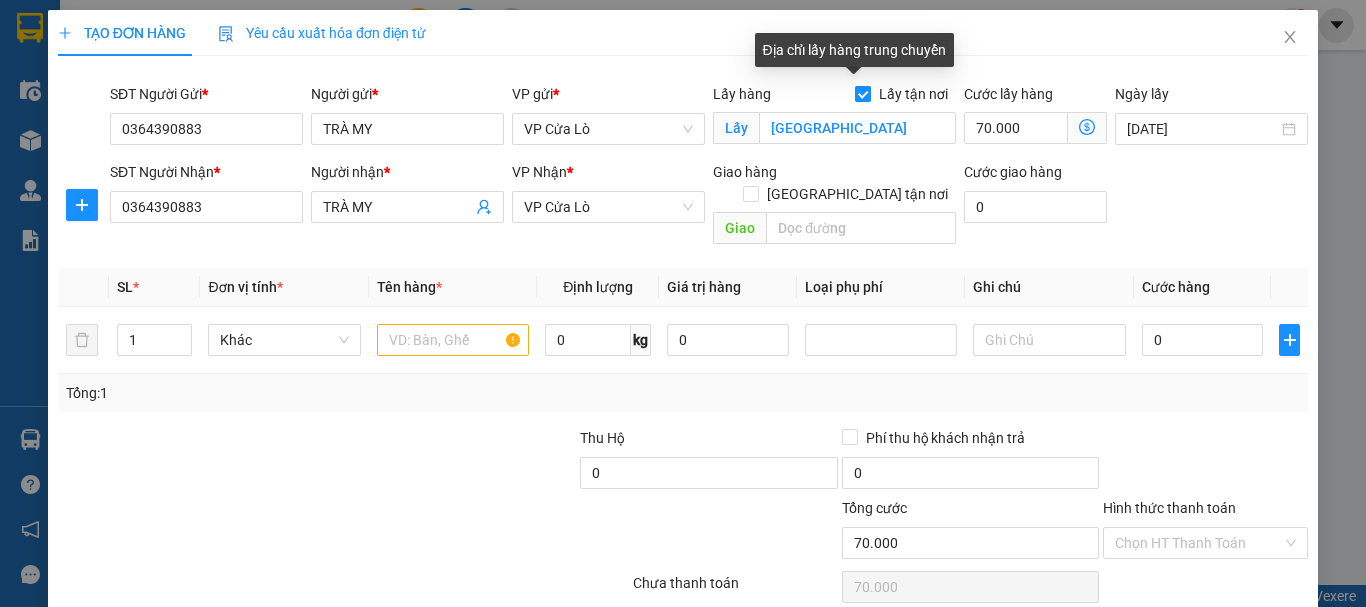 click on "Lấy tận nơi" at bounding box center (862, 93) 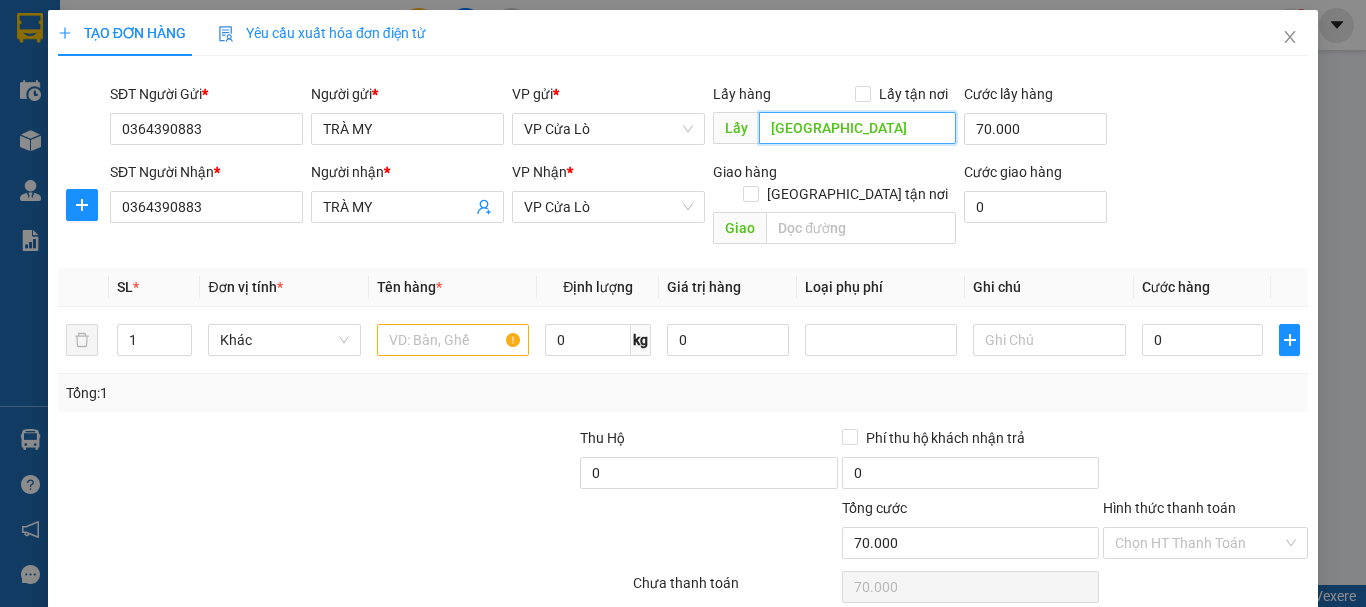 click on "[GEOGRAPHIC_DATA]" at bounding box center [857, 128] 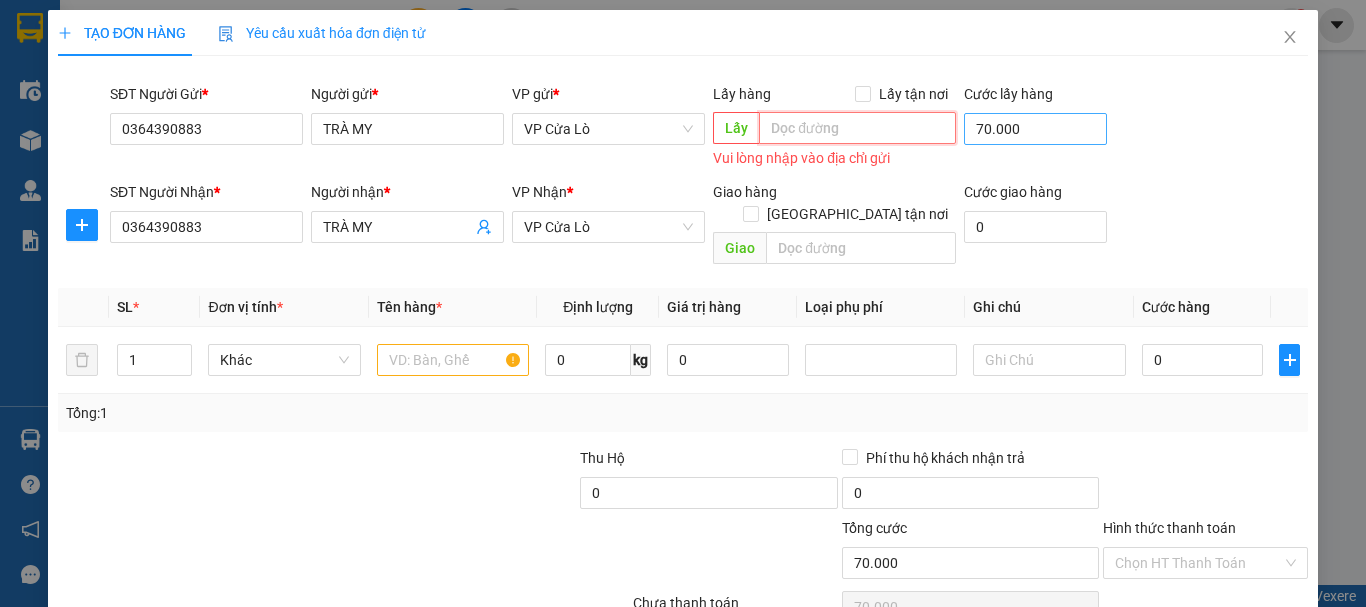 type 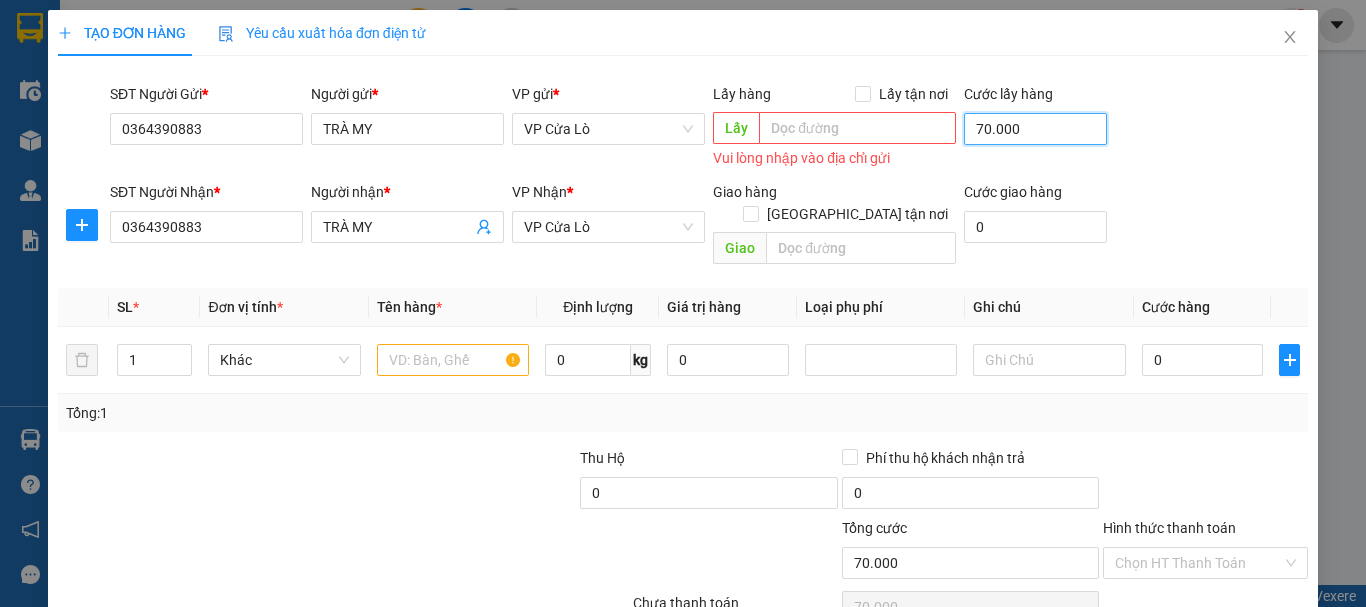 click on "70.000" at bounding box center [1035, 129] 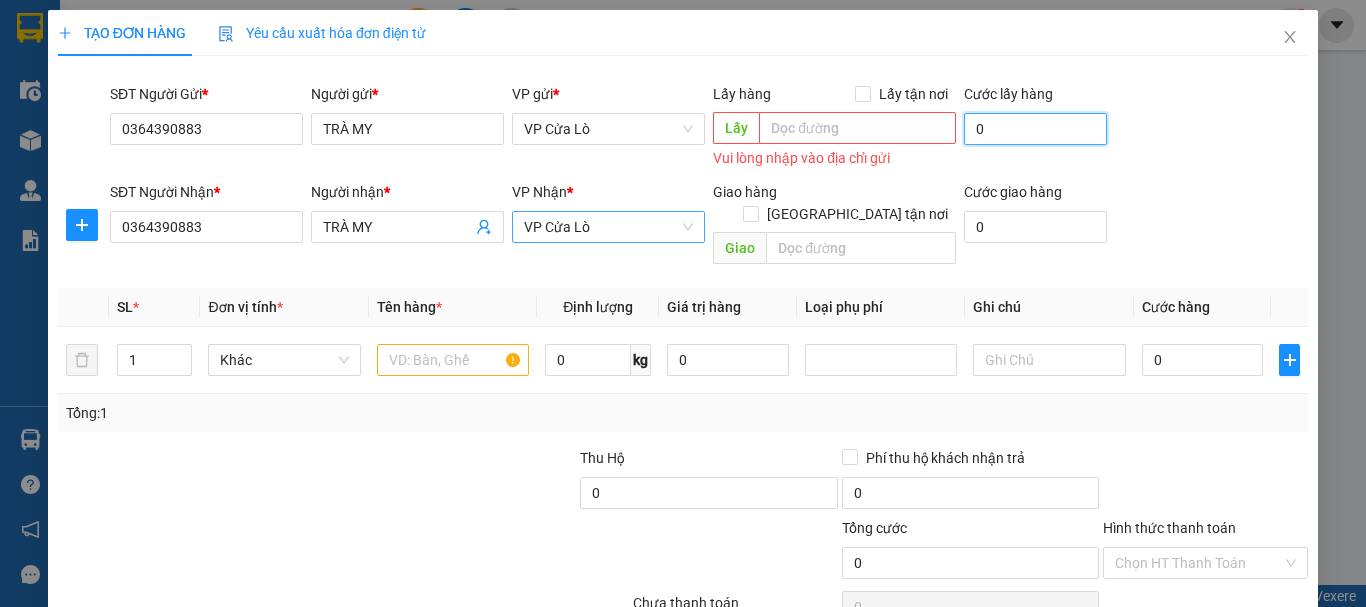 click on "VP Cửa Lò" at bounding box center (608, 227) 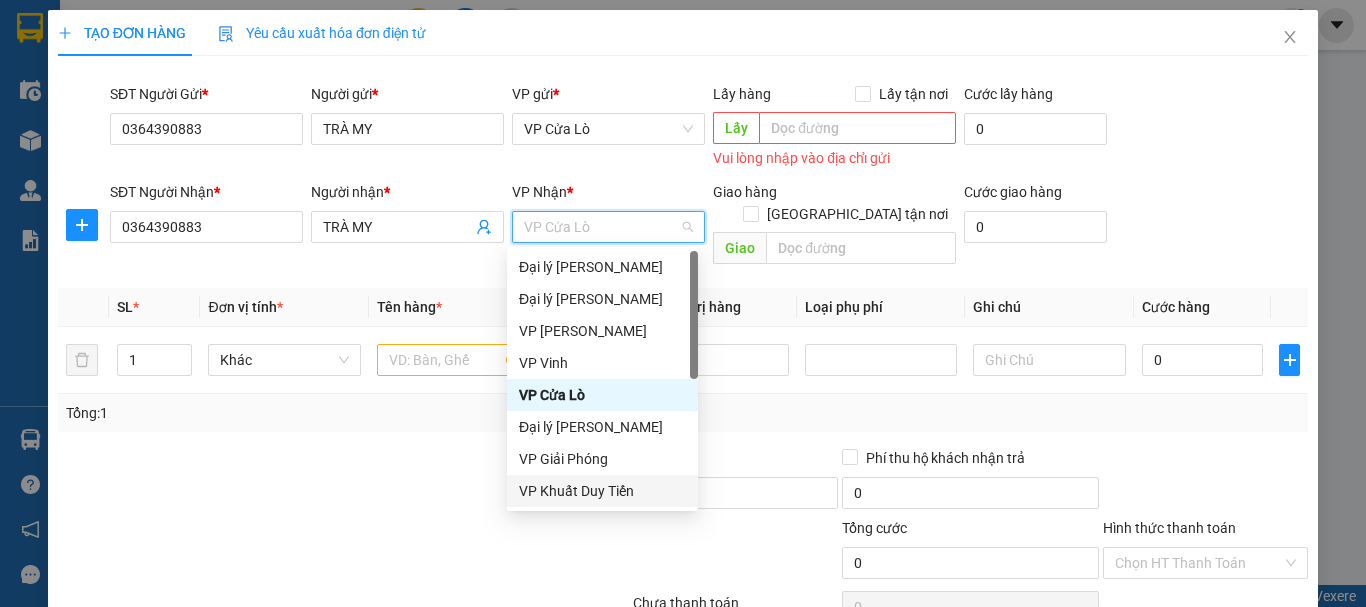 click on "VP Khuất Duy Tiến" at bounding box center [602, 491] 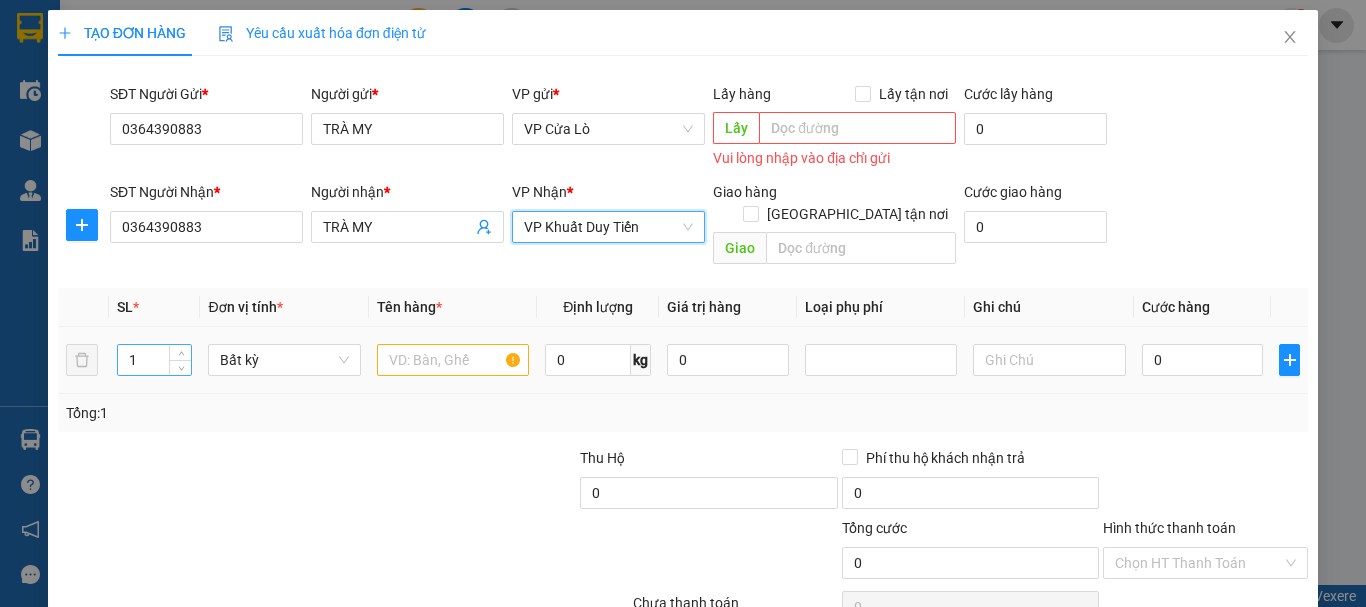 click on "1" at bounding box center [155, 360] 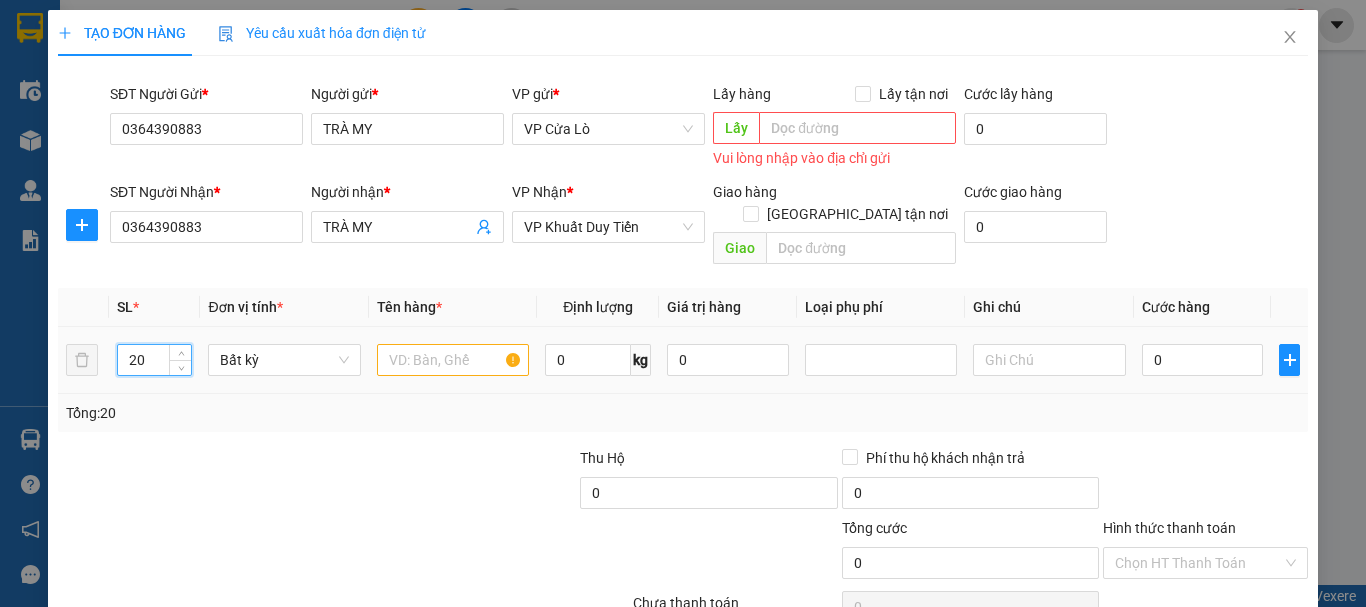 type on "20" 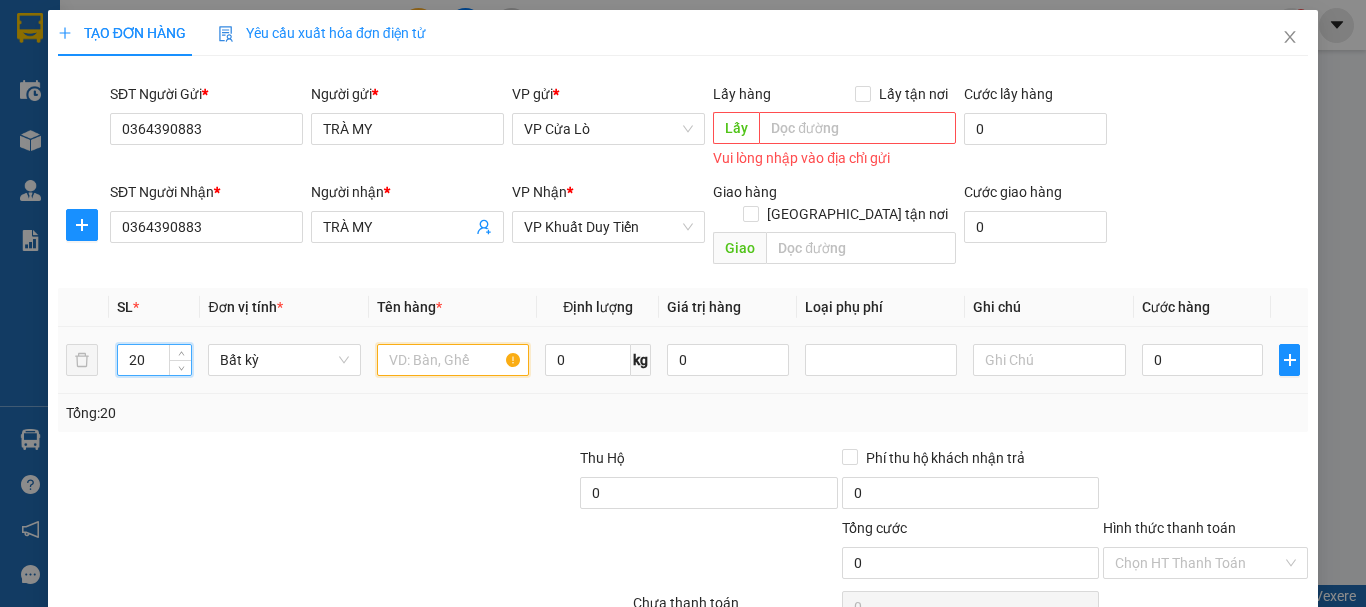 click at bounding box center (453, 360) 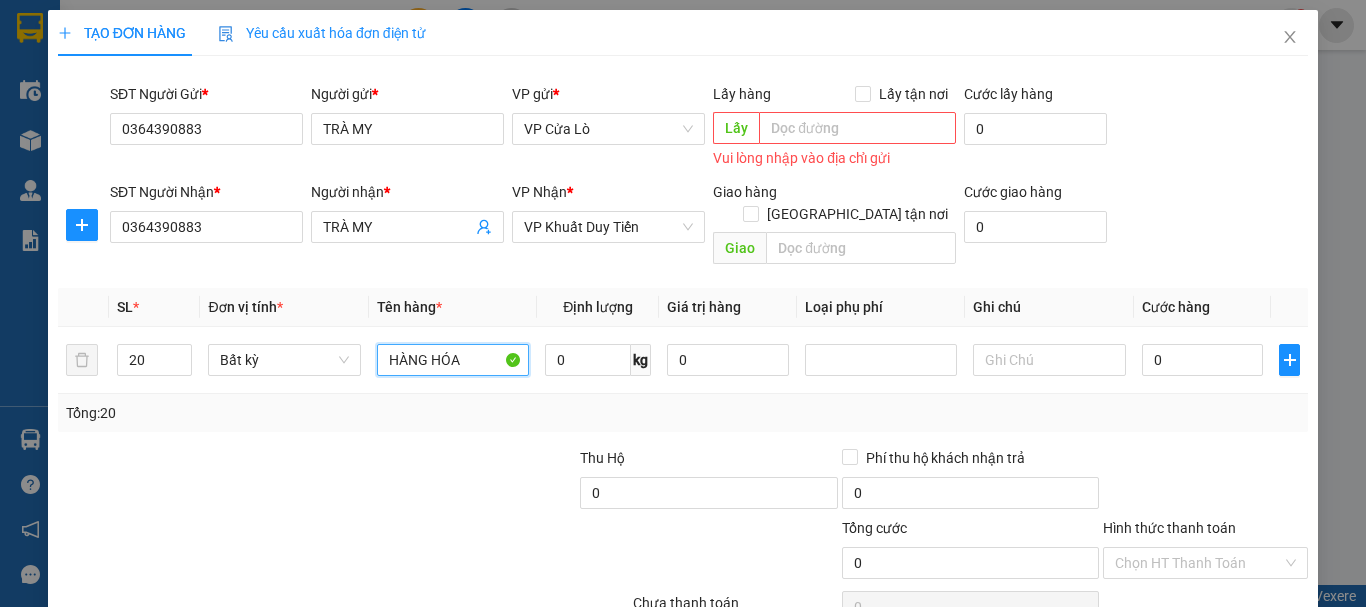 type on "HÀNG HÓA" 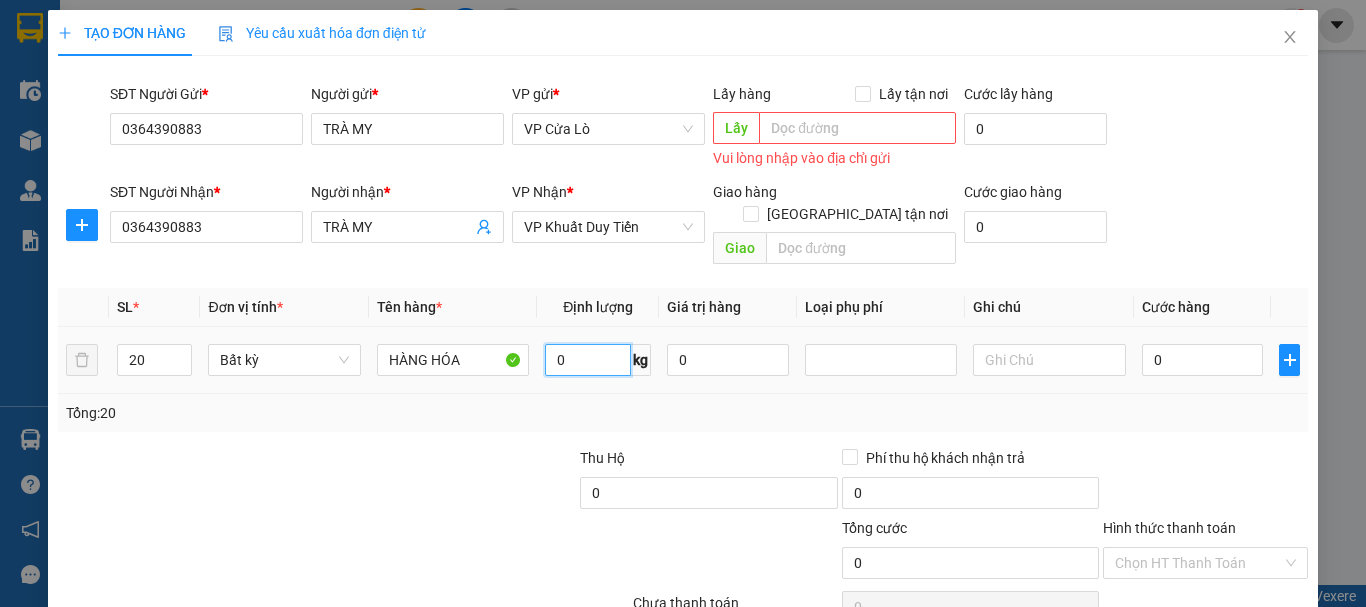 click on "0" at bounding box center [588, 360] 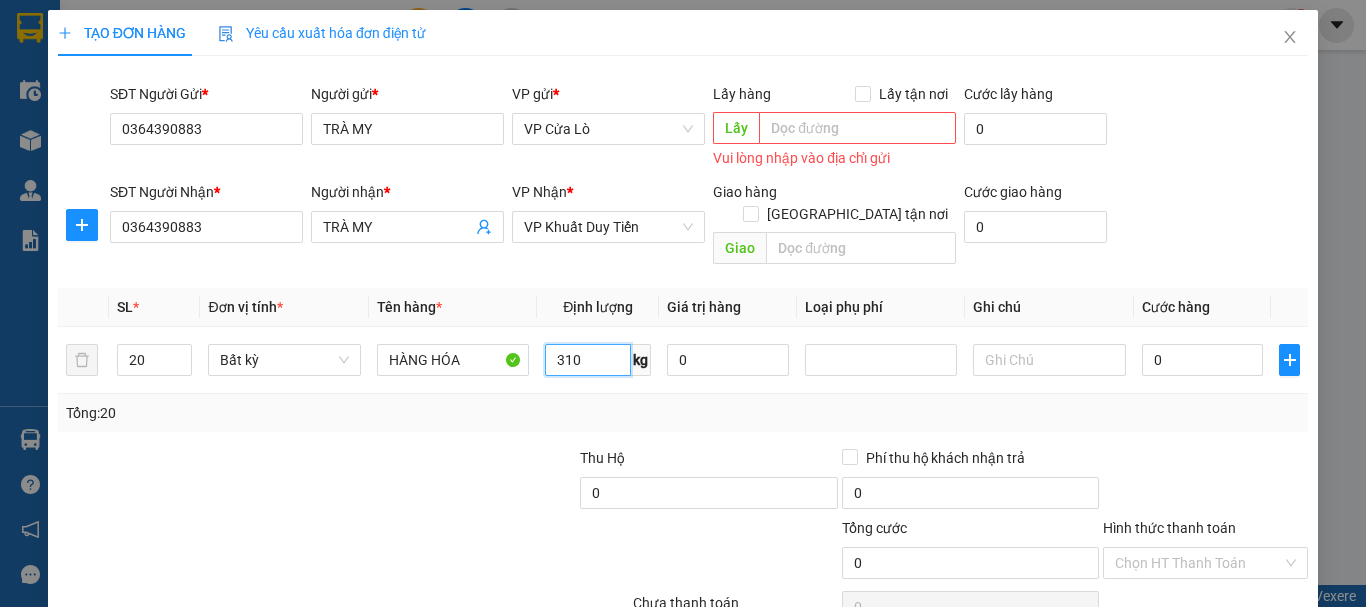 type on "310" 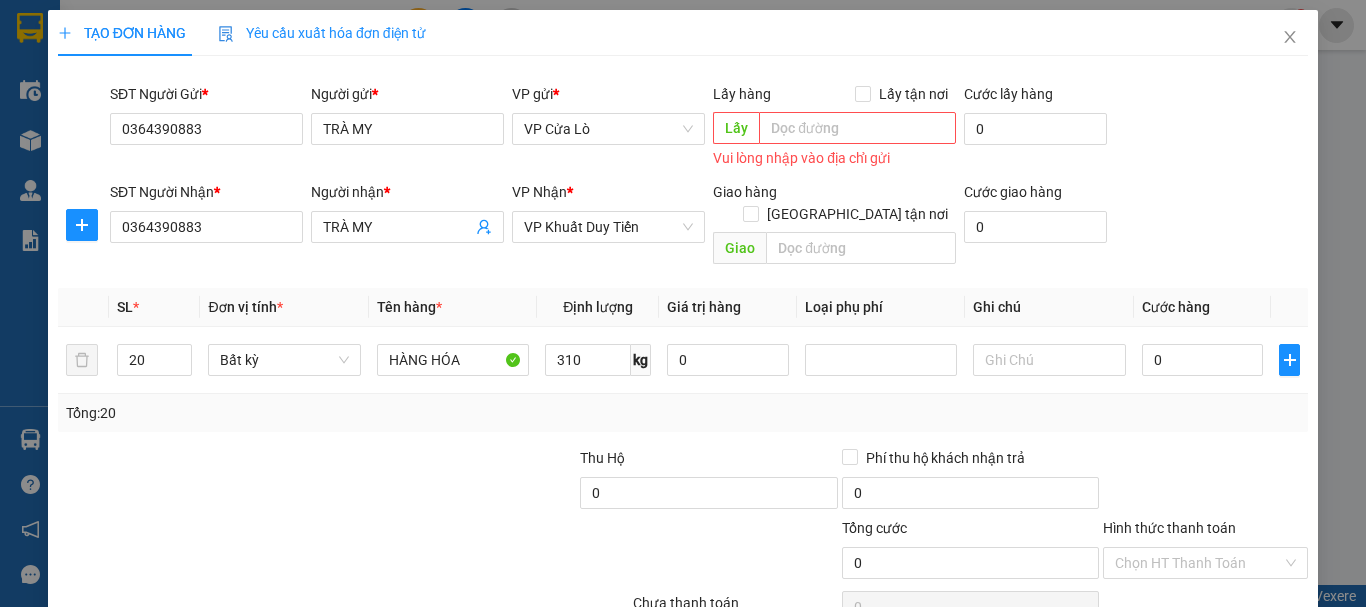 click on "Thu Hộ" at bounding box center [708, 458] 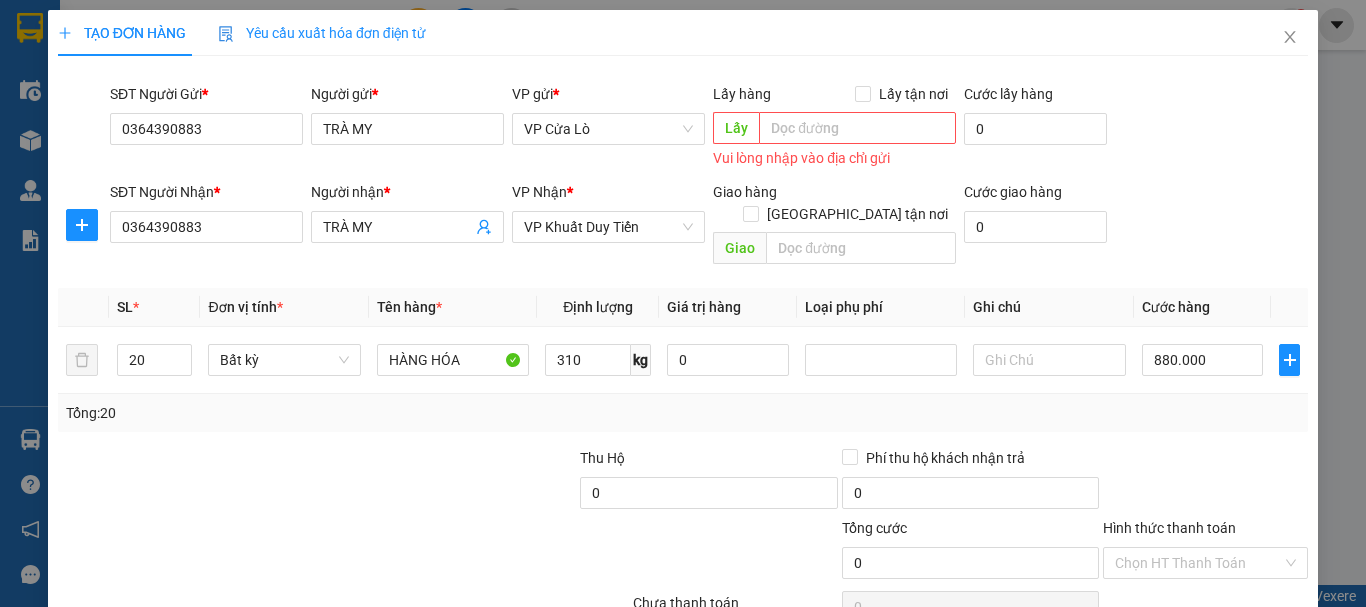 type on "880.000" 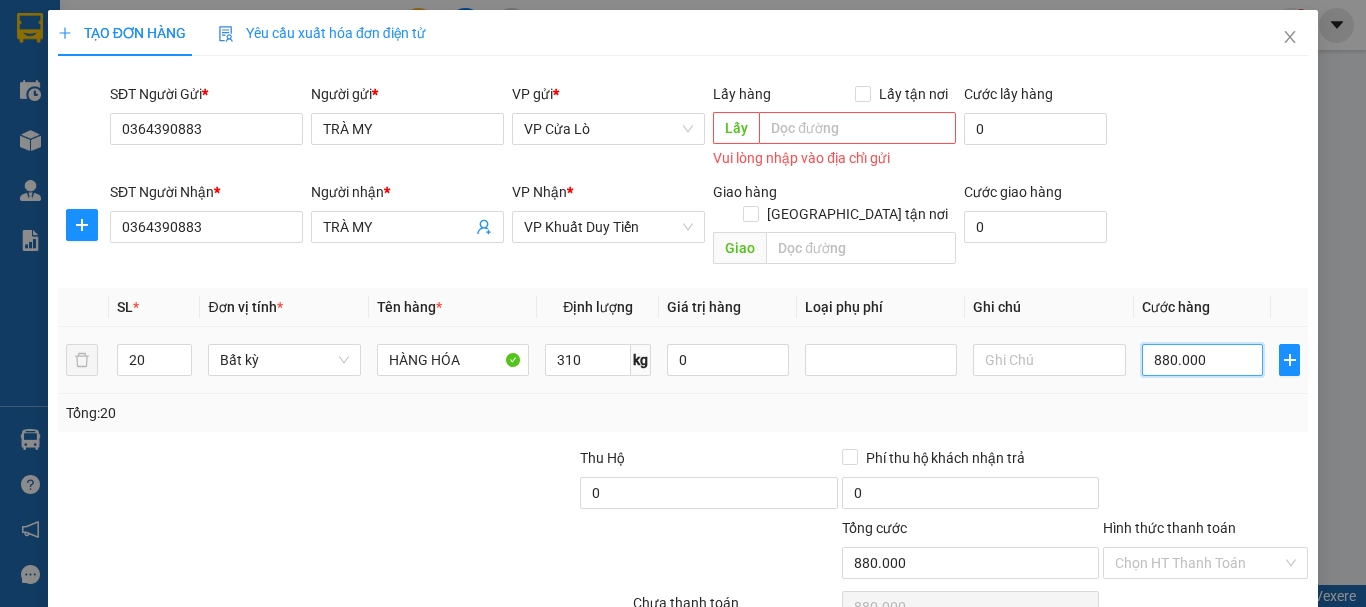 click on "880.000" at bounding box center (1203, 360) 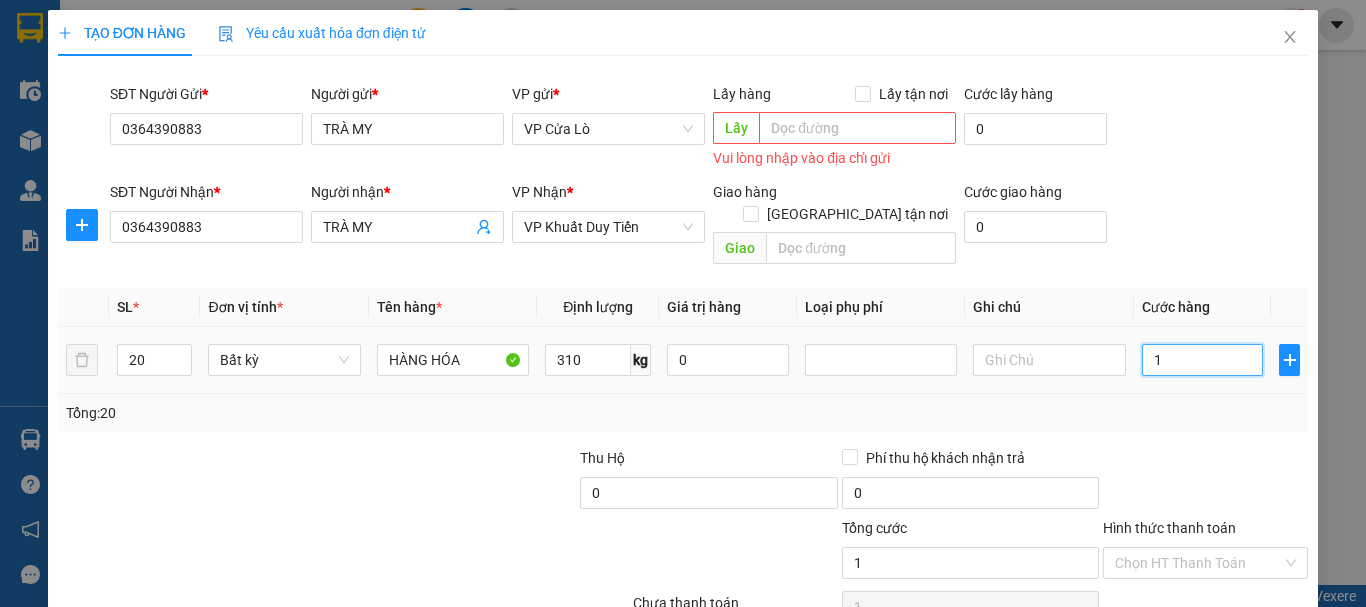 type on "12" 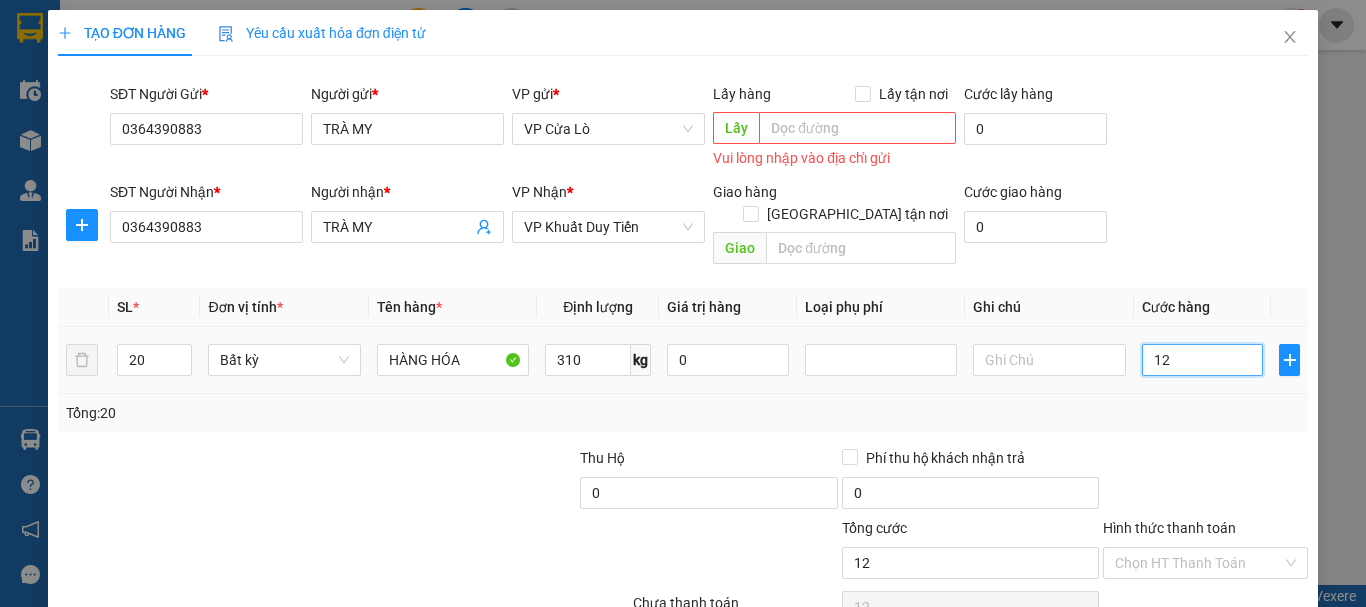 type on "124" 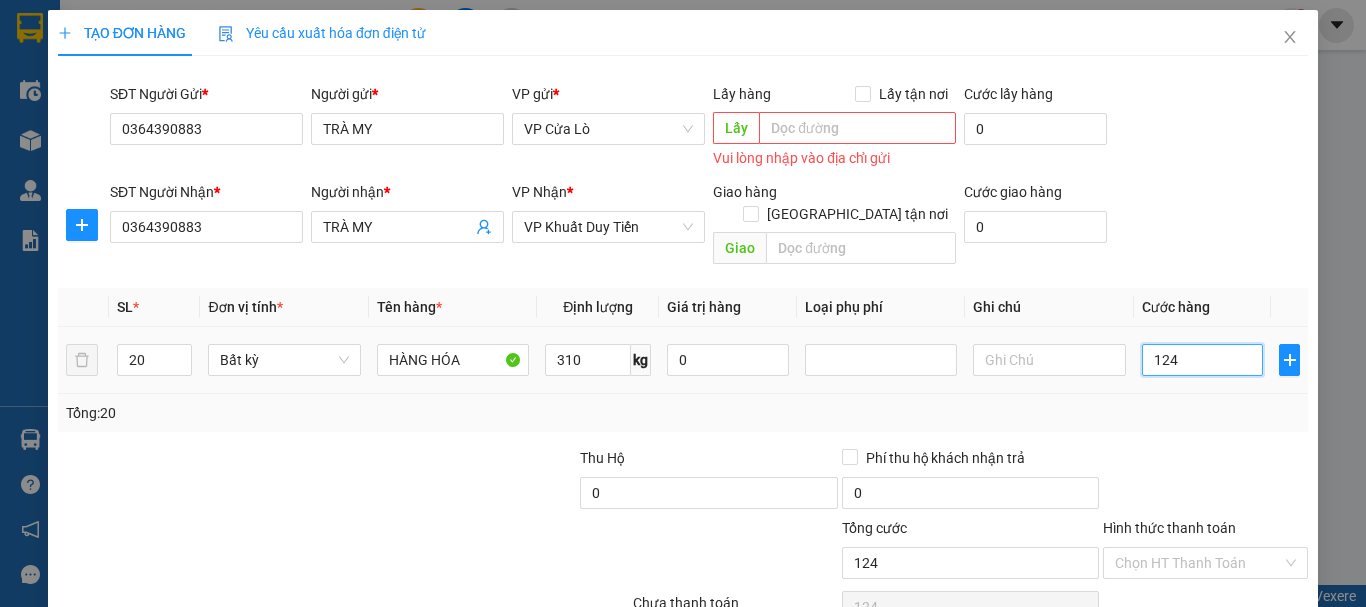 type on "1.240" 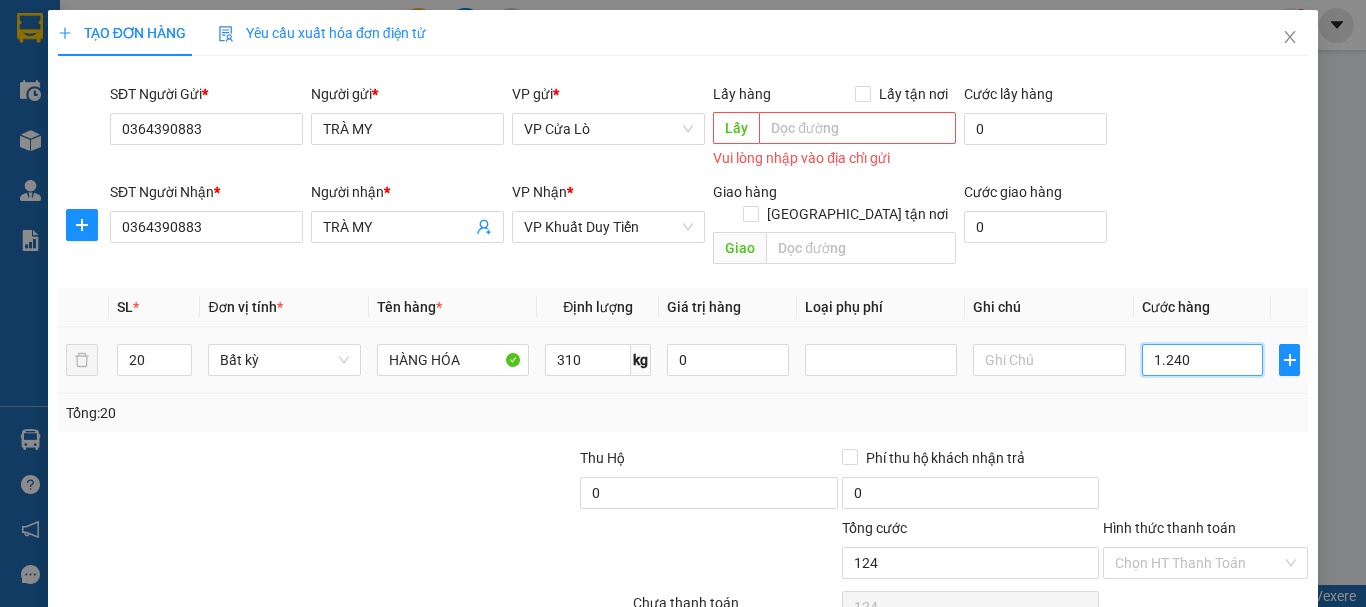 type on "1.240" 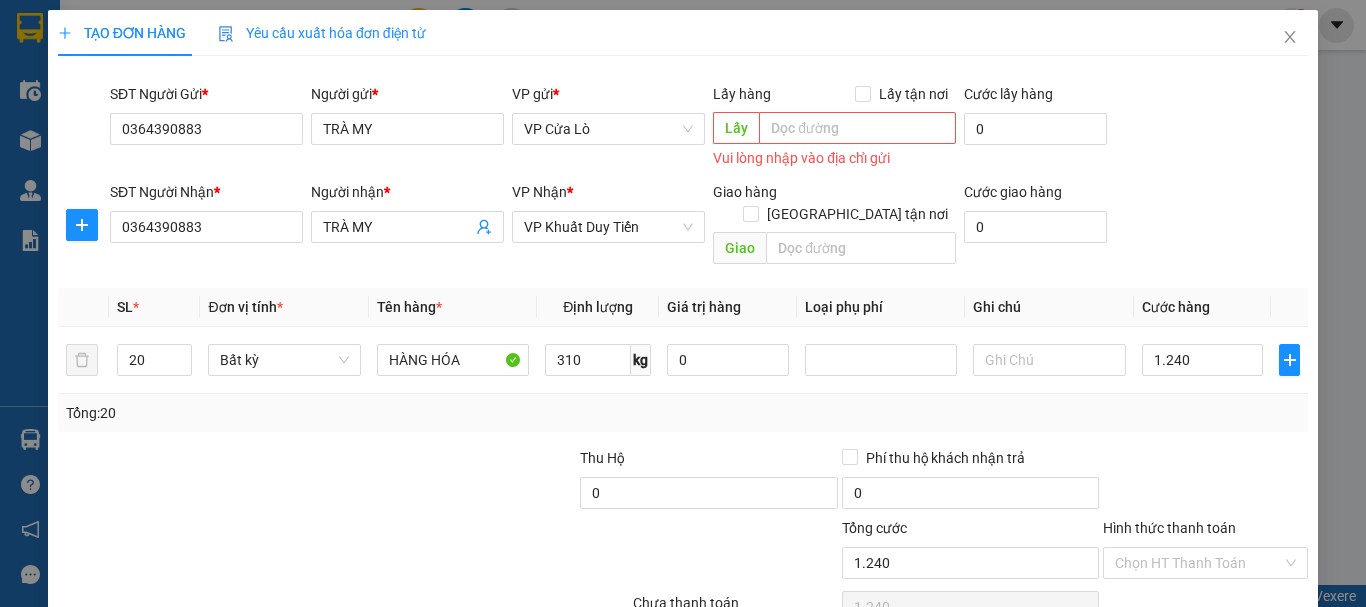 type on "1.240.000" 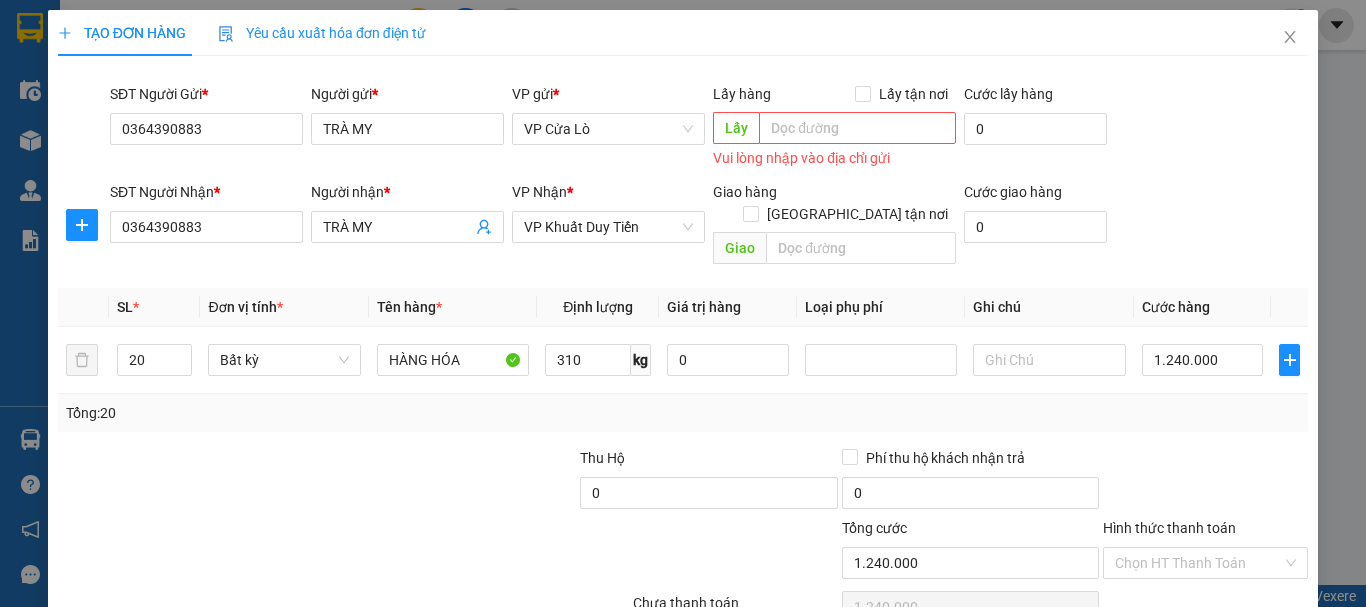 click on "Tổng:  20" at bounding box center (683, 413) 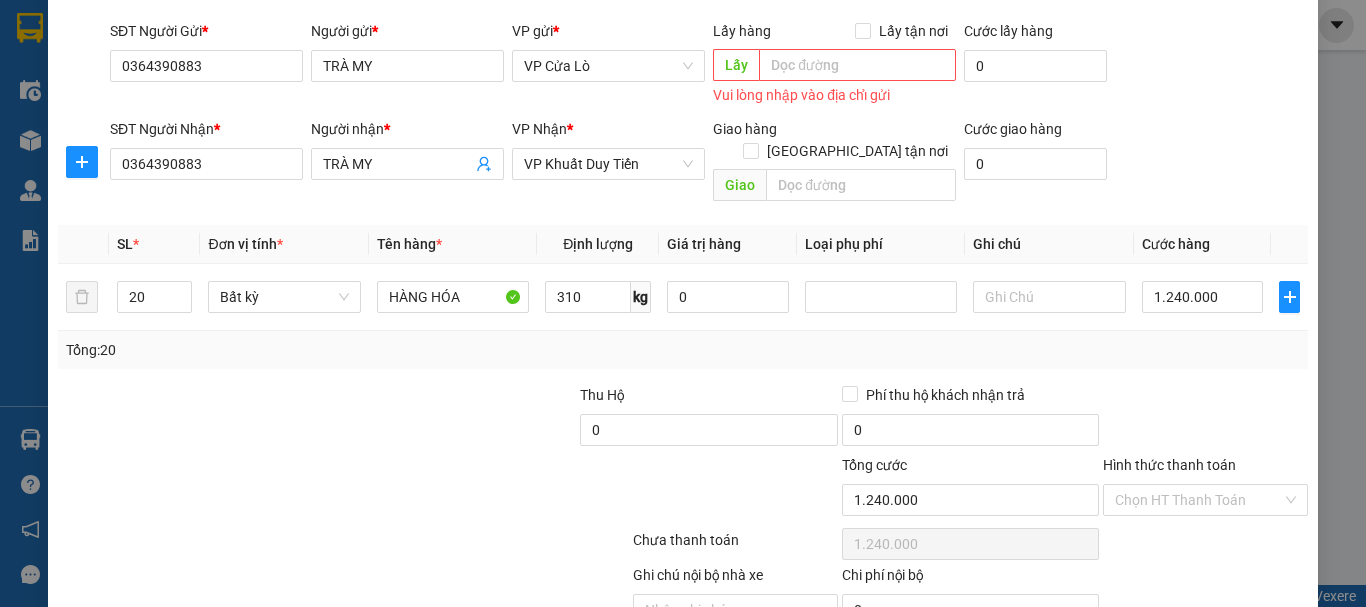 scroll, scrollTop: 79, scrollLeft: 0, axis: vertical 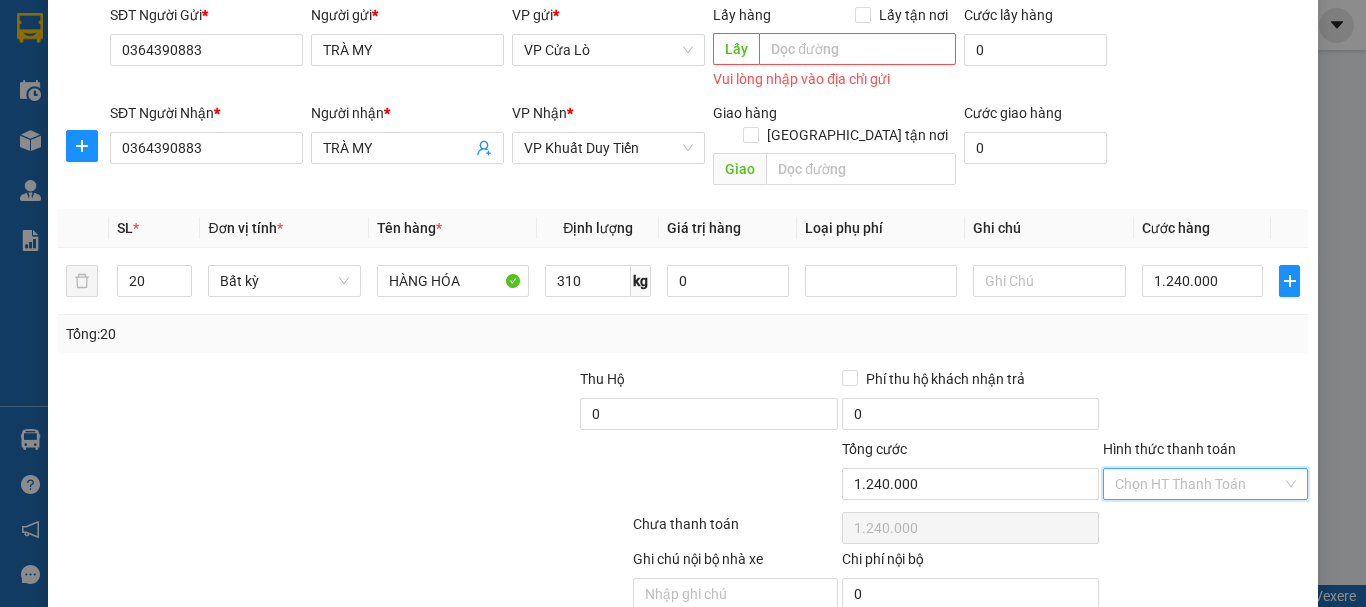 click on "Hình thức thanh toán" at bounding box center (1198, 484) 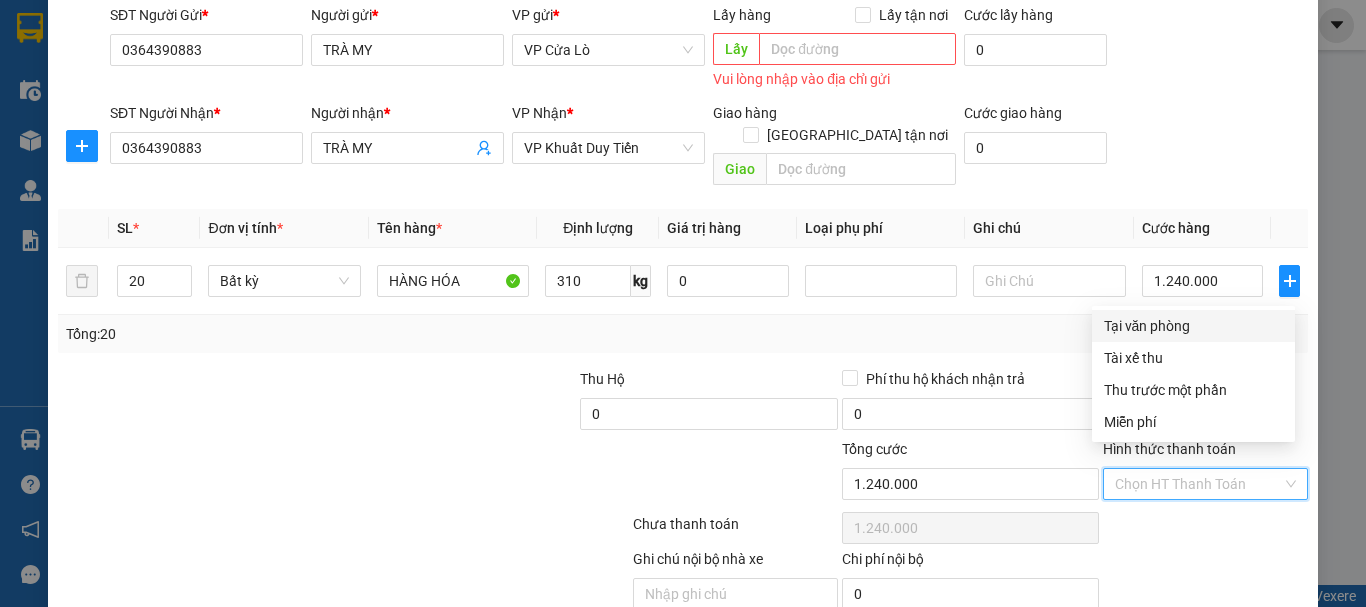 click on "Tại văn phòng" at bounding box center [1193, 326] 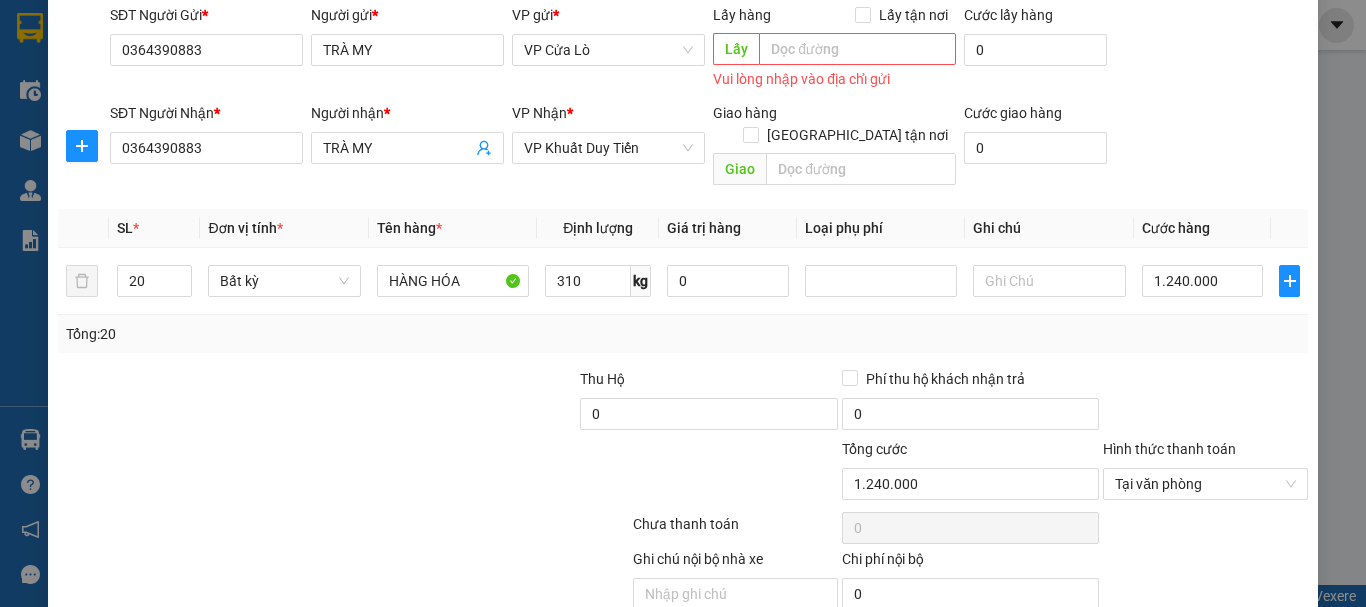 scroll, scrollTop: 146, scrollLeft: 0, axis: vertical 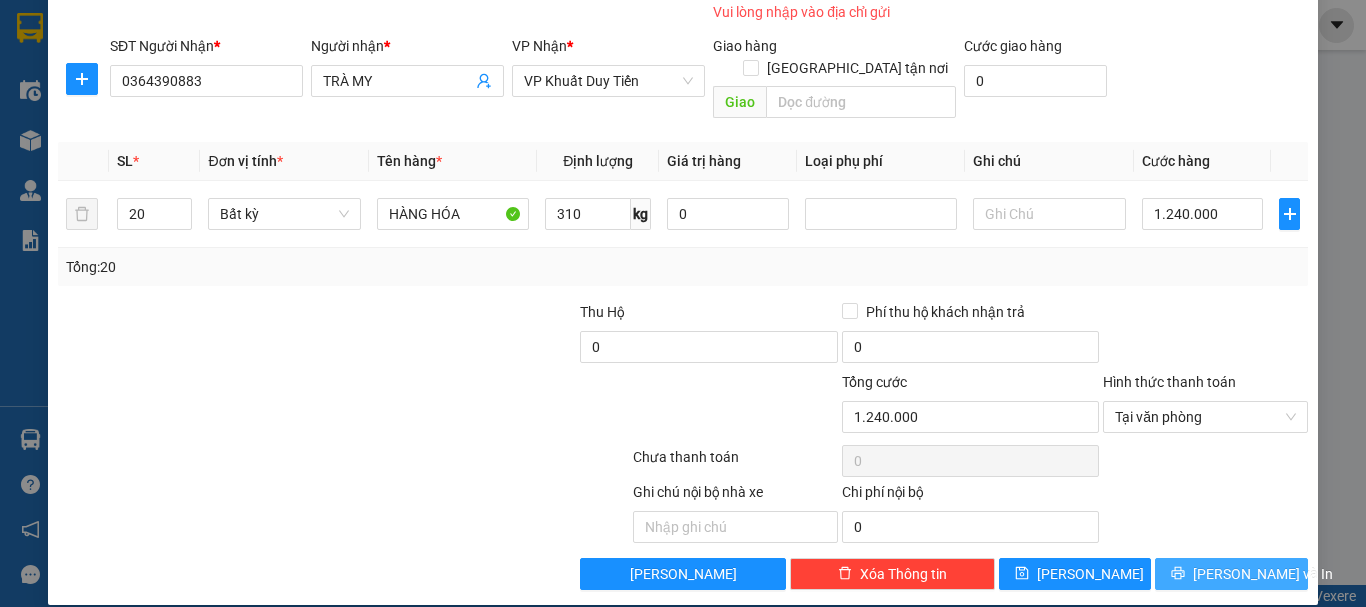 click on "[PERSON_NAME] và In" at bounding box center (1263, 574) 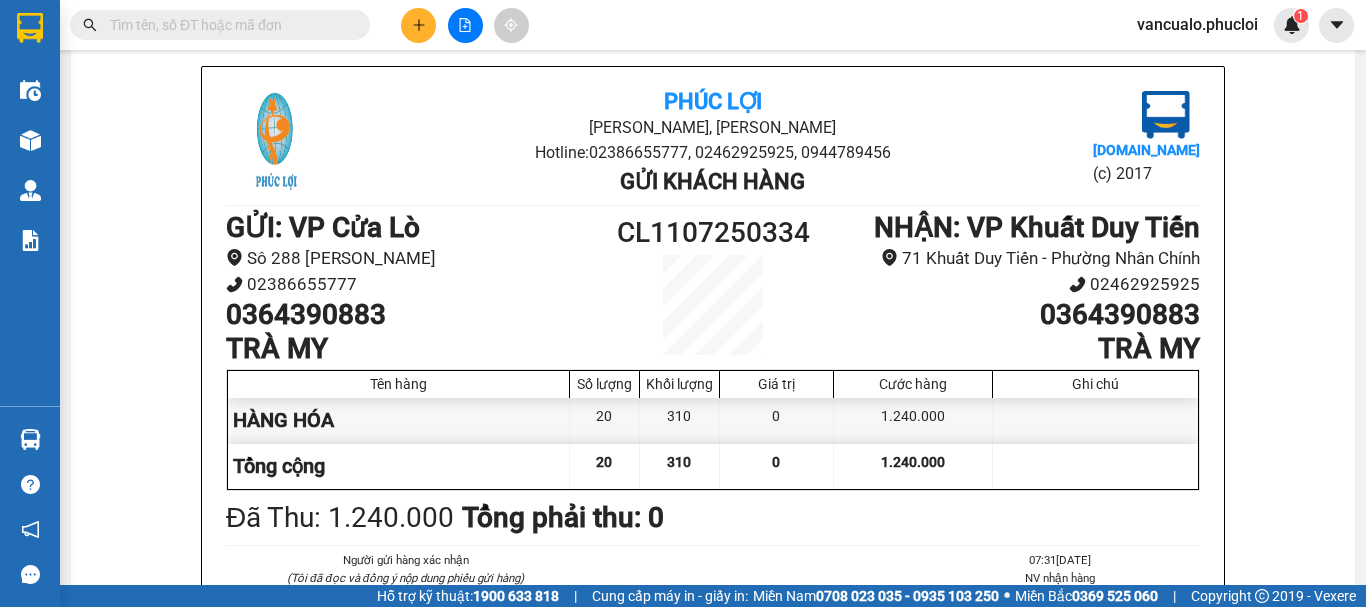 scroll, scrollTop: 119, scrollLeft: 0, axis: vertical 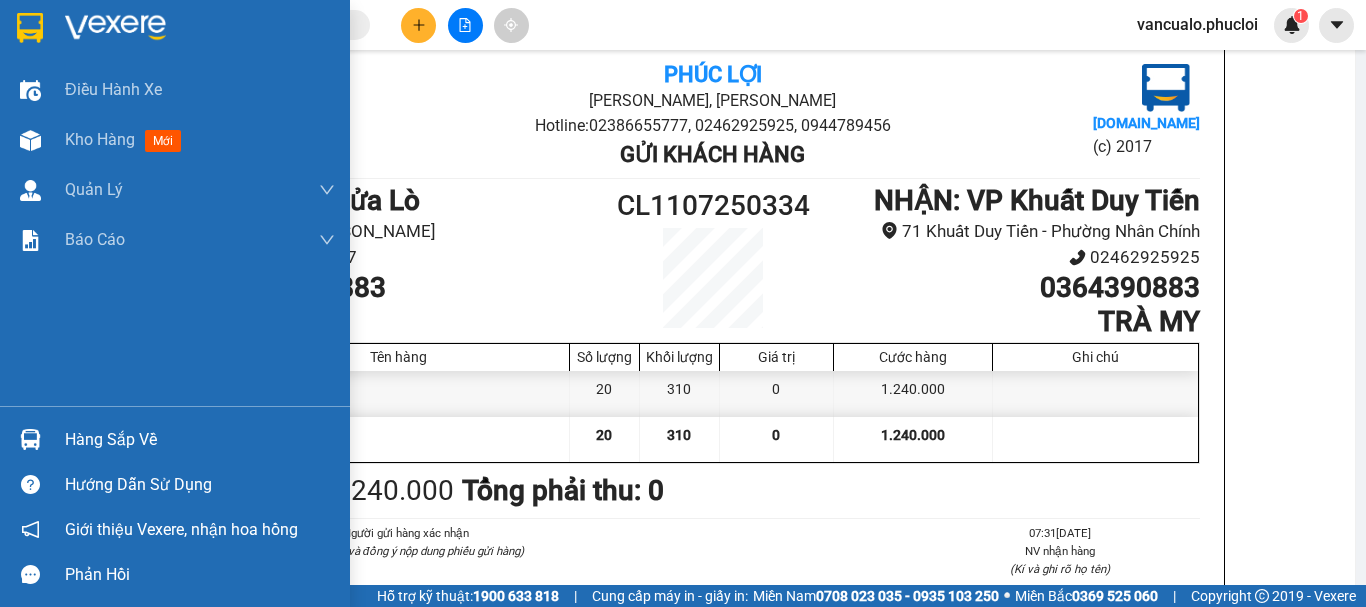 click at bounding box center [115, 28] 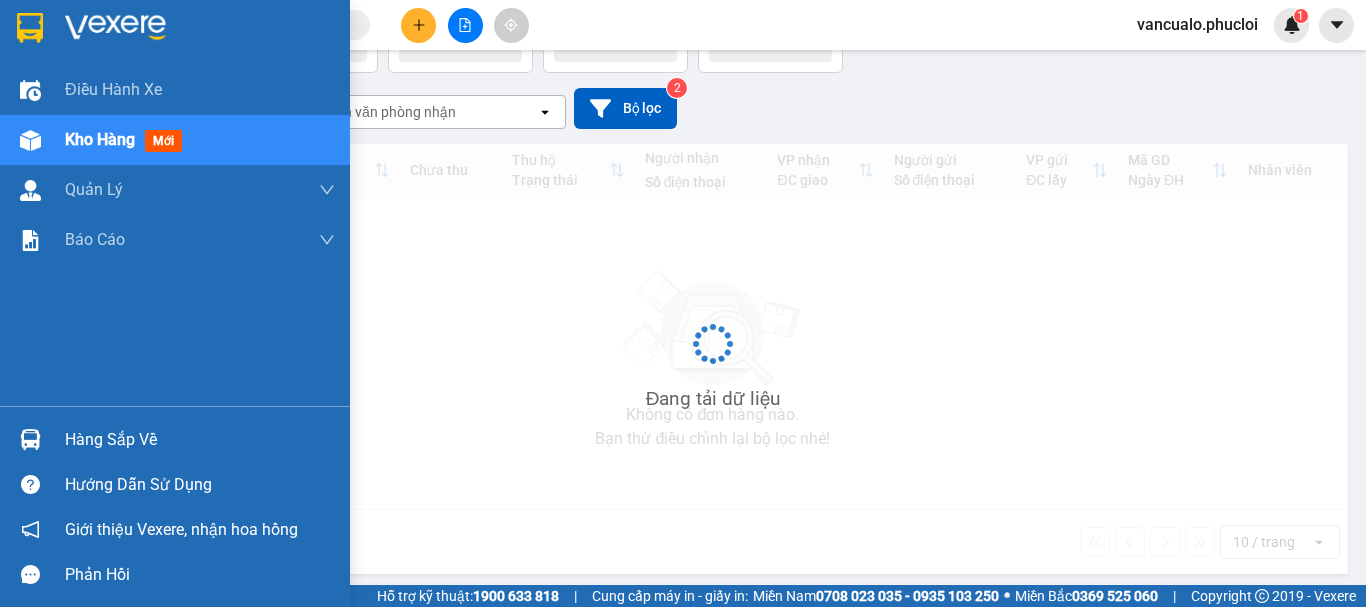 scroll, scrollTop: 0, scrollLeft: 0, axis: both 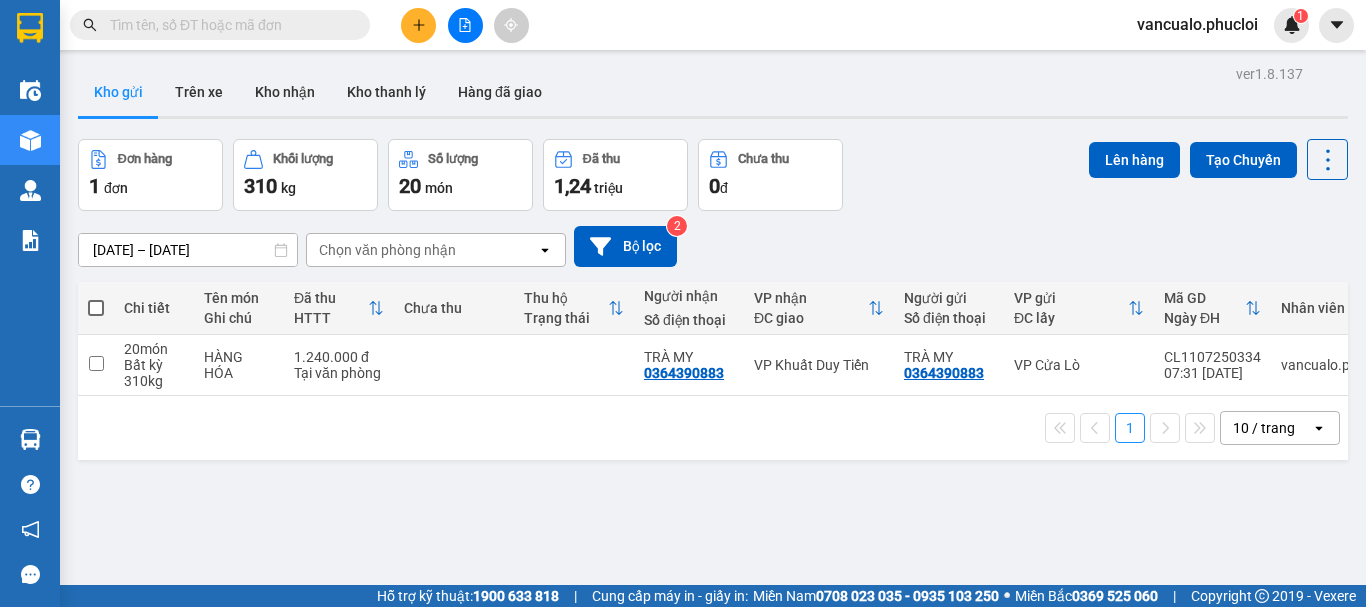 click at bounding box center [96, 308] 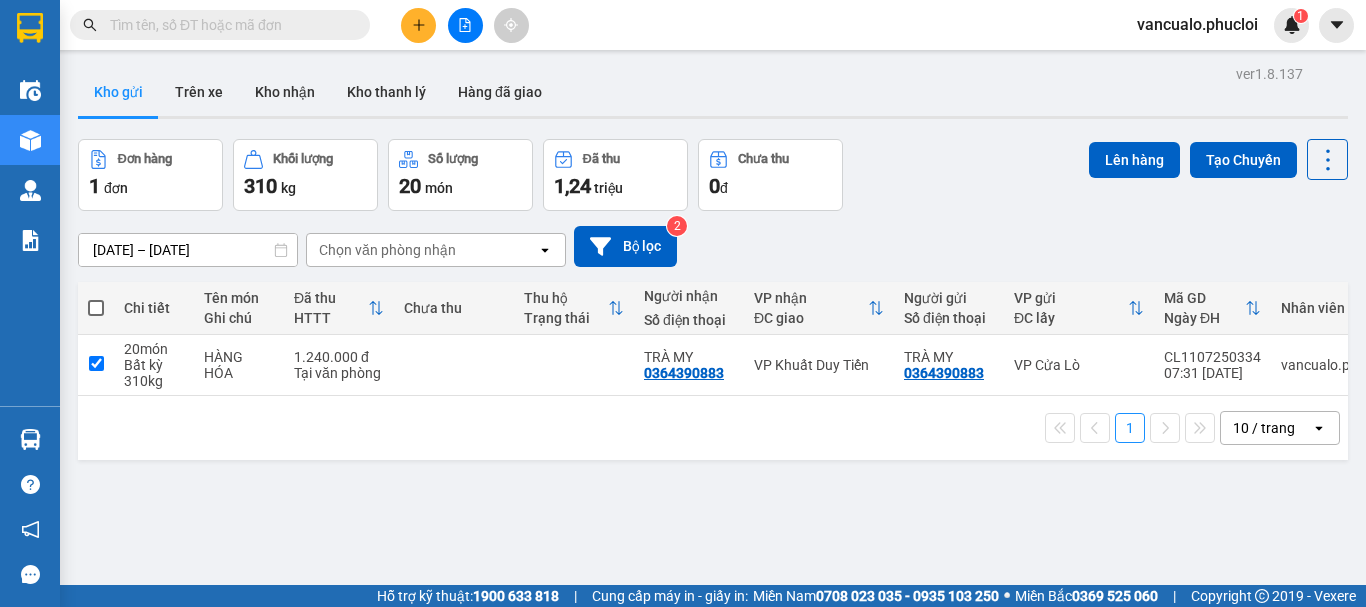 checkbox on "true" 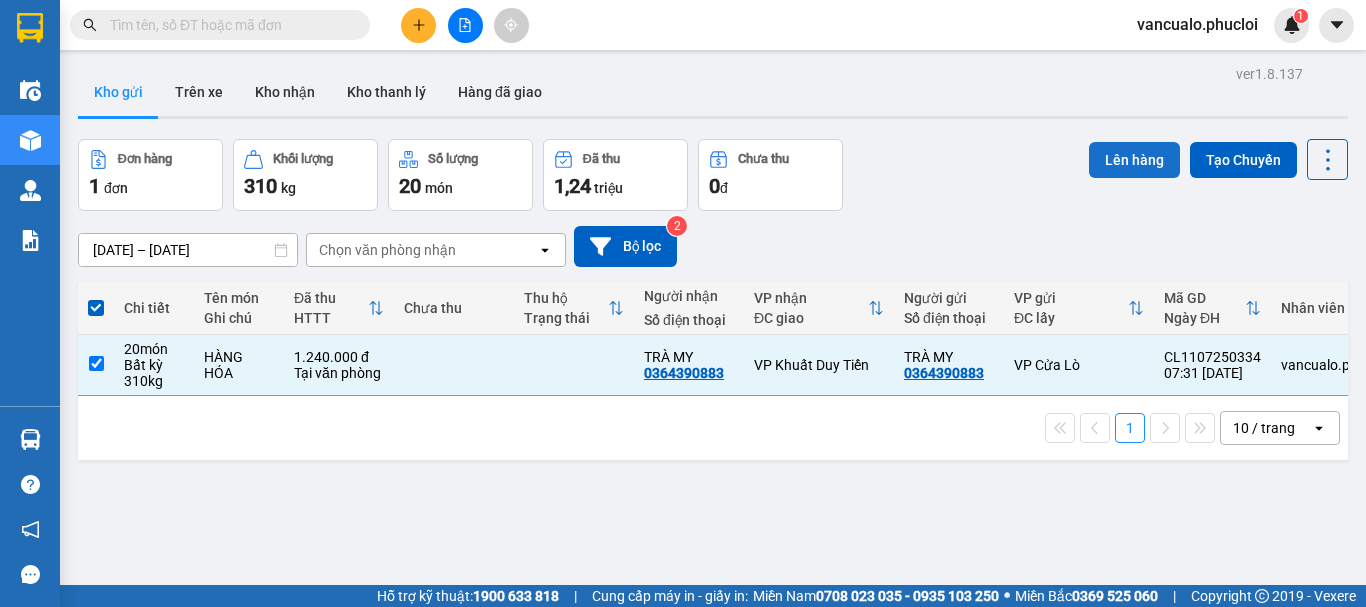 click on "Lên hàng" at bounding box center (1134, 160) 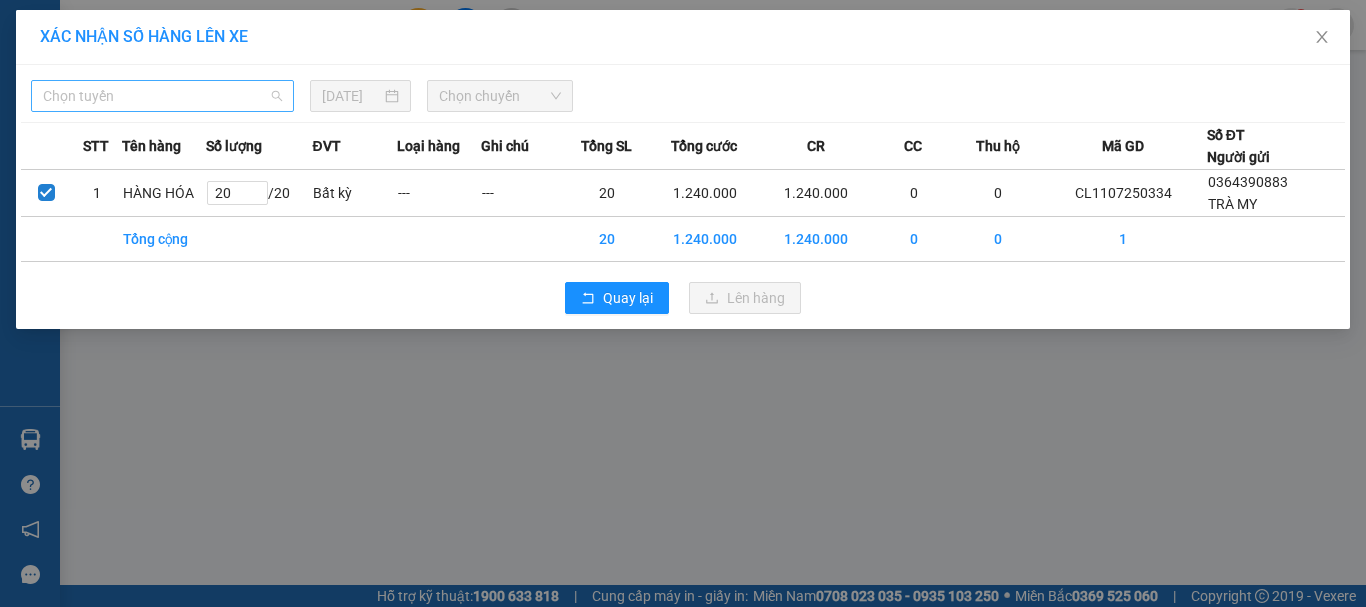 click on "Chọn tuyến" at bounding box center (162, 96) 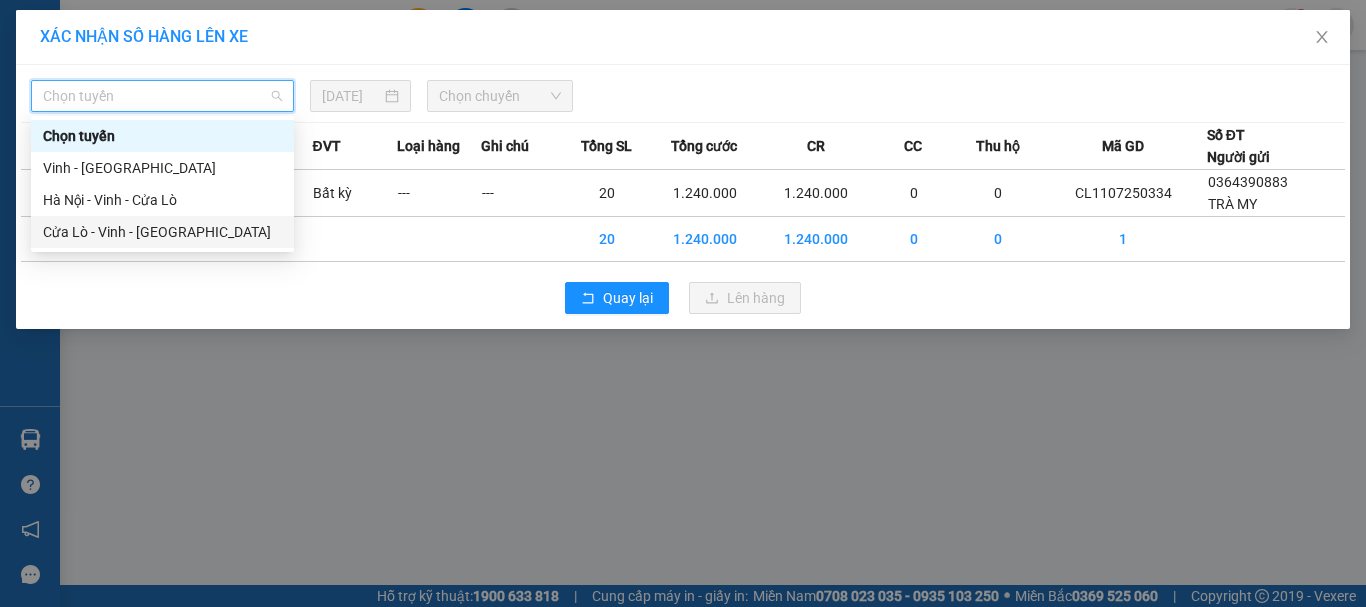click on "Cửa Lò - Vinh - [GEOGRAPHIC_DATA]" at bounding box center [162, 232] 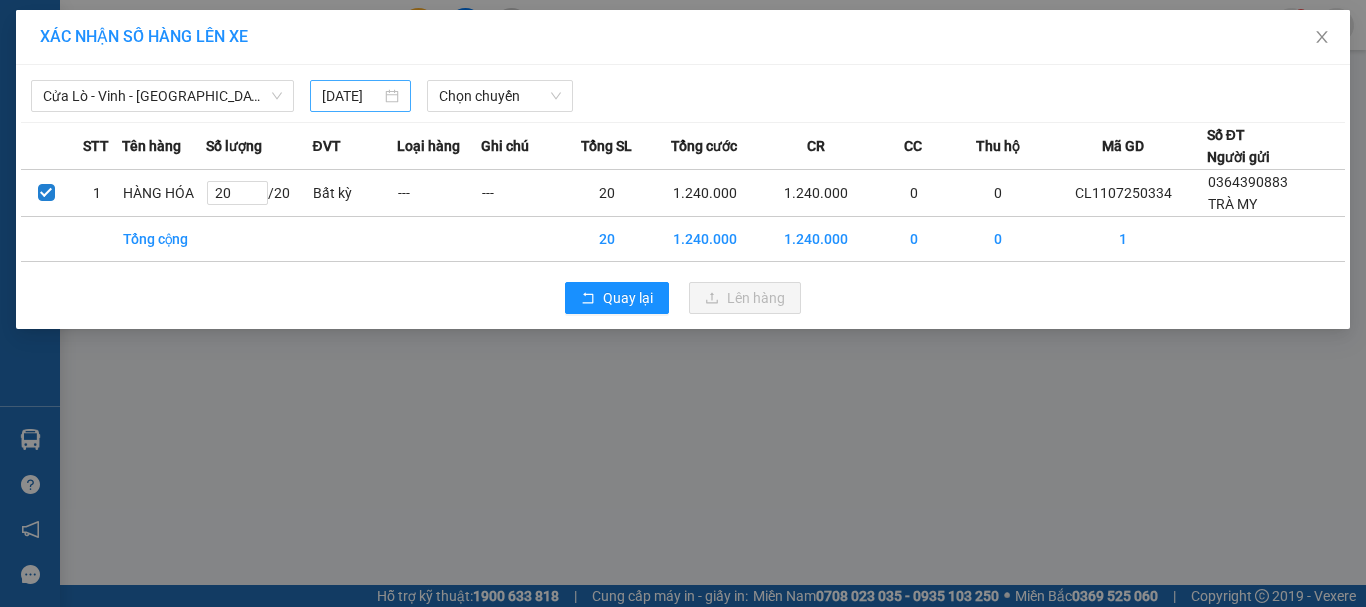 click on "[DATE]" at bounding box center (360, 96) 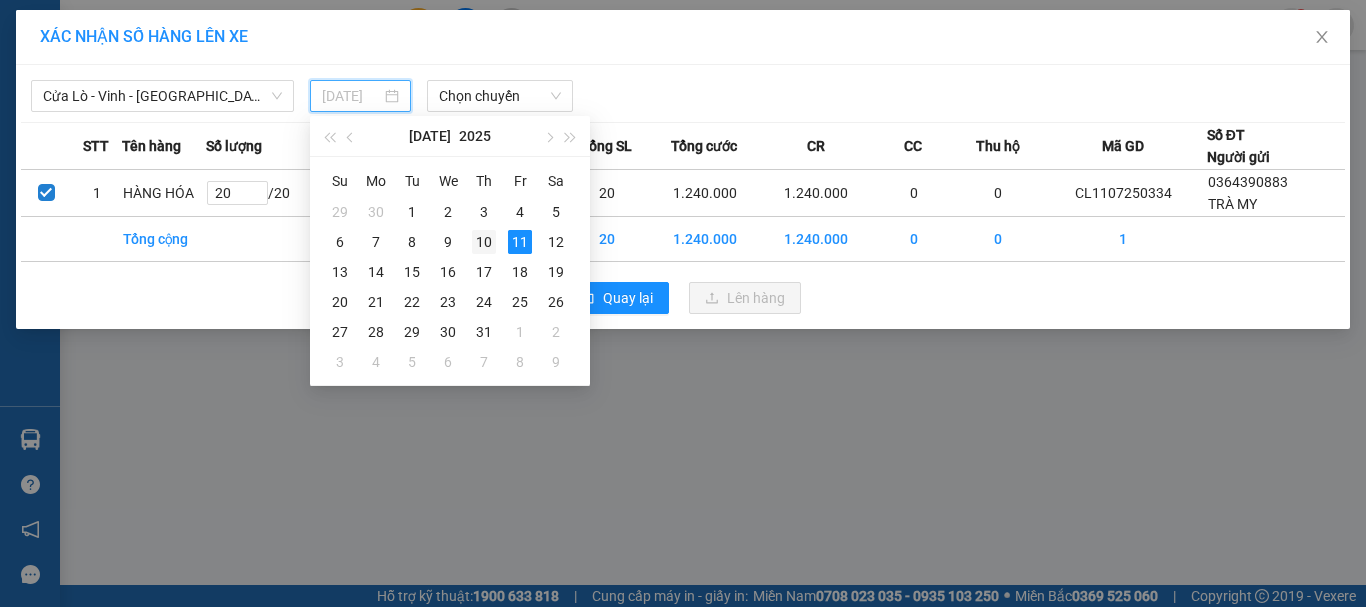 click on "10" at bounding box center [484, 242] 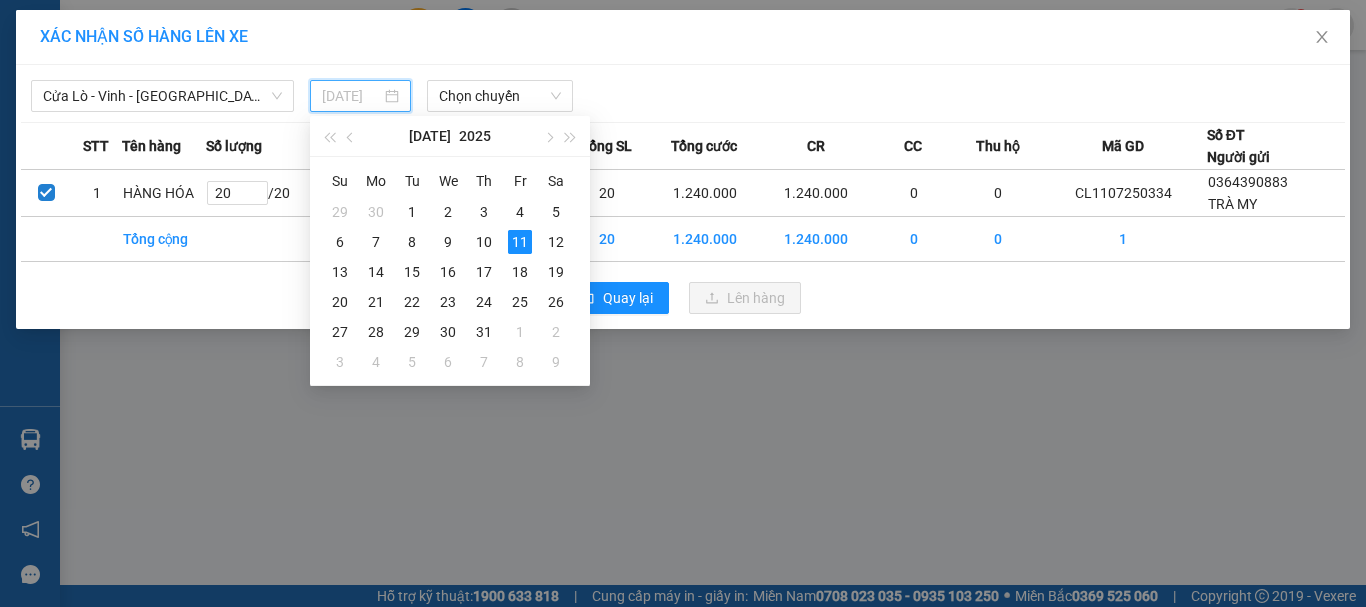 type on "[DATE]" 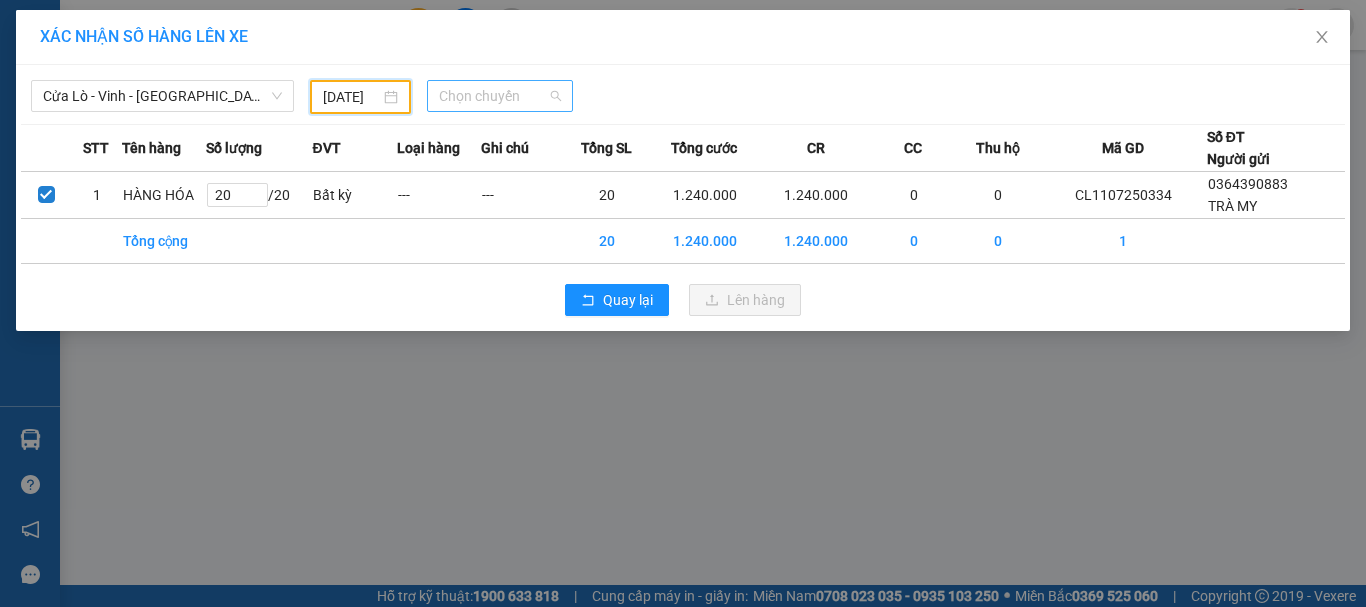 click on "Chọn chuyến" at bounding box center [500, 96] 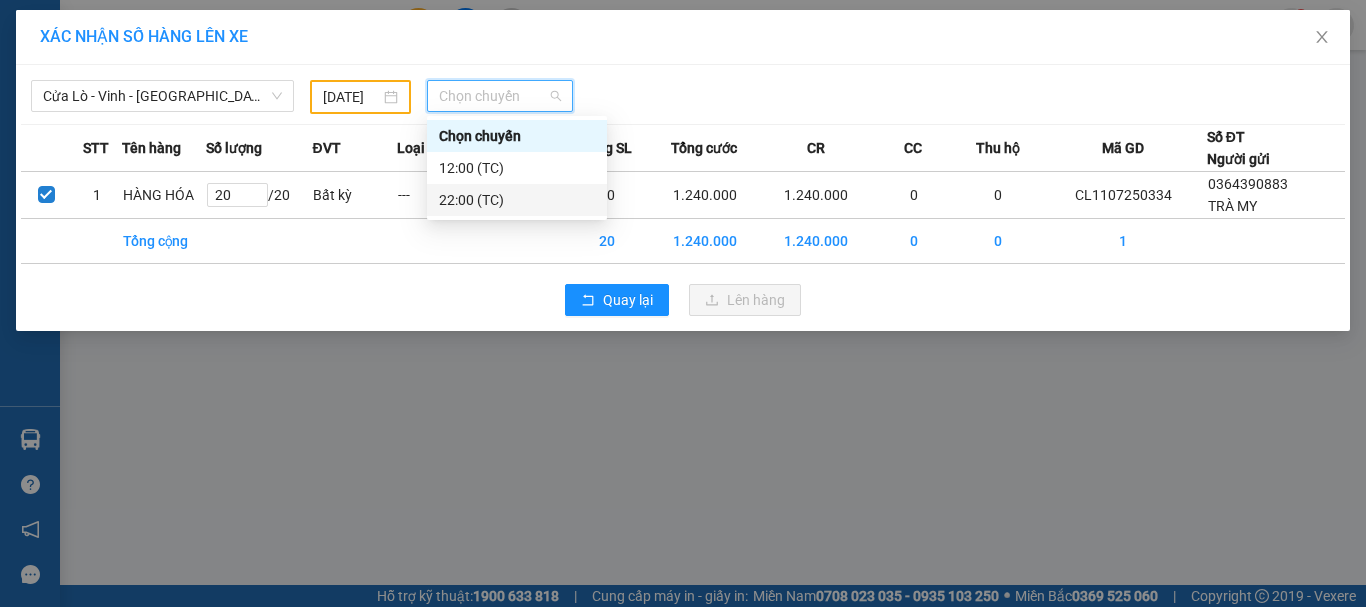 click on "22:00   (TC)" at bounding box center [517, 200] 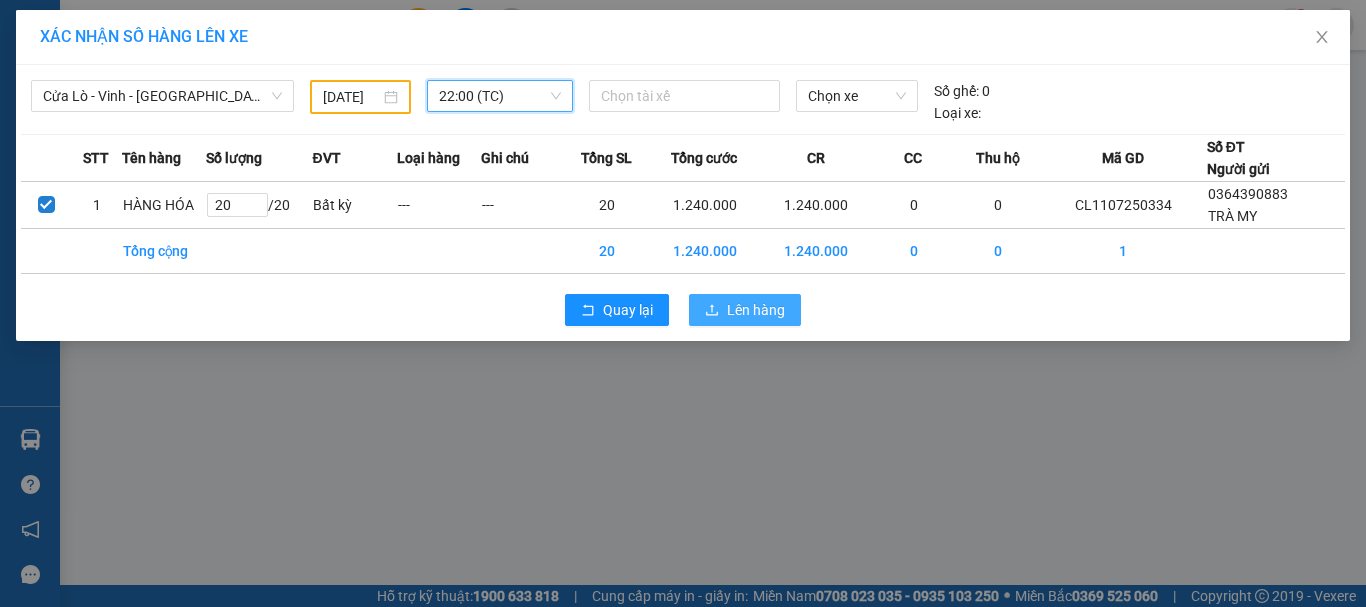 click on "Lên hàng" at bounding box center [745, 310] 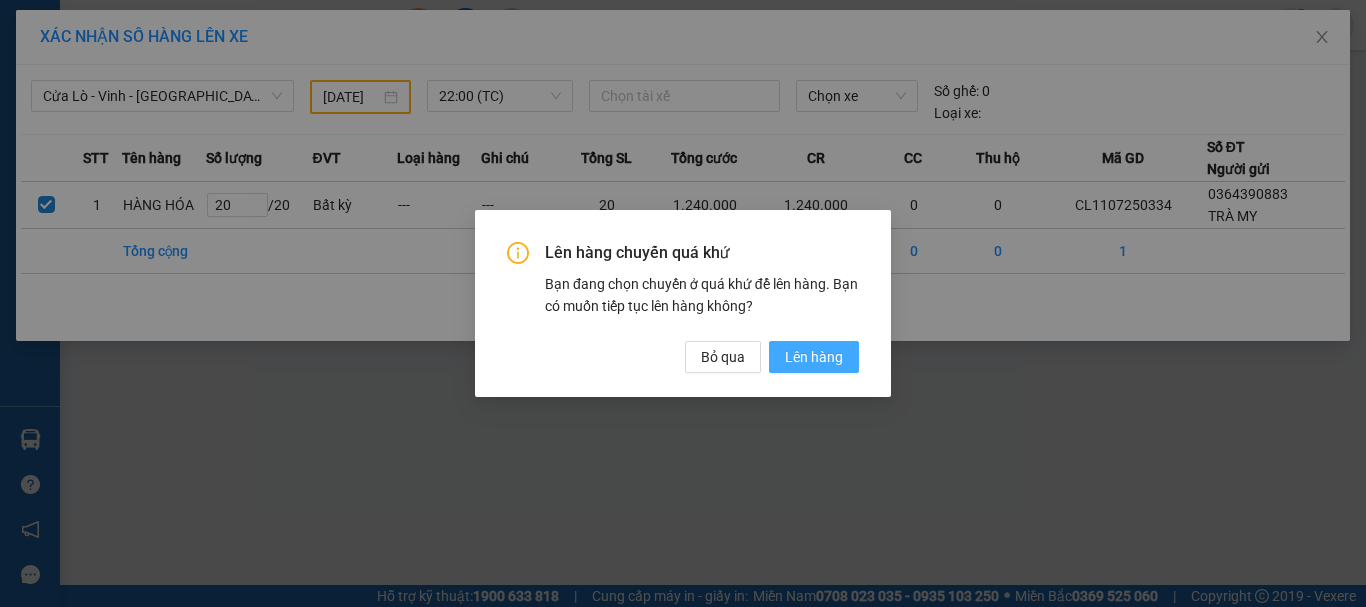 click on "Lên hàng" at bounding box center (814, 357) 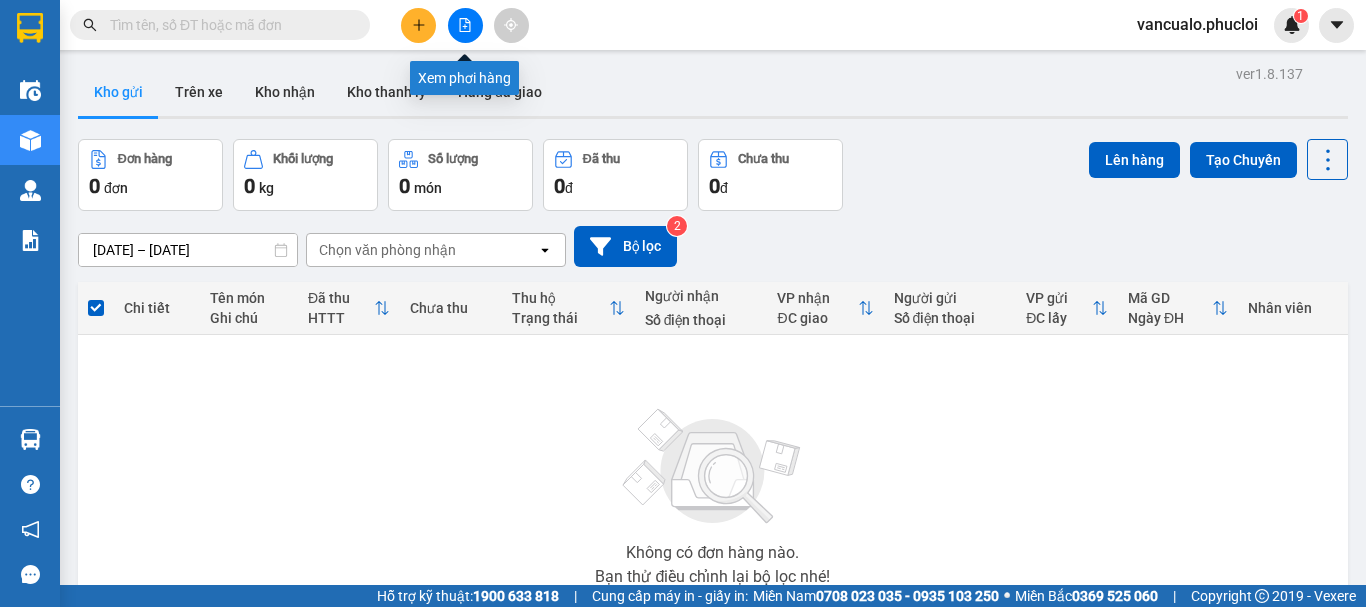 click at bounding box center [465, 25] 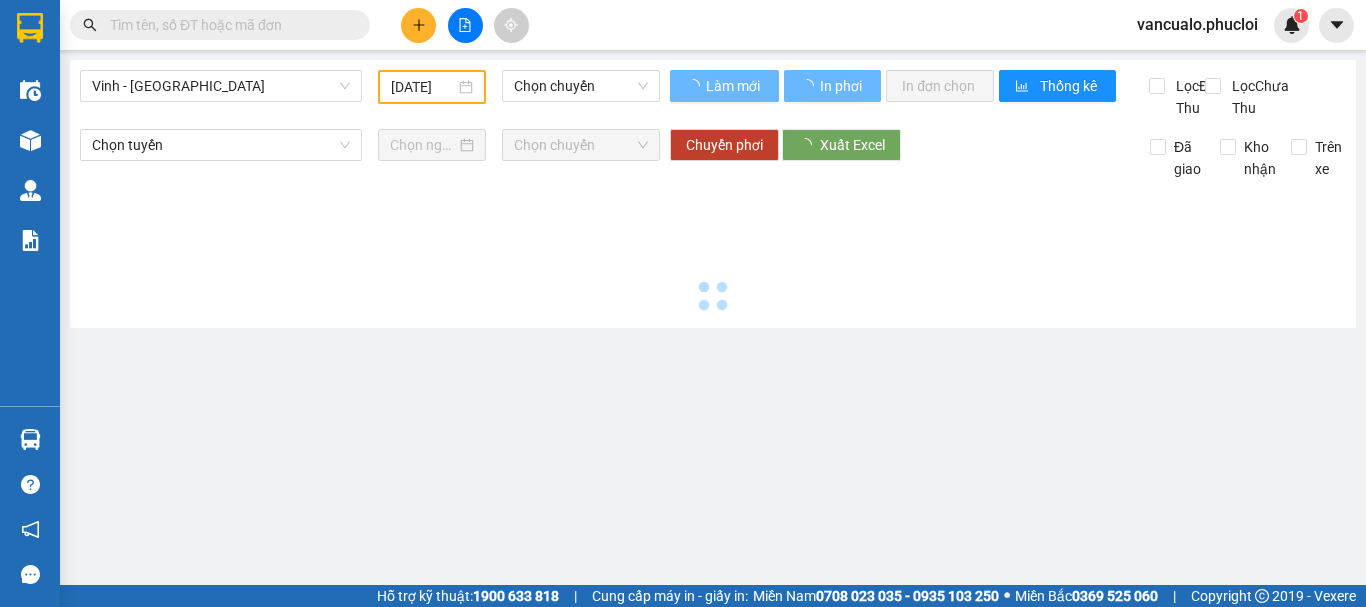 type on "[DATE]" 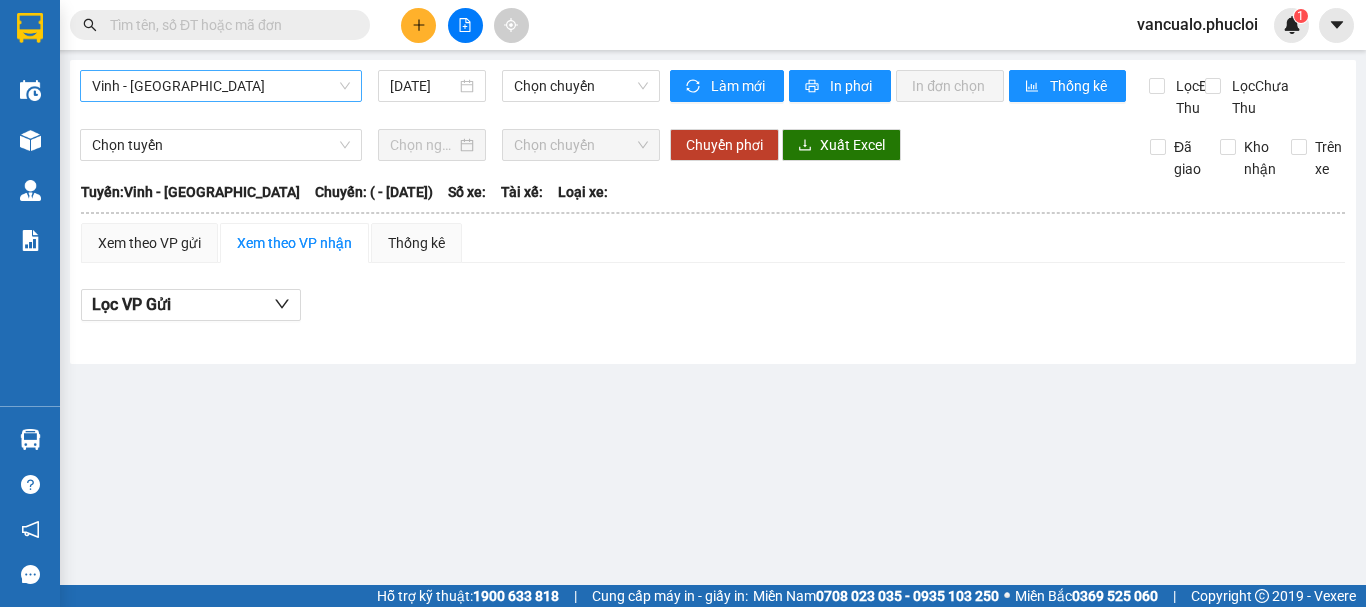 click on "Vinh - [GEOGRAPHIC_DATA]" at bounding box center [221, 86] 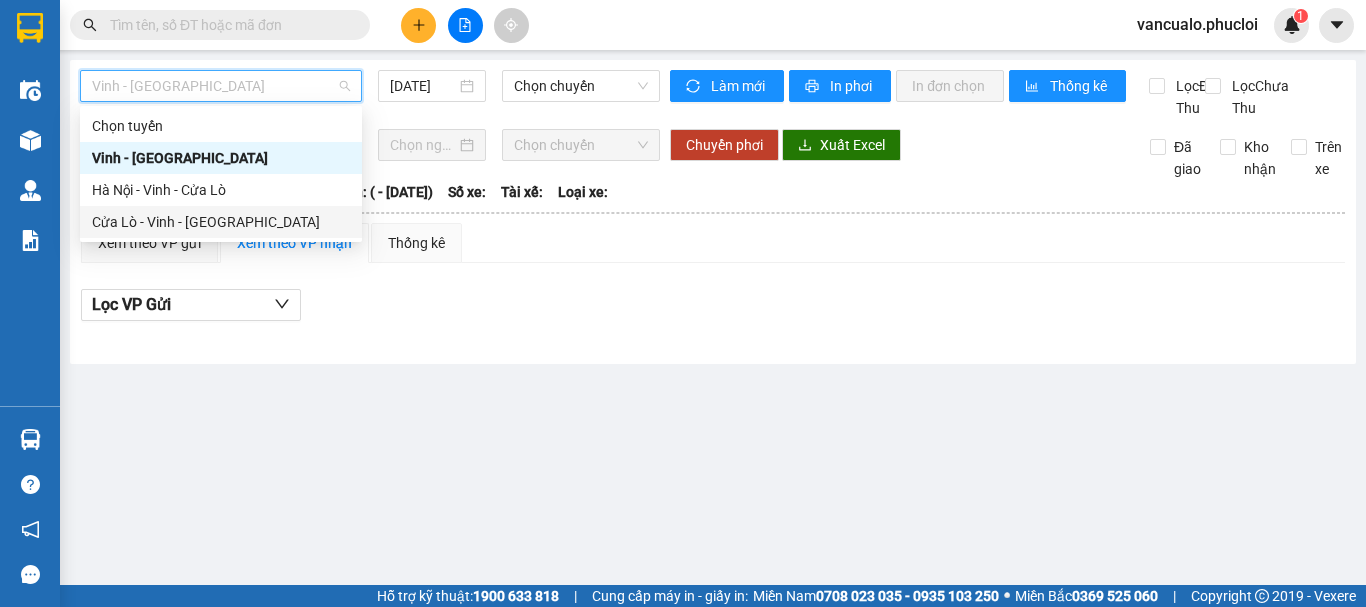 click on "Cửa Lò - Vinh - [GEOGRAPHIC_DATA]" at bounding box center (221, 222) 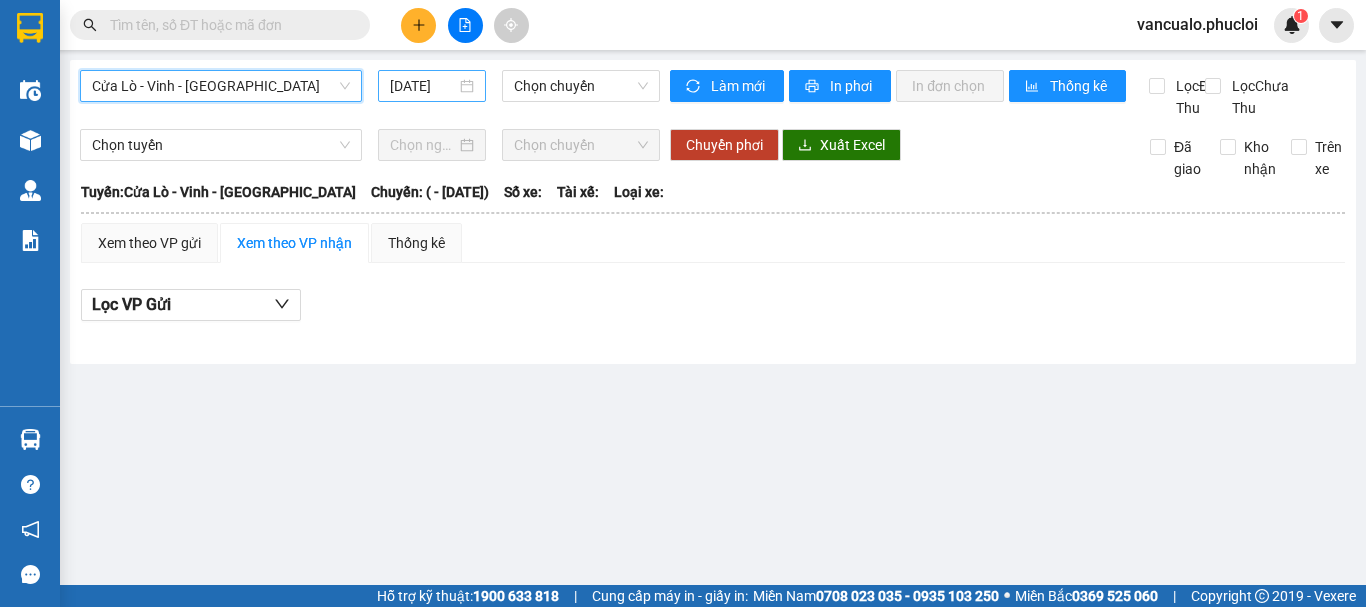 click on "[DATE]" at bounding box center [432, 86] 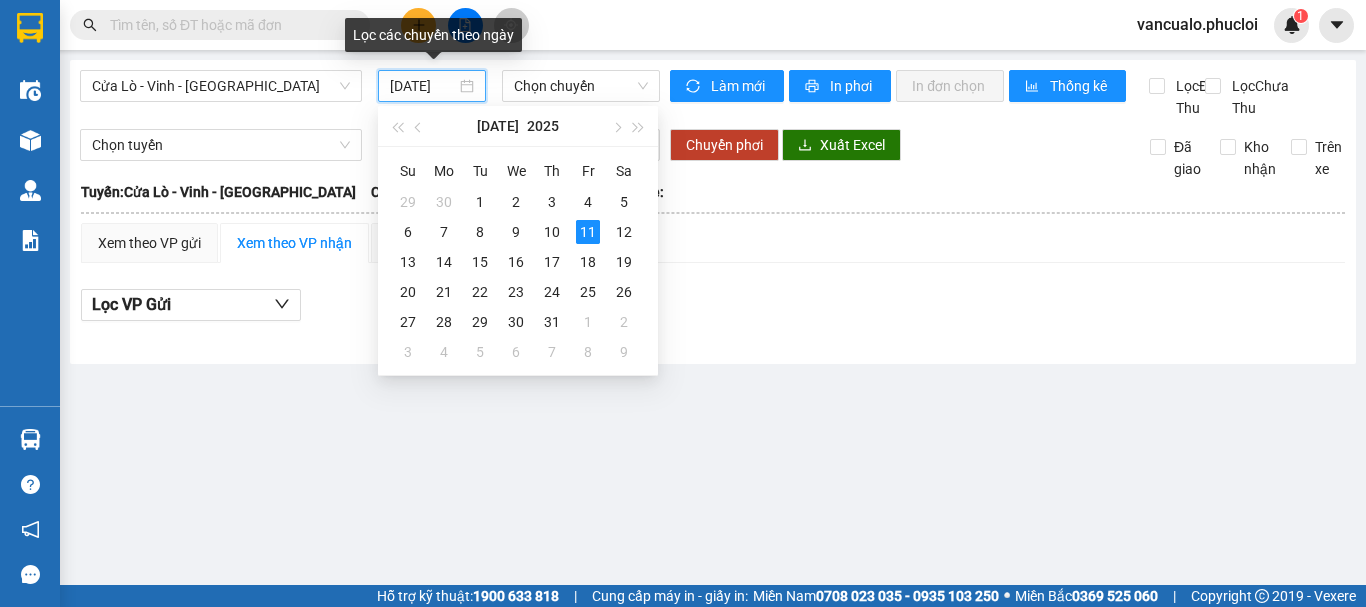 scroll, scrollTop: 0, scrollLeft: 5, axis: horizontal 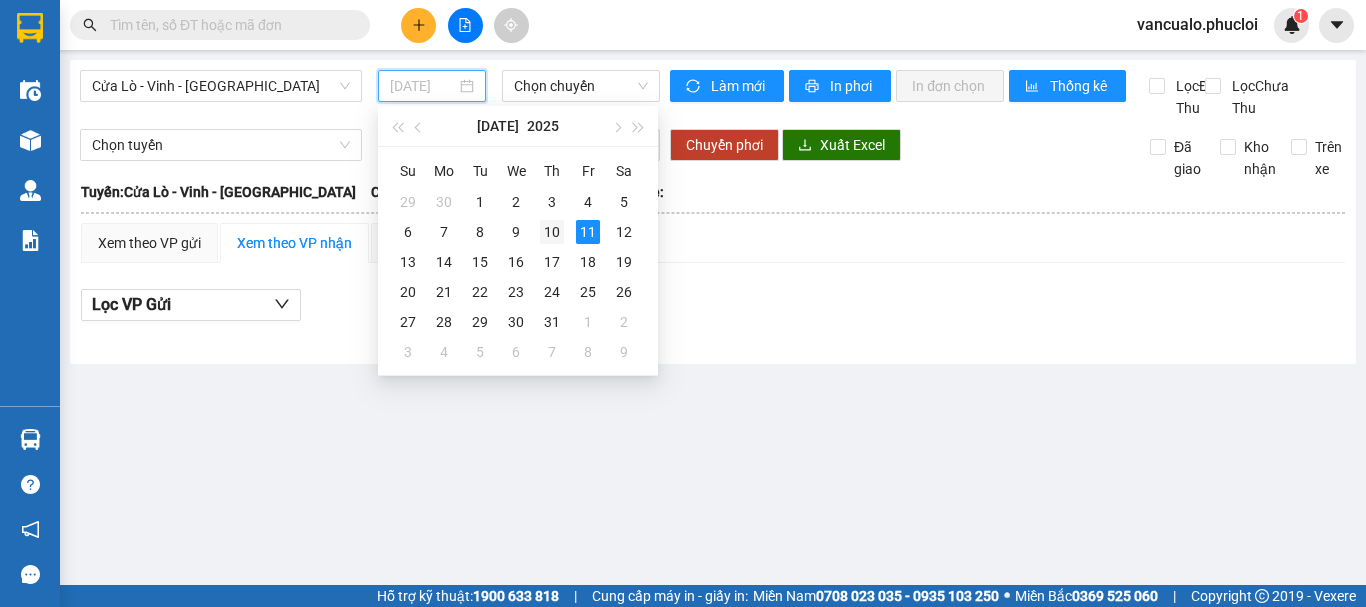 click on "10" at bounding box center (552, 232) 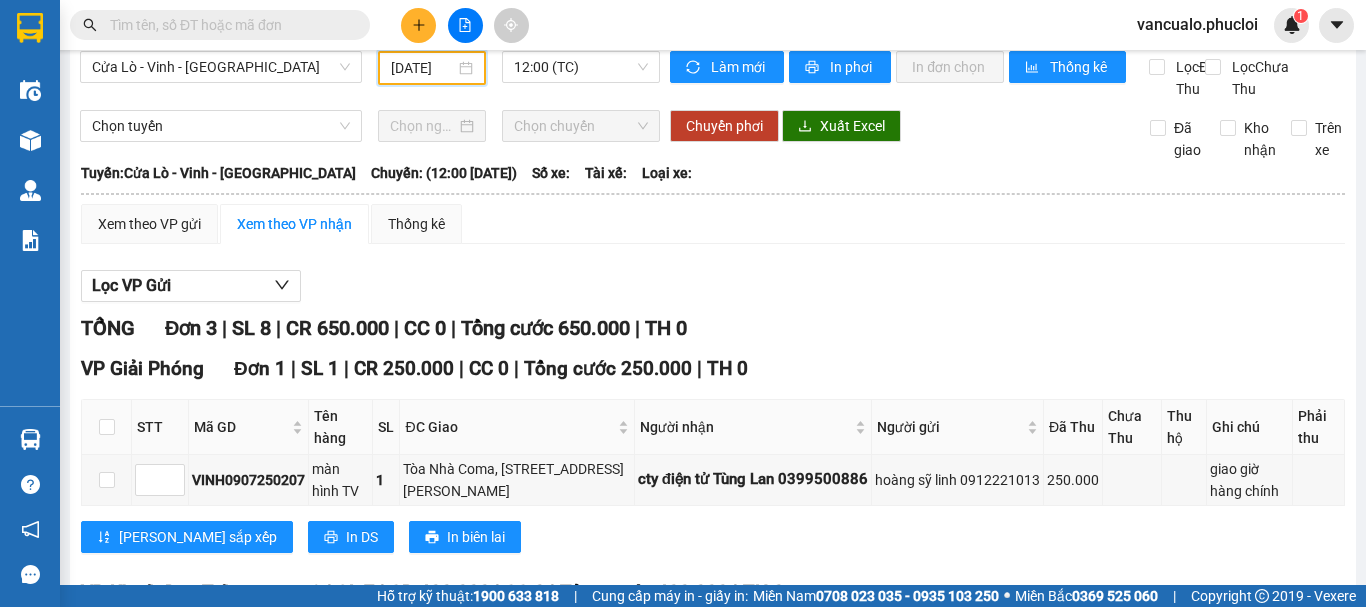 scroll, scrollTop: 0, scrollLeft: 0, axis: both 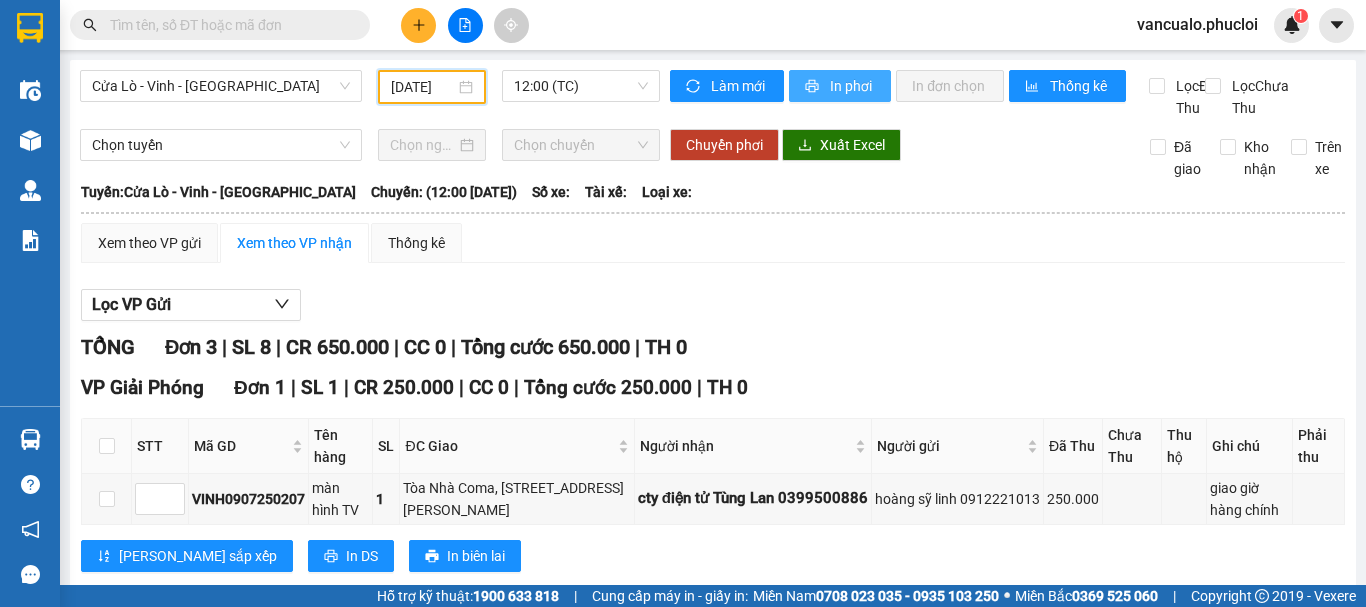 click on "In phơi" at bounding box center [852, 86] 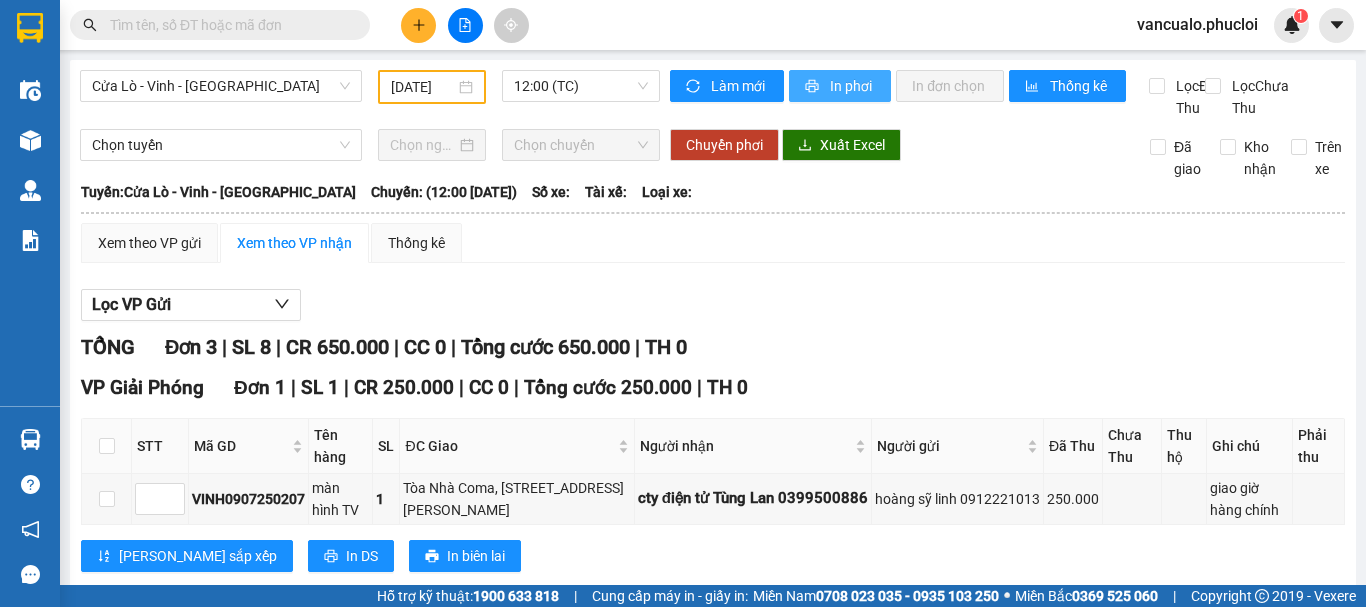 scroll, scrollTop: 0, scrollLeft: 0, axis: both 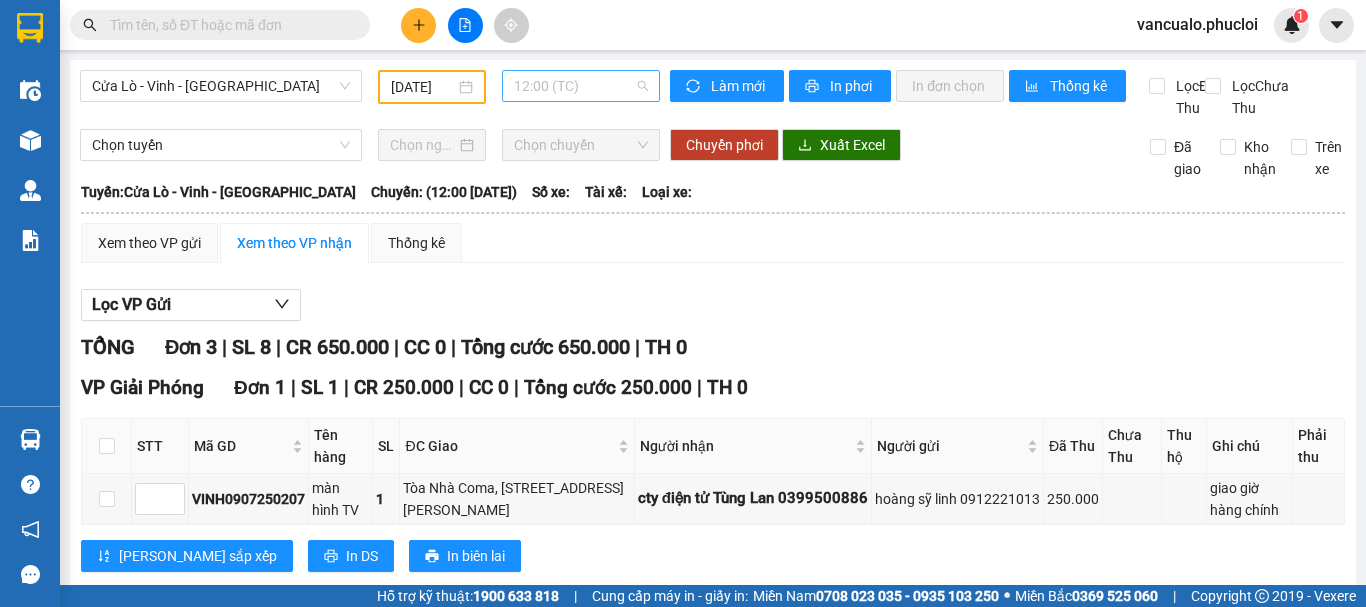 click on "12:00   (TC)" at bounding box center (581, 86) 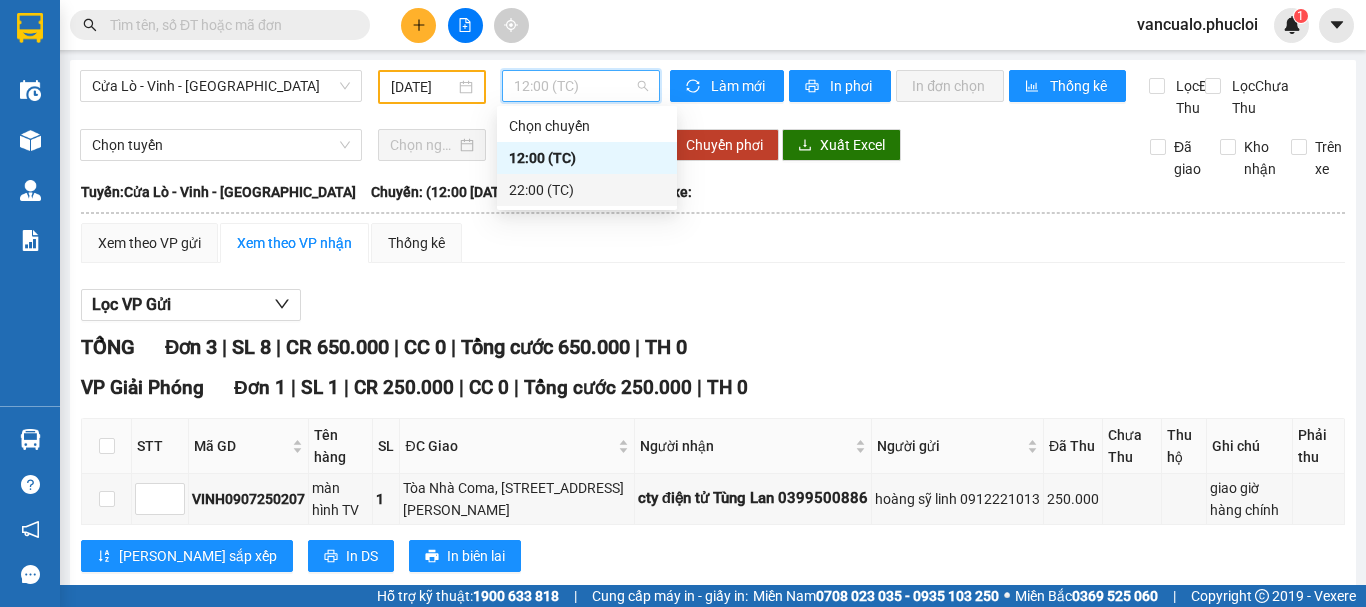 click on "22:00   (TC)" at bounding box center [587, 190] 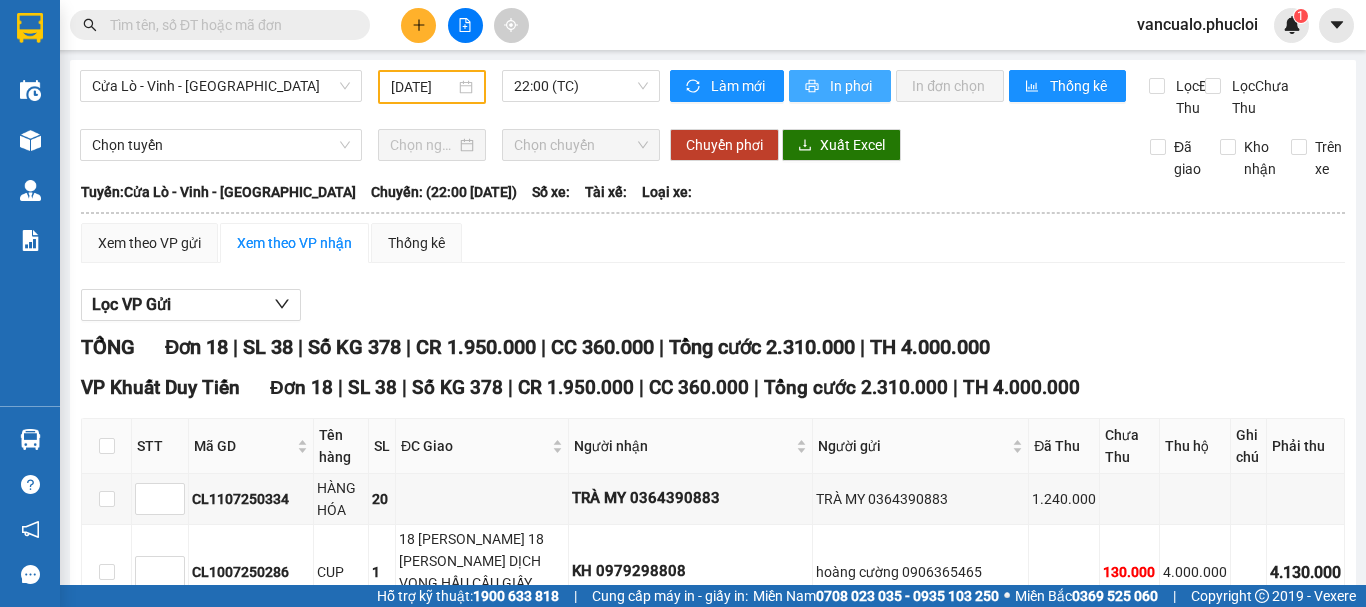 click on "In phơi" at bounding box center [852, 86] 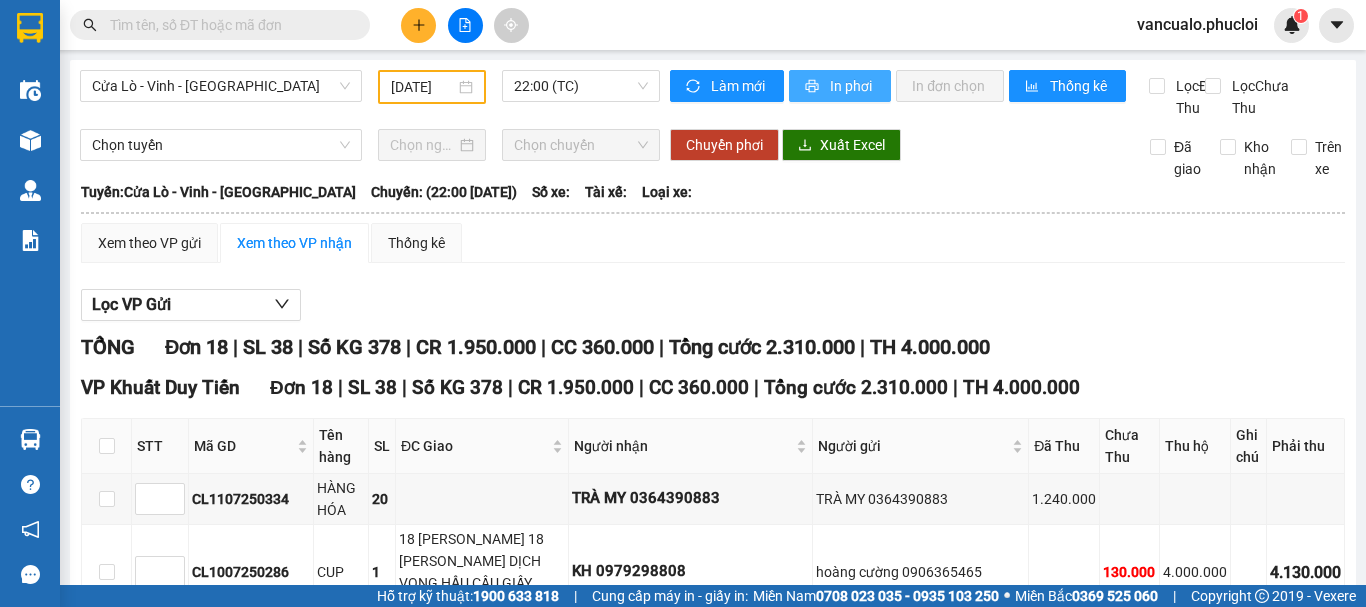 scroll, scrollTop: 0, scrollLeft: 0, axis: both 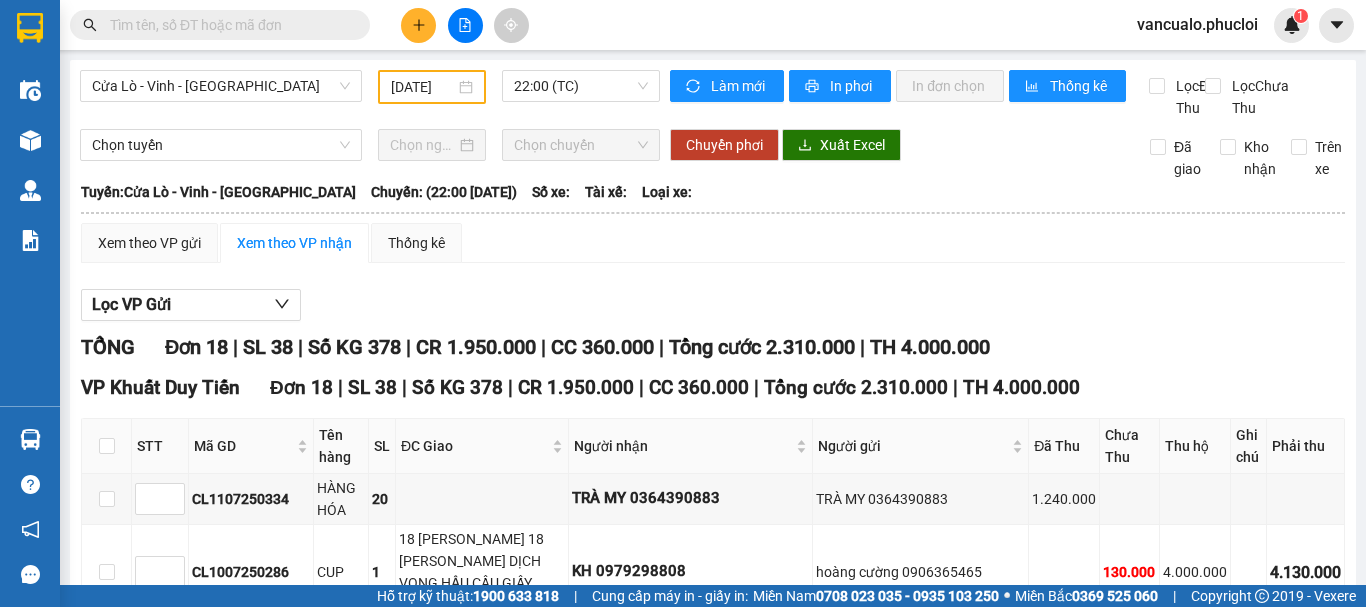 click at bounding box center (228, 25) 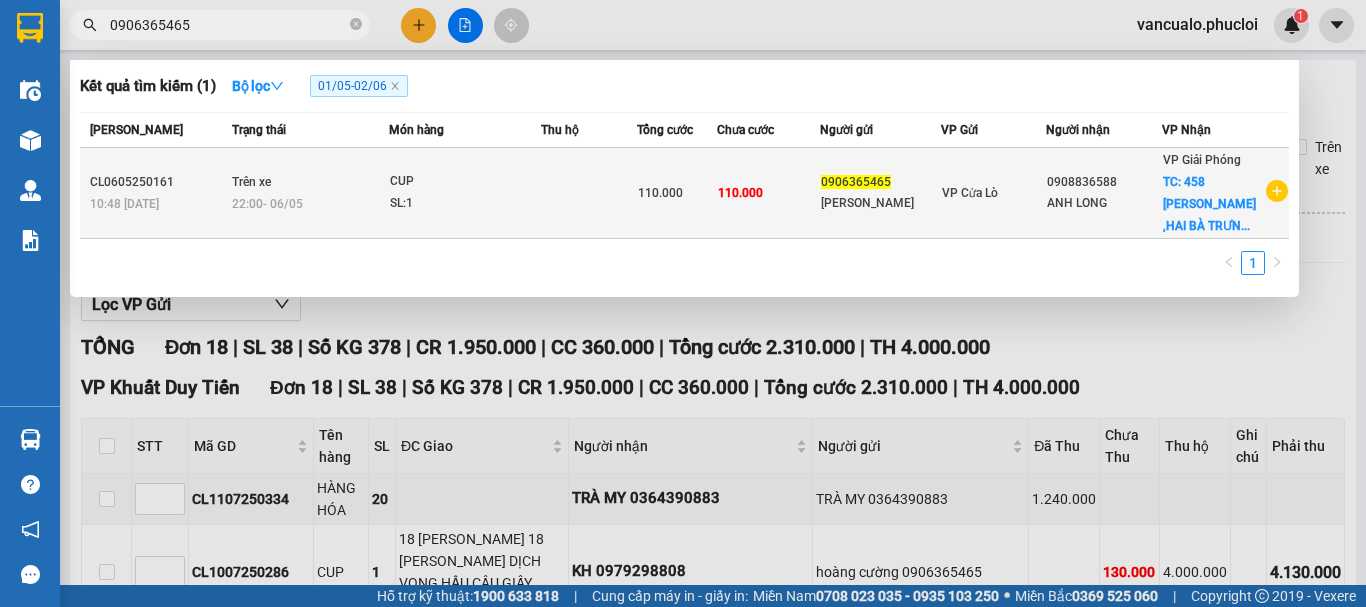 type on "0906365465" 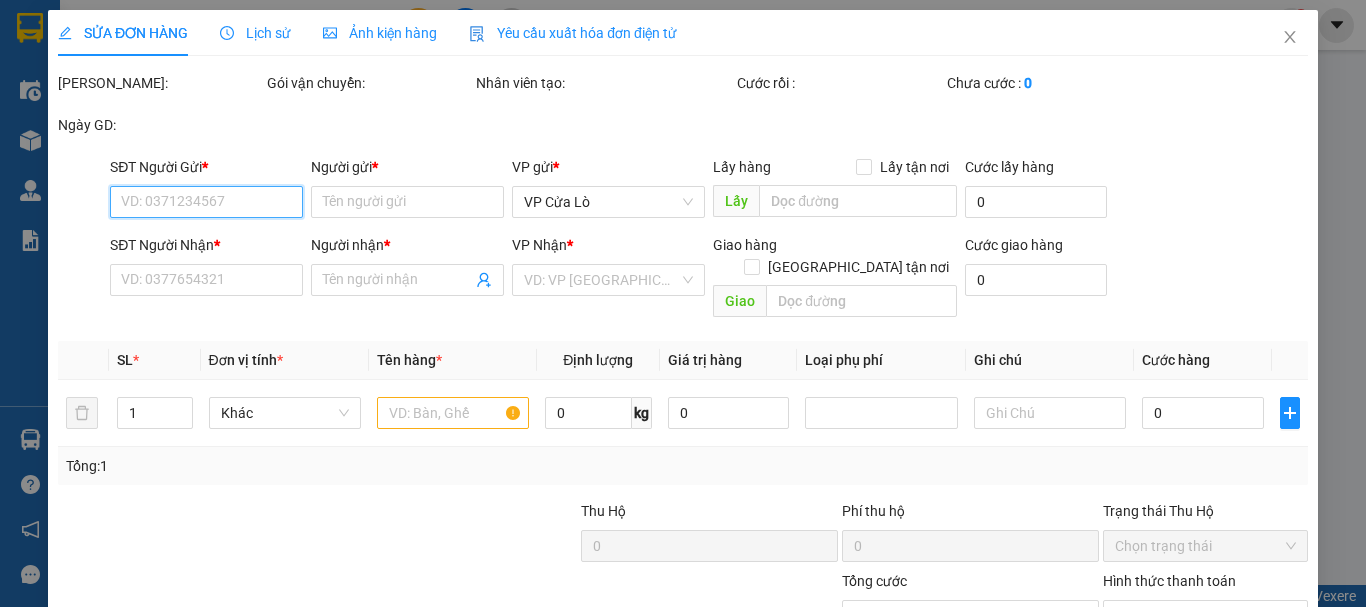 type on "0906365465" 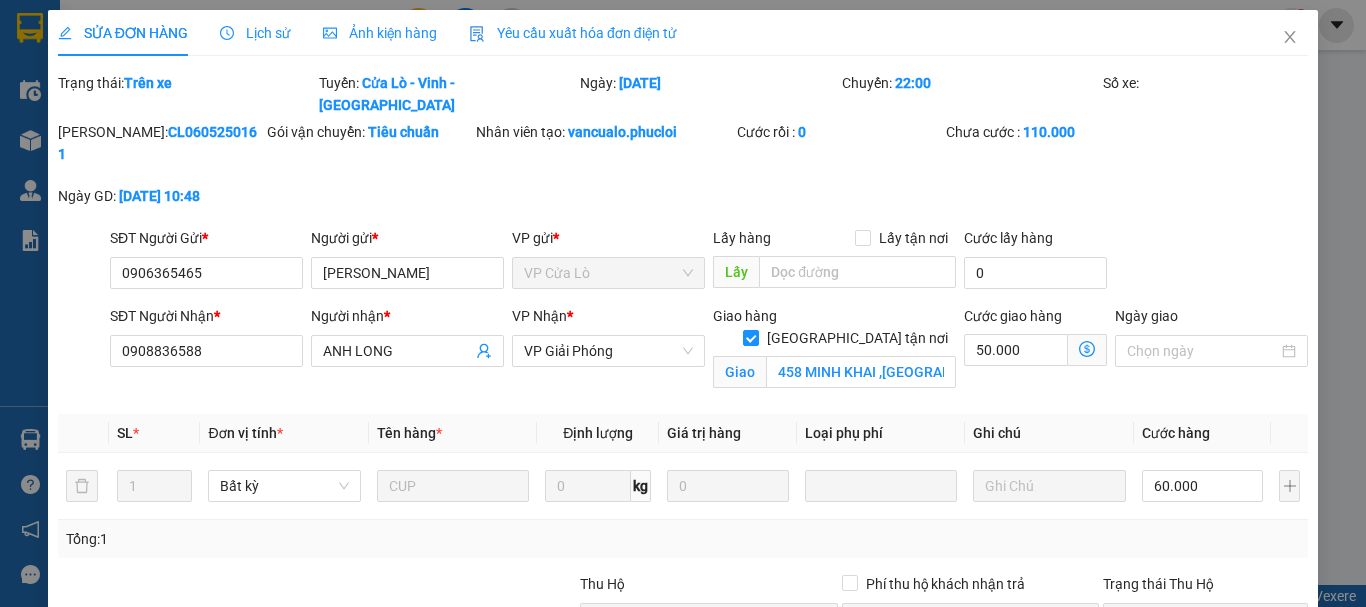 scroll, scrollTop: 250, scrollLeft: 0, axis: vertical 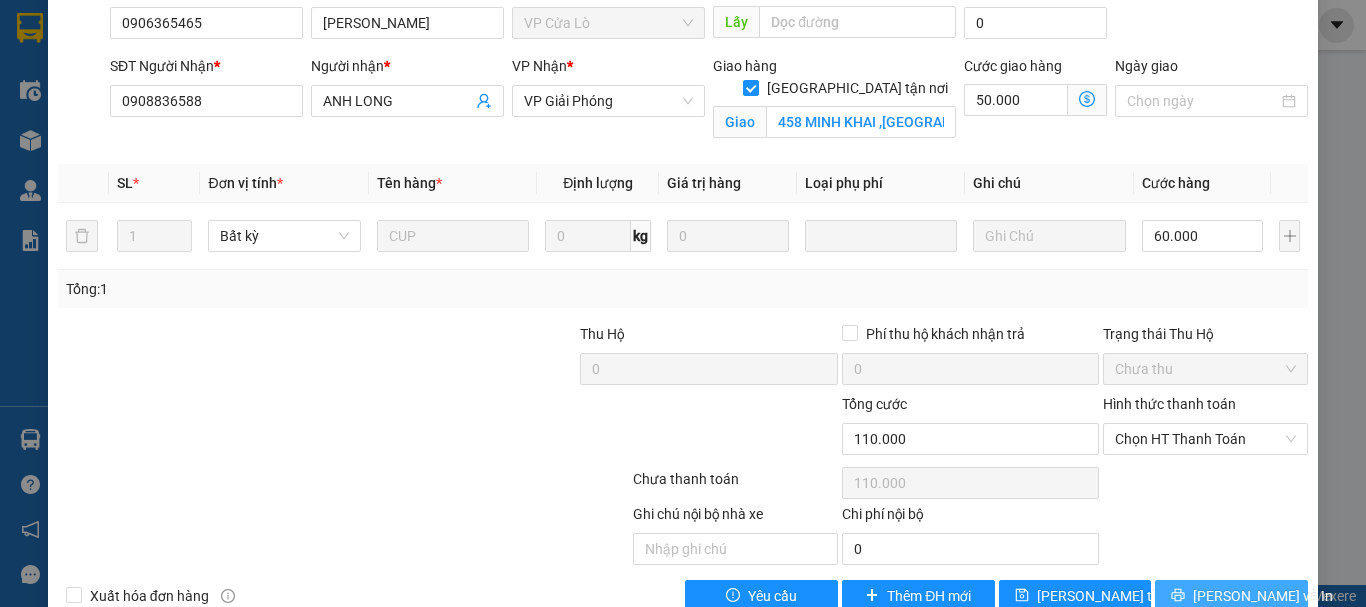 click on "[PERSON_NAME] và In" at bounding box center (1263, 596) 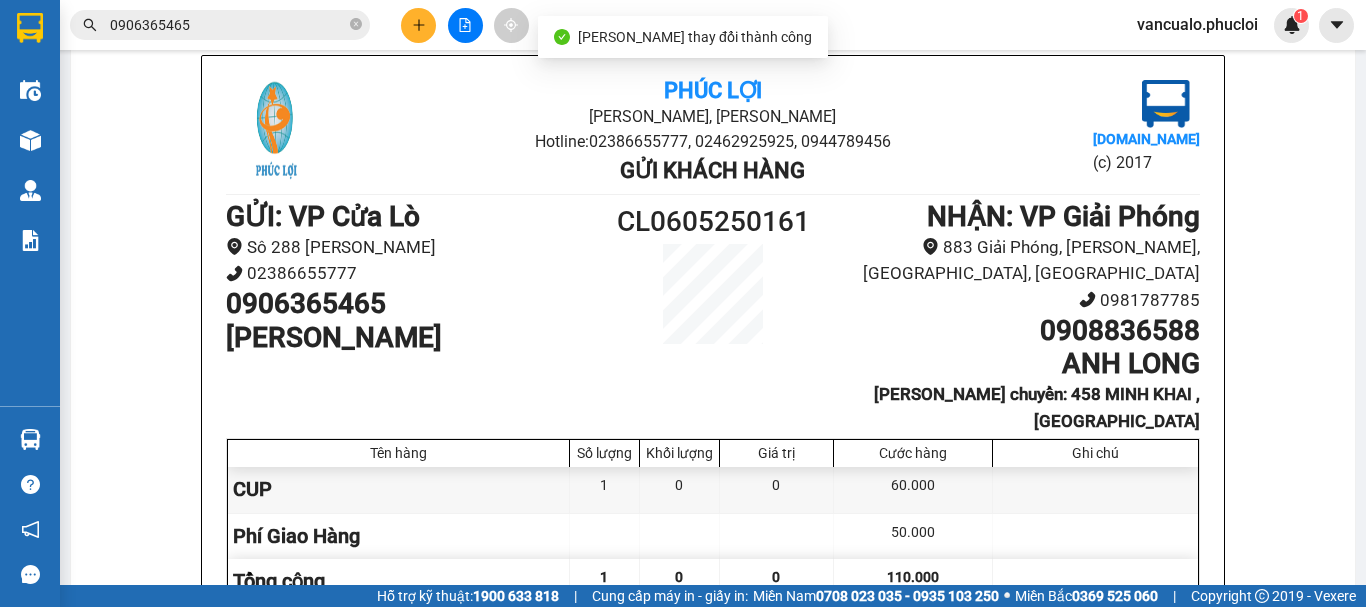 scroll, scrollTop: 123, scrollLeft: 0, axis: vertical 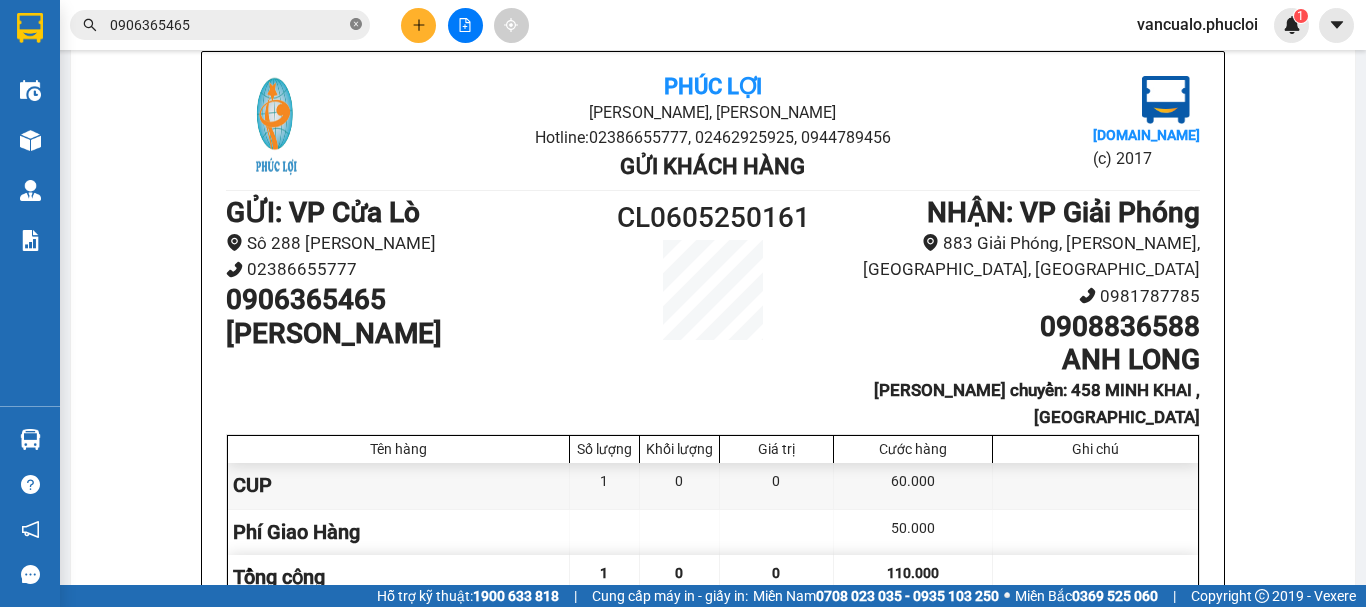 click 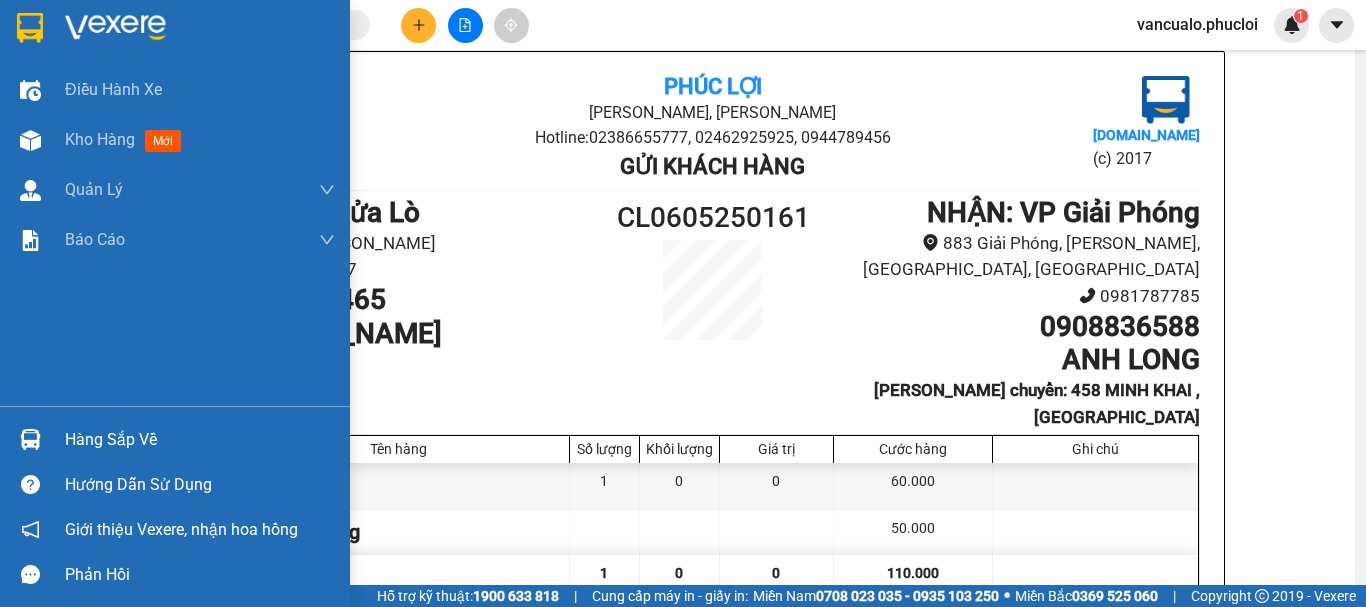 click at bounding box center [115, 28] 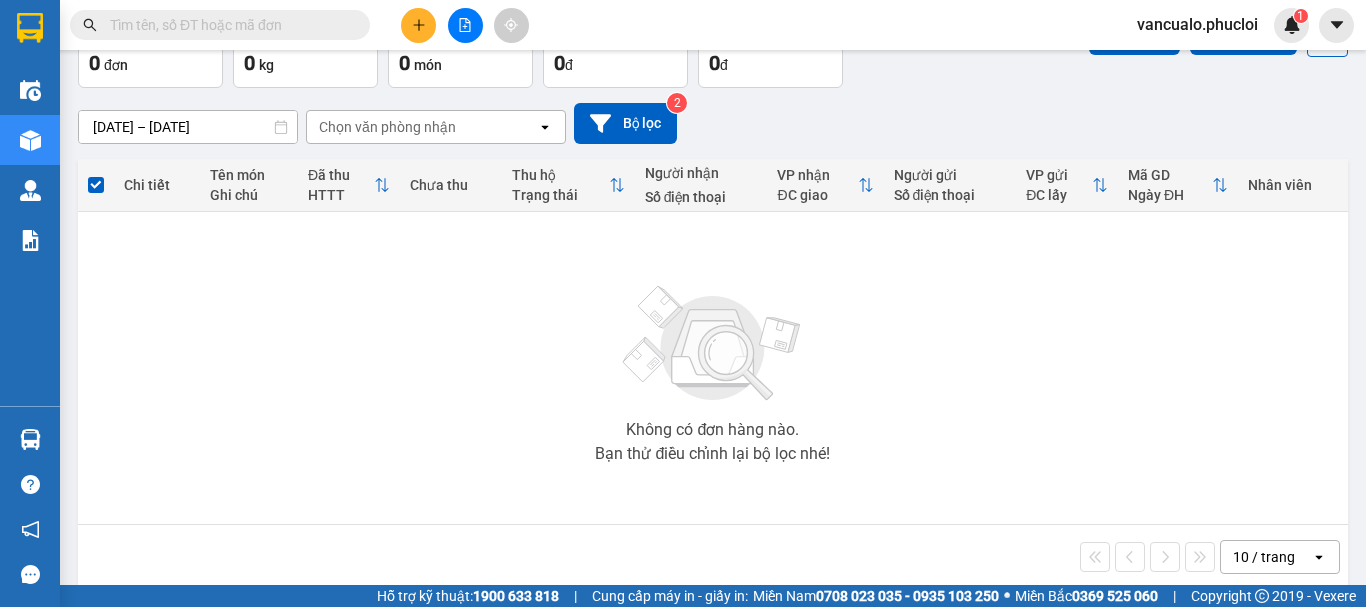 click at bounding box center [228, 25] 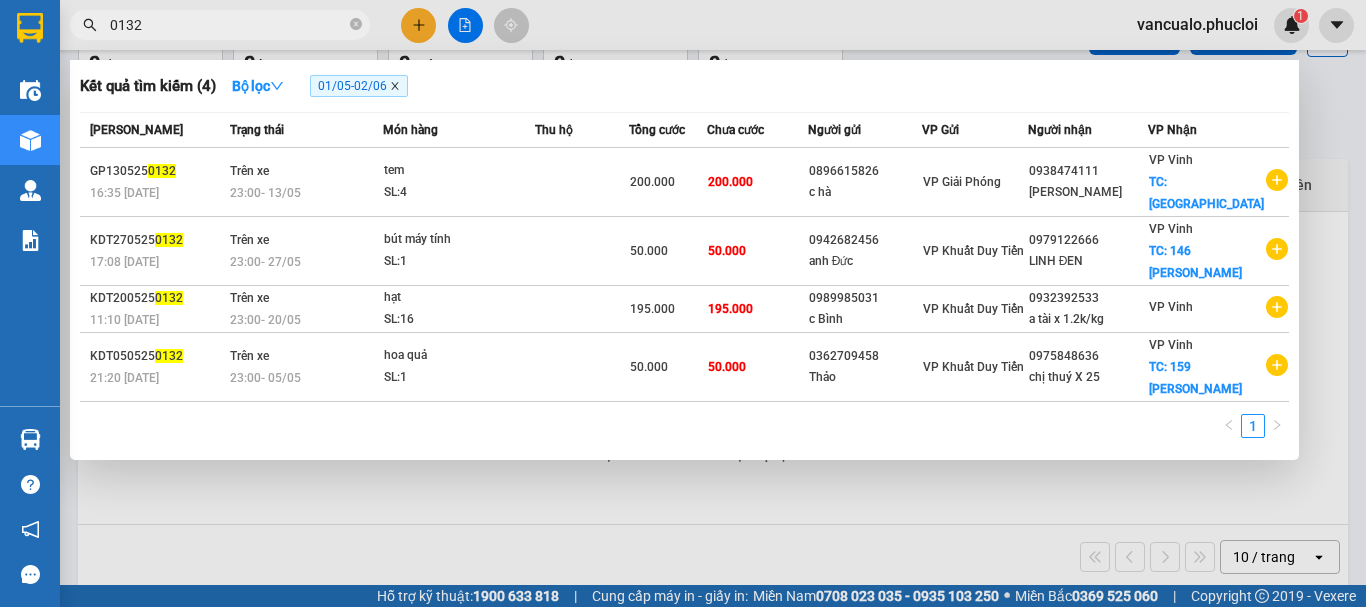 type on "0132" 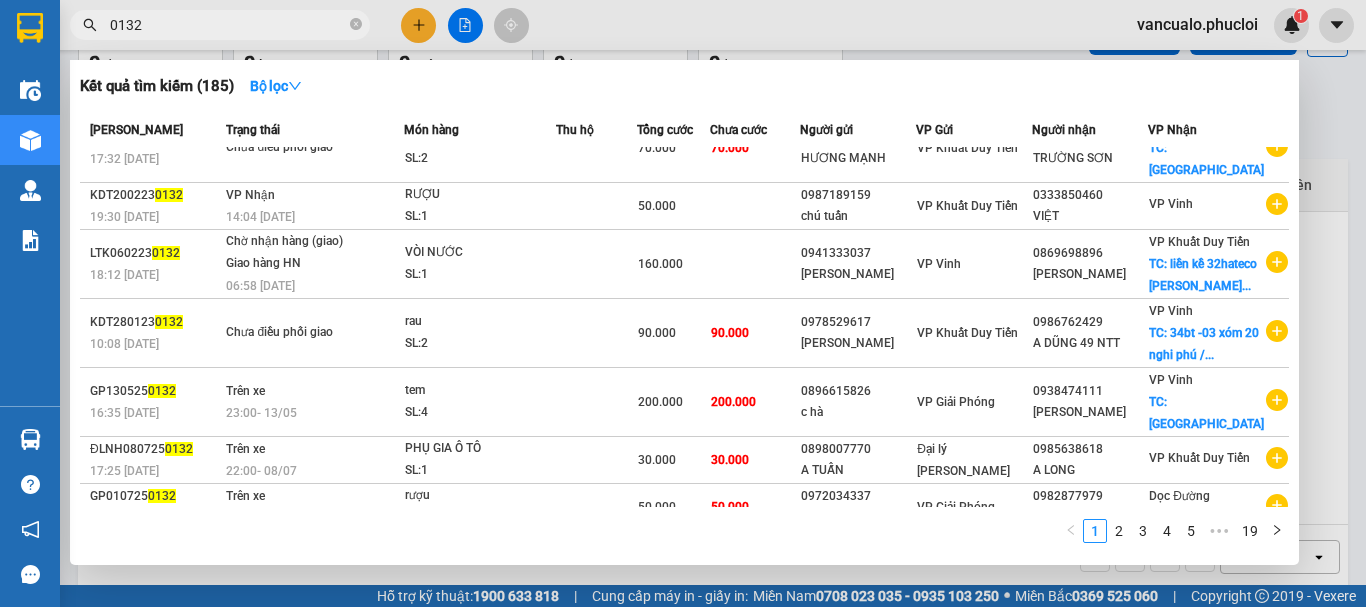 scroll, scrollTop: 287, scrollLeft: 0, axis: vertical 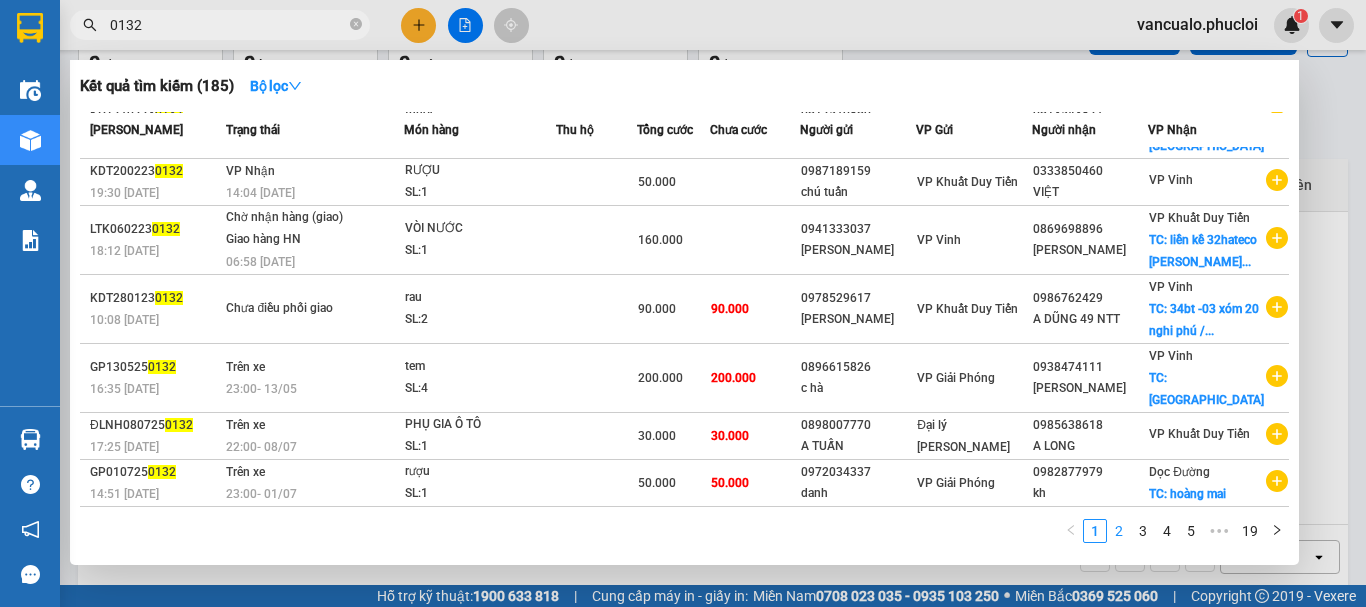 click on "2" at bounding box center (1119, 531) 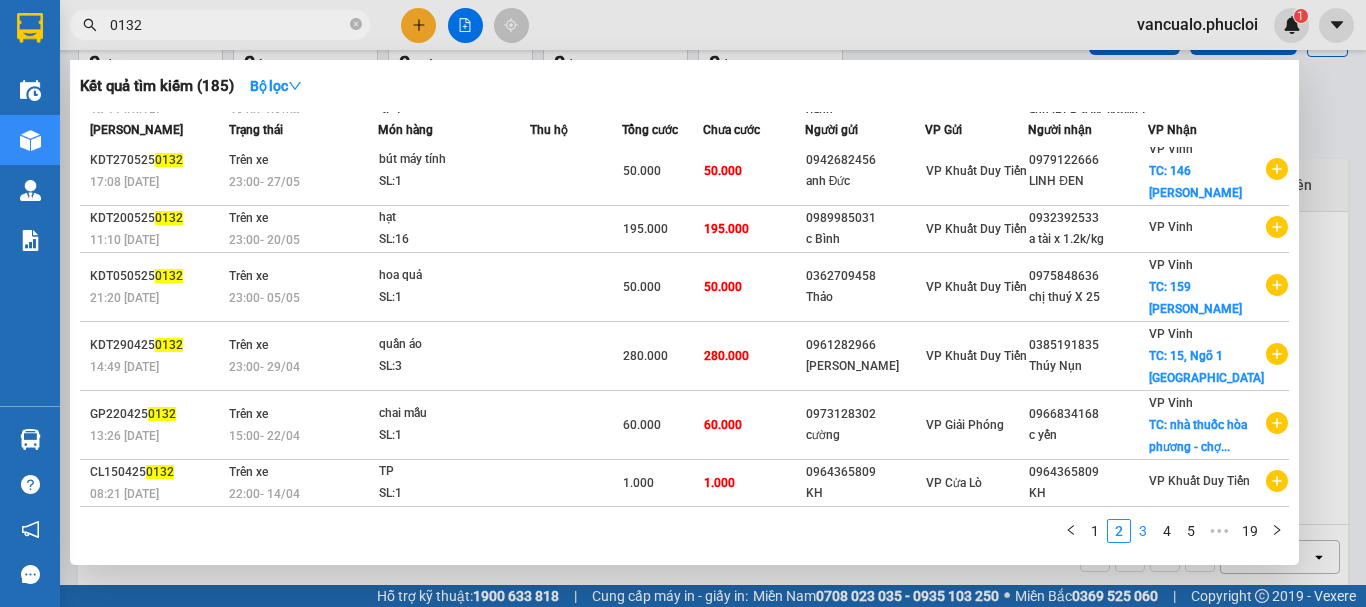 click on "3" at bounding box center [1143, 531] 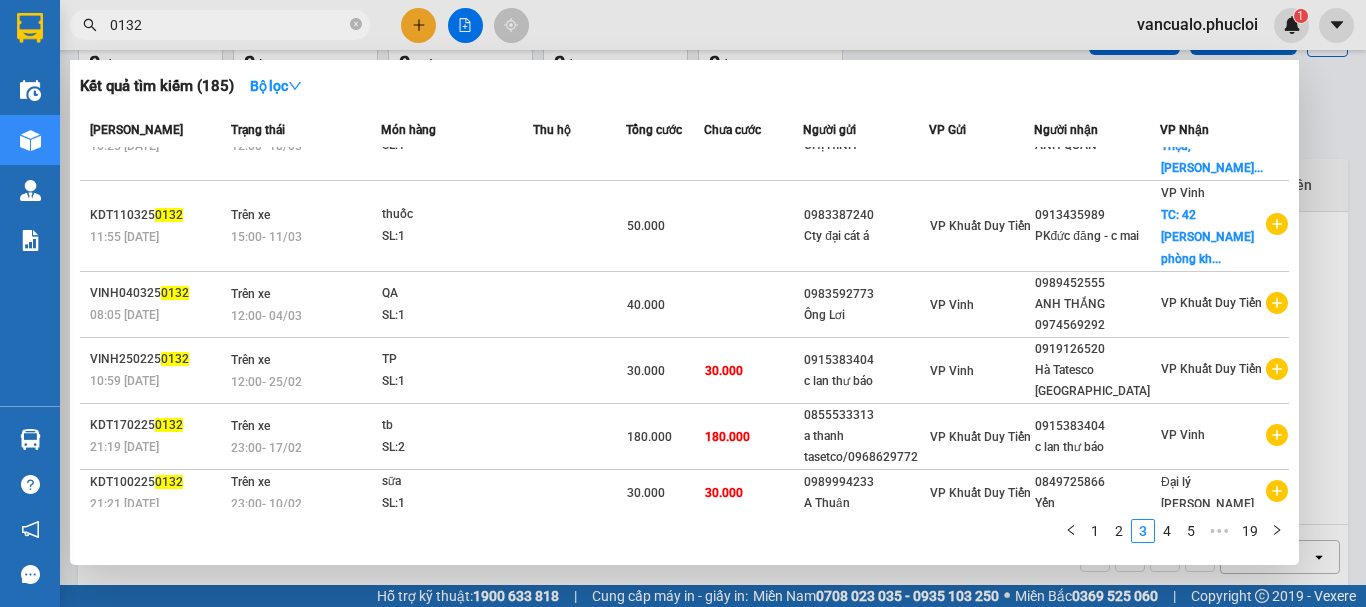 scroll, scrollTop: 366, scrollLeft: 0, axis: vertical 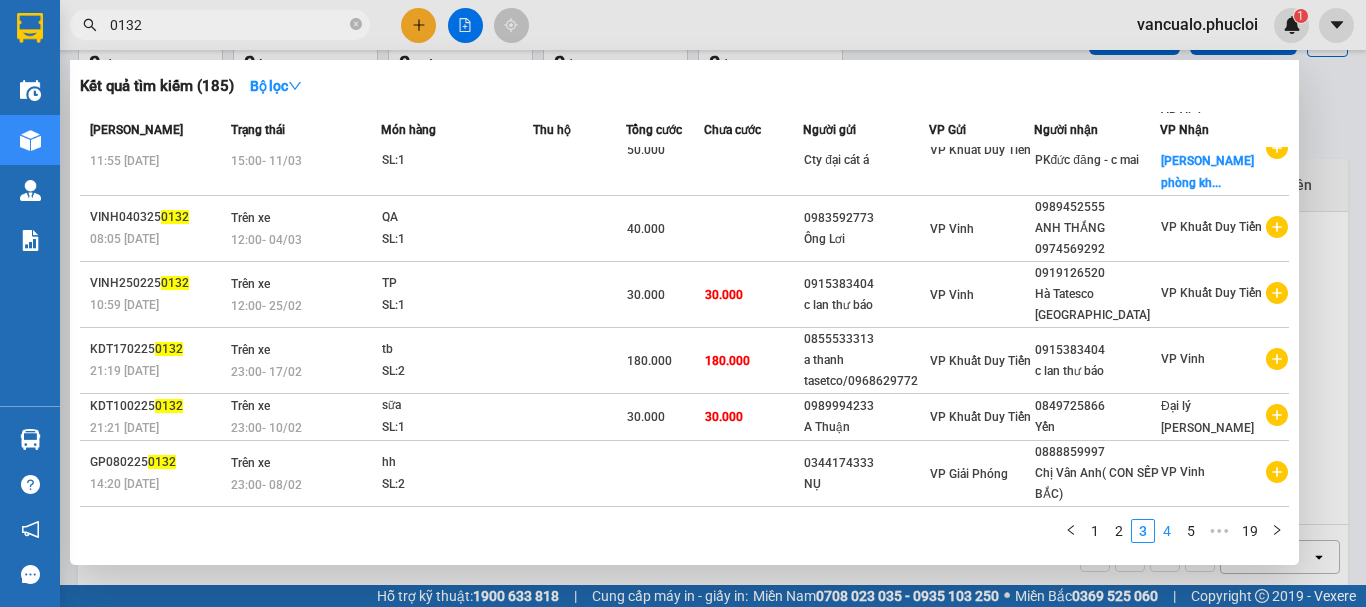 click on "4" at bounding box center [1167, 531] 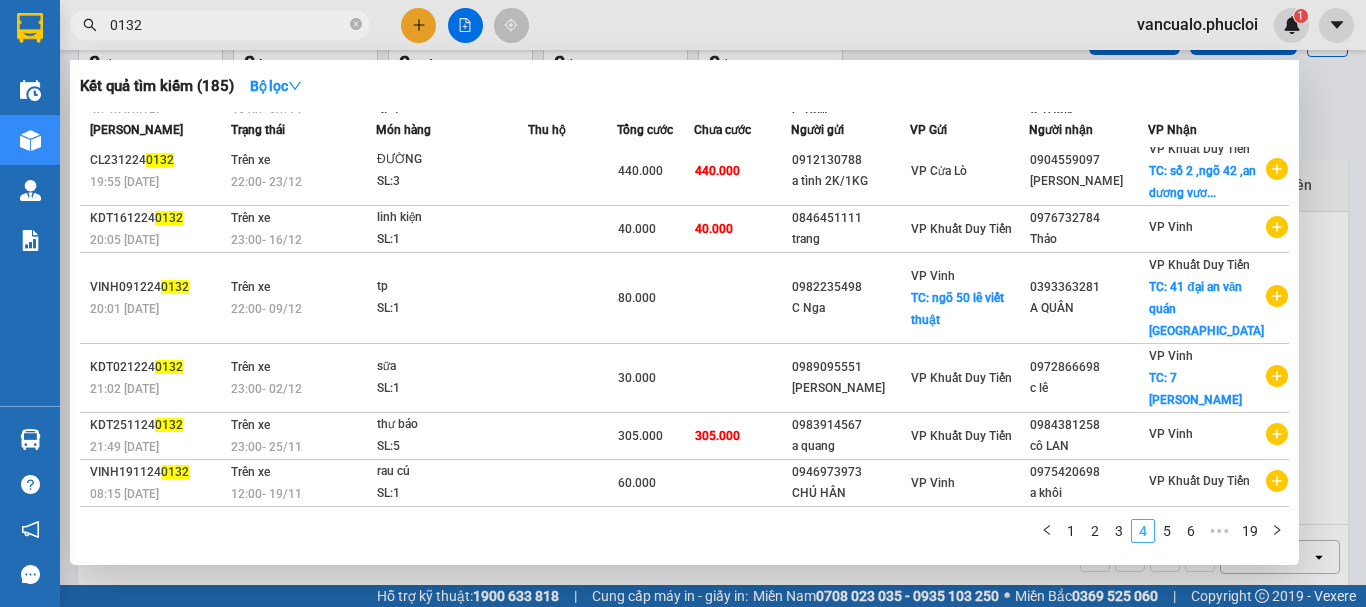 scroll, scrollTop: 331, scrollLeft: 0, axis: vertical 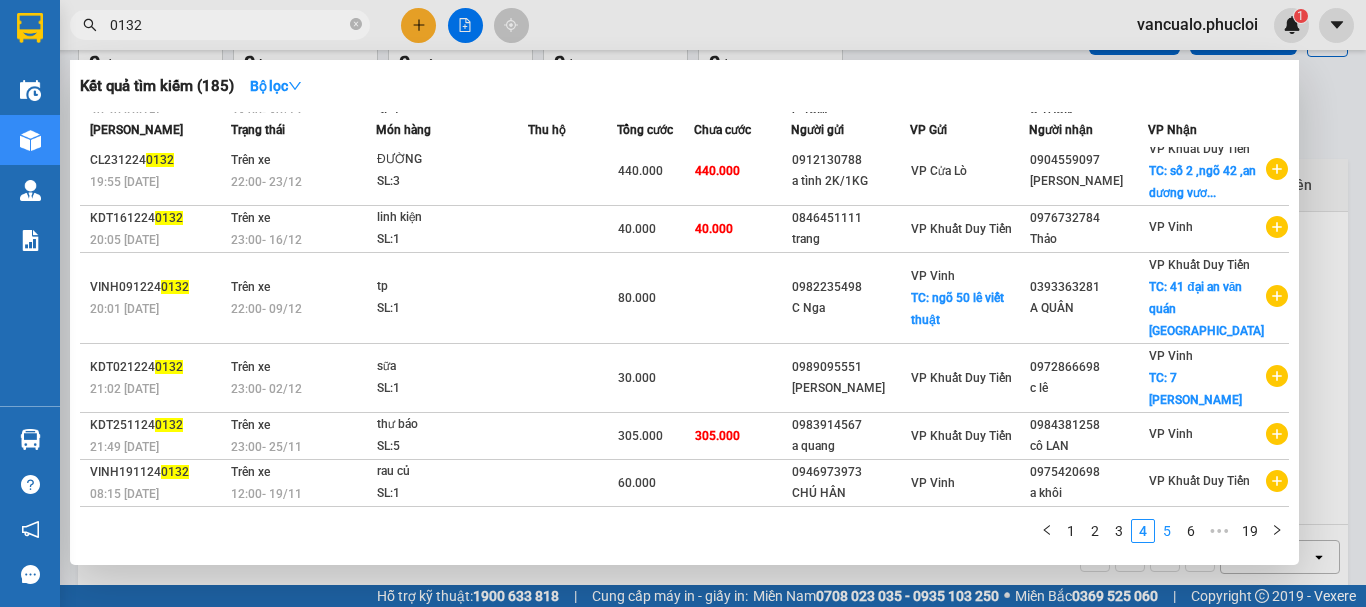 click on "5" at bounding box center (1167, 531) 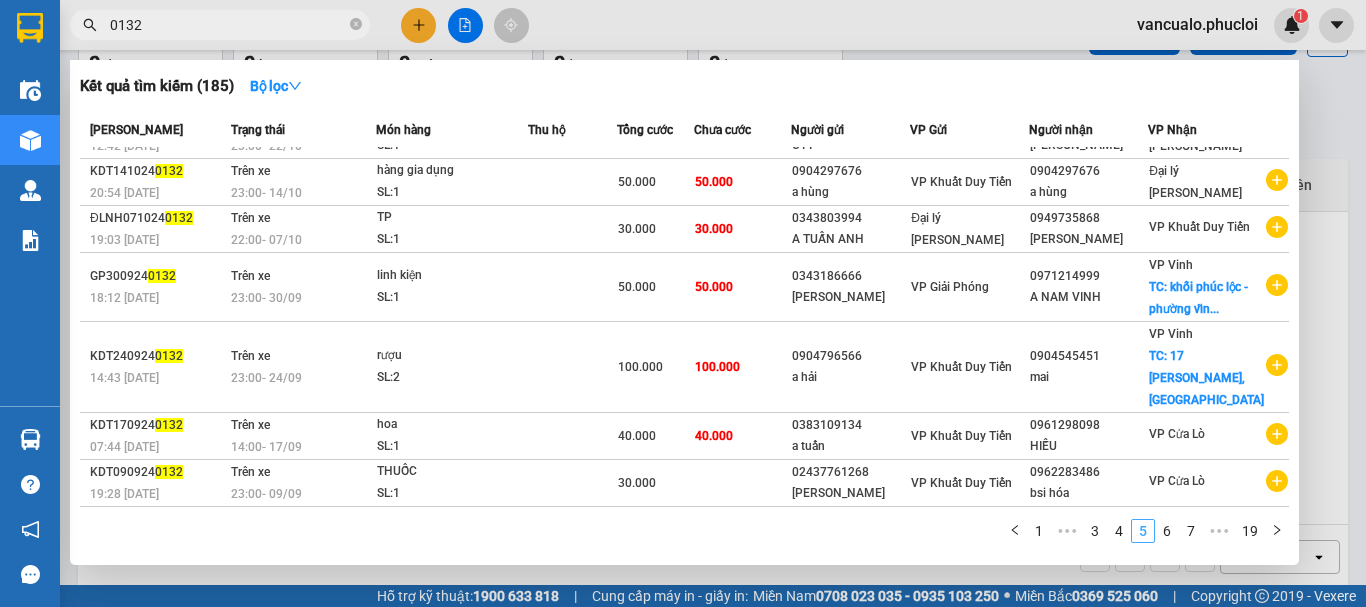scroll, scrollTop: 199, scrollLeft: 0, axis: vertical 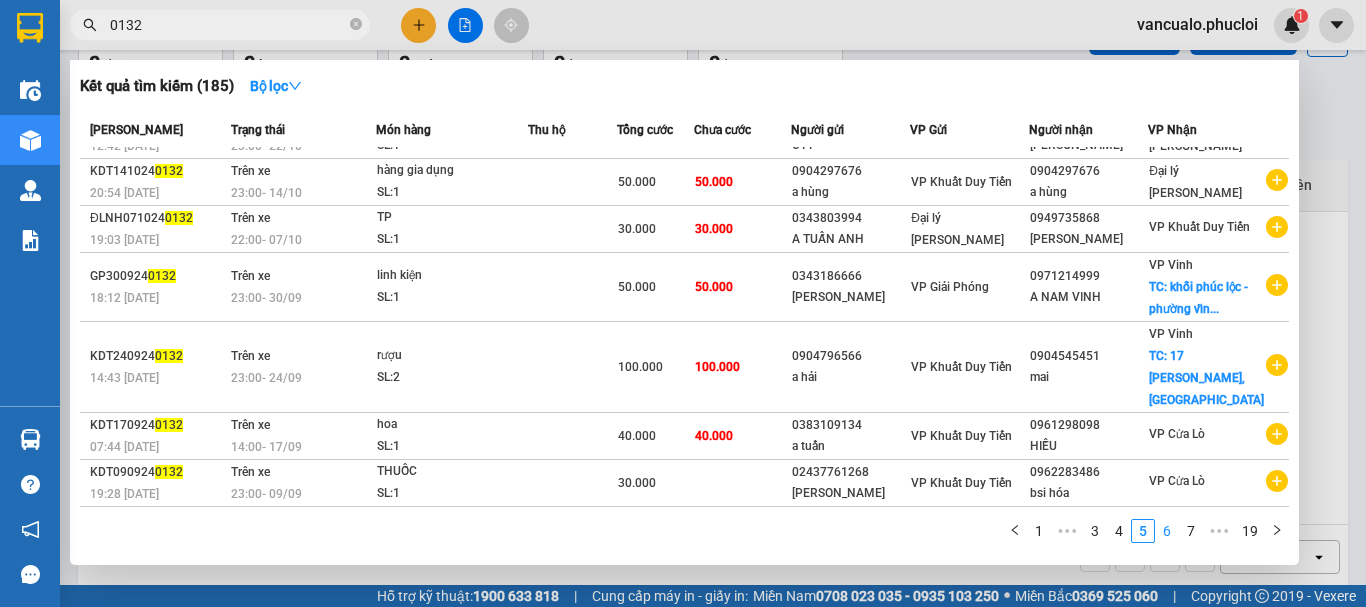 click on "6" at bounding box center [1167, 531] 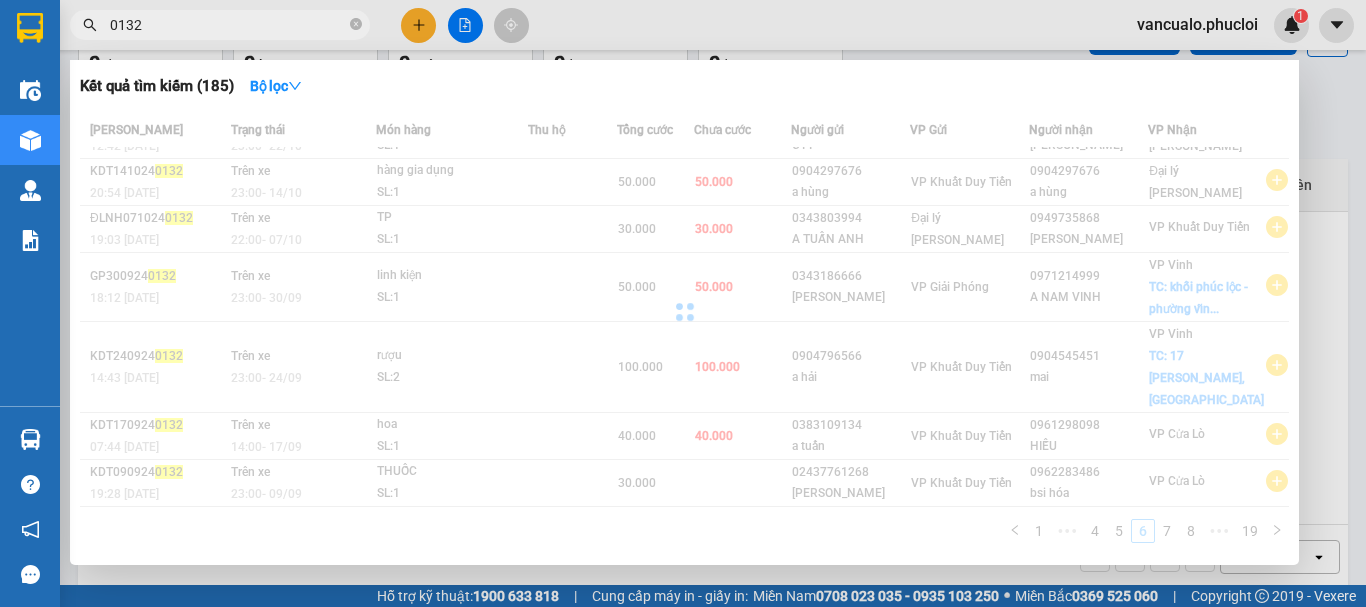 scroll, scrollTop: 243, scrollLeft: 0, axis: vertical 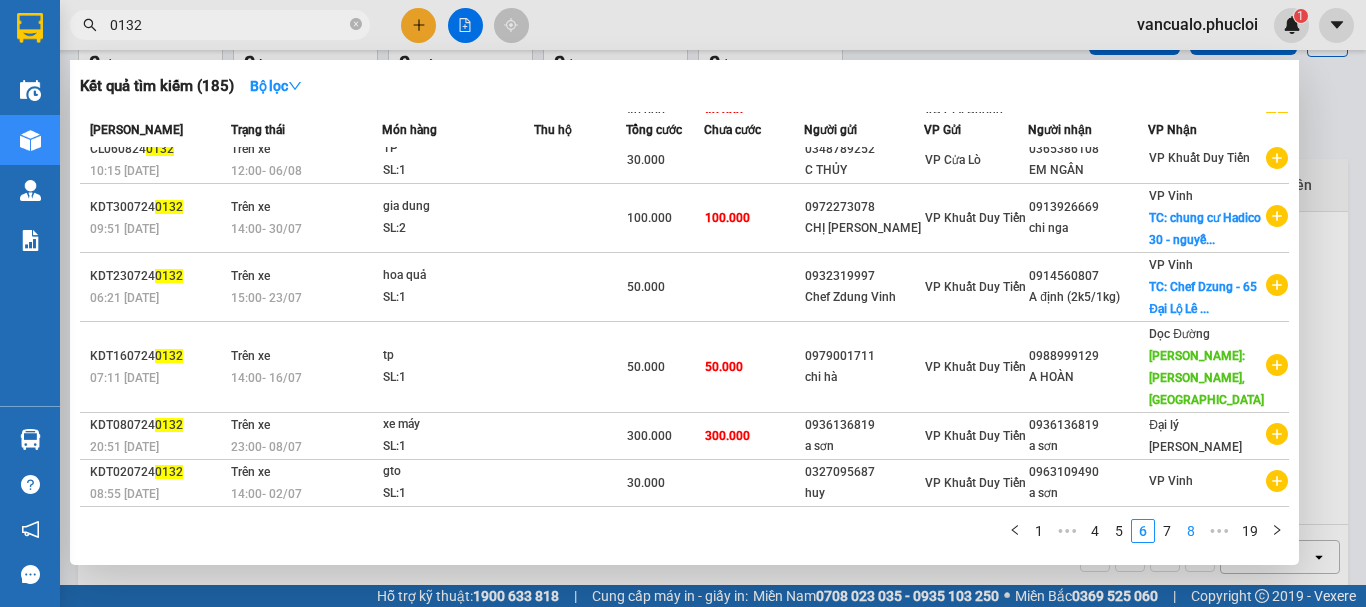 click on "8" at bounding box center (1191, 531) 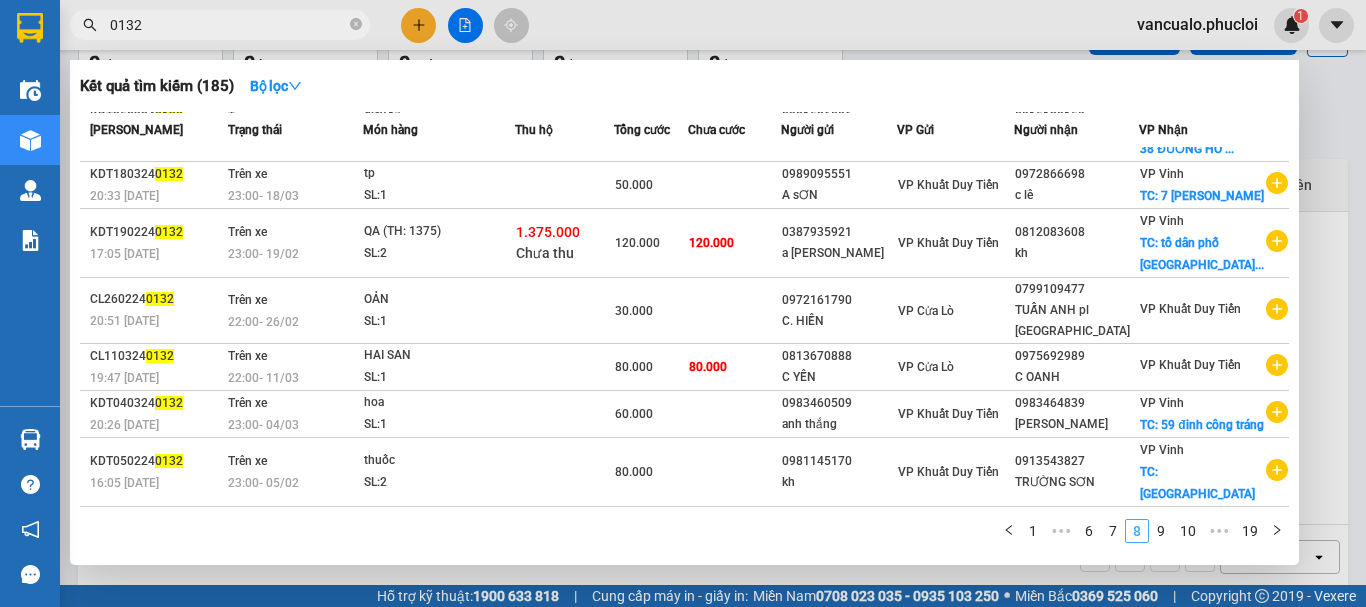 scroll, scrollTop: 284, scrollLeft: 0, axis: vertical 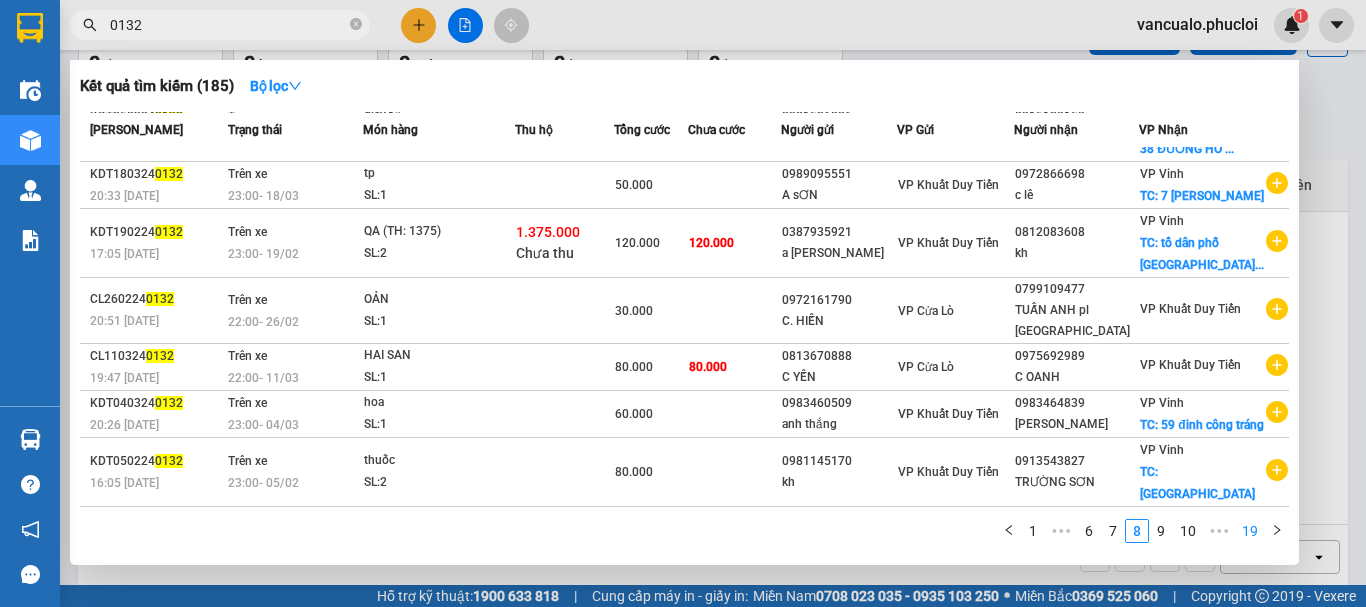 click on "19" at bounding box center (1250, 531) 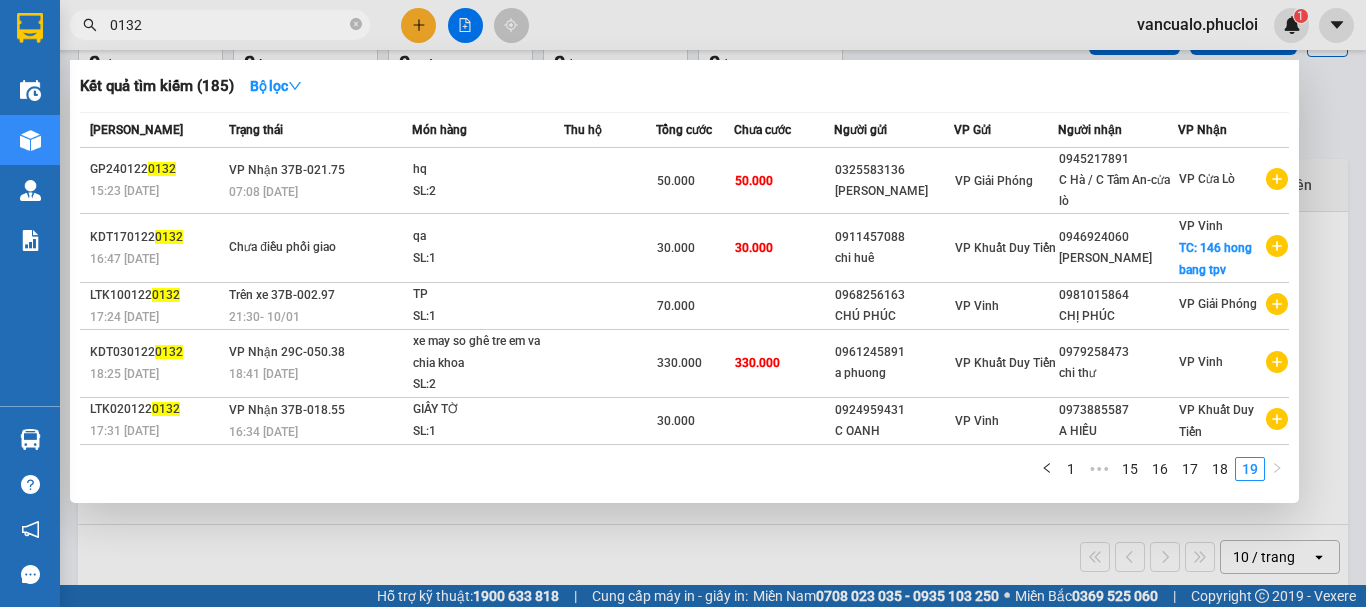 scroll, scrollTop: 0, scrollLeft: 0, axis: both 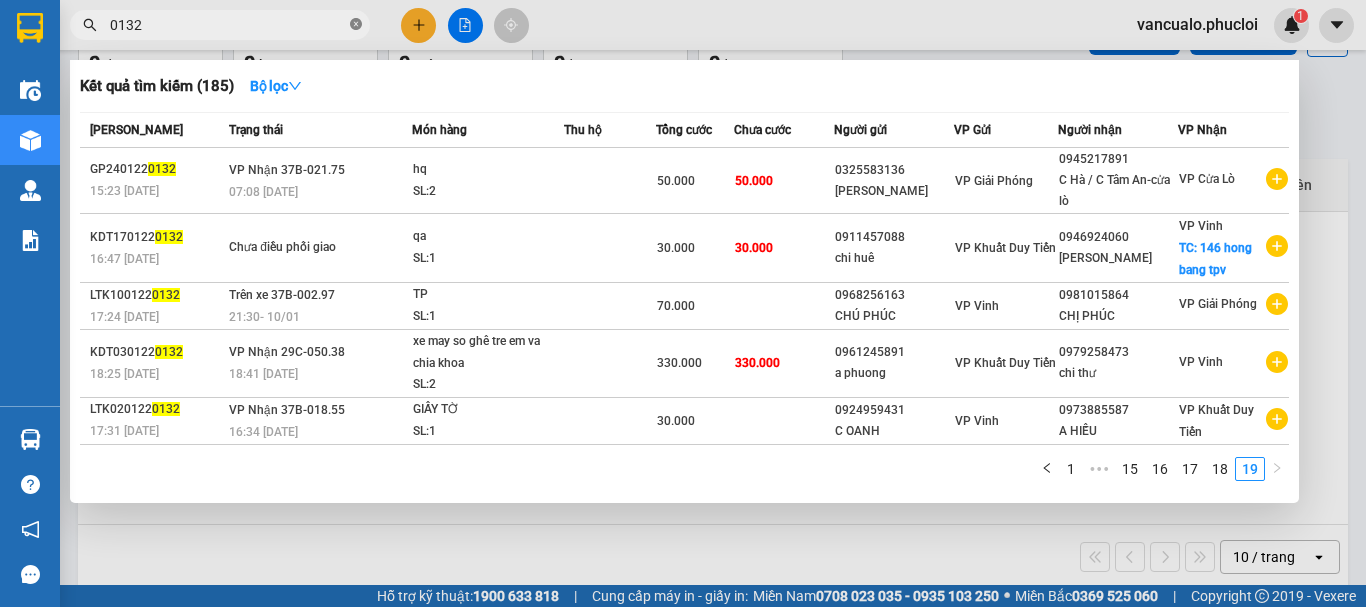 click 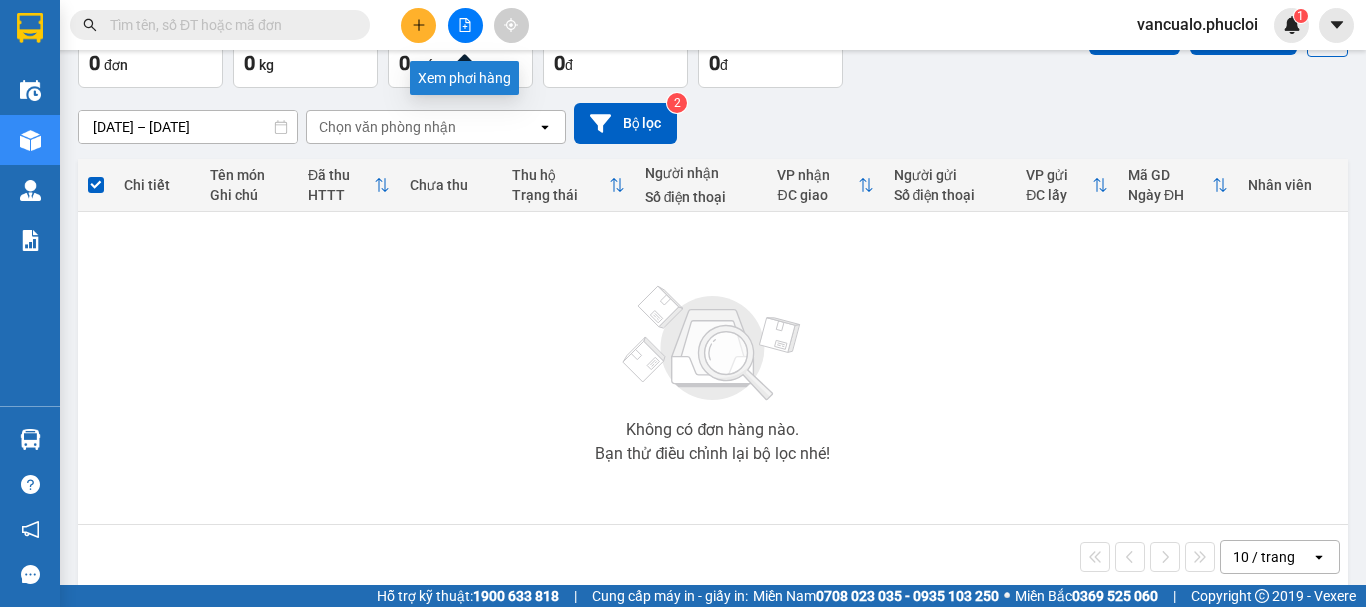 click at bounding box center (465, 25) 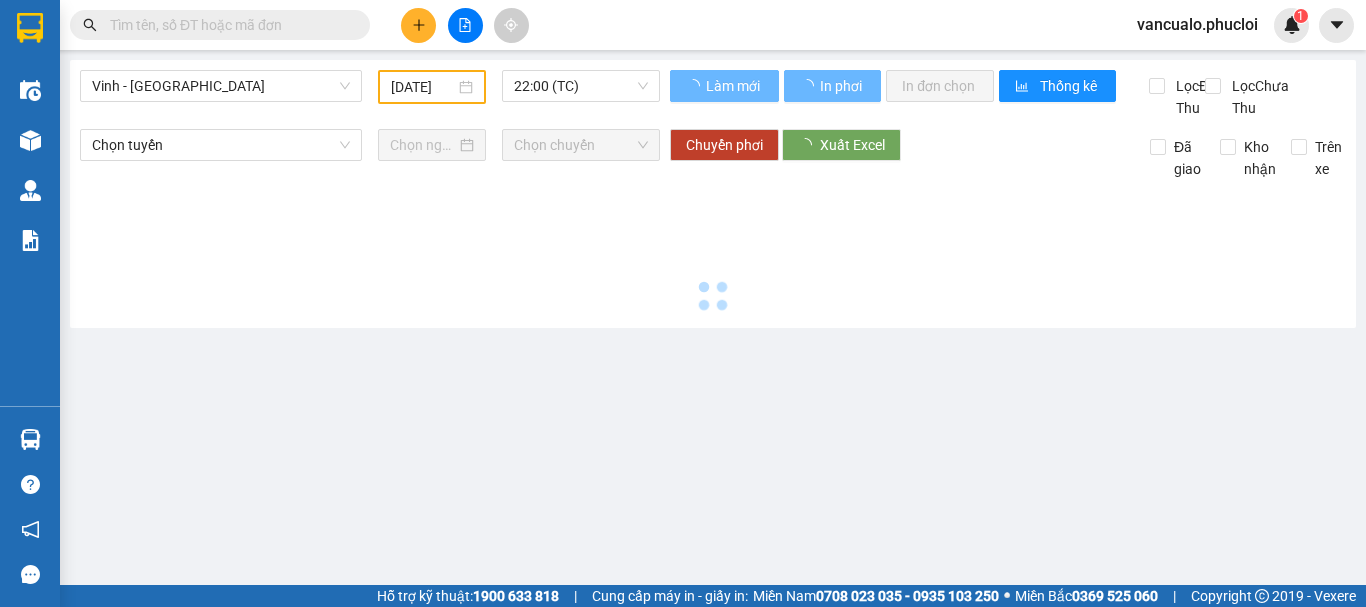 scroll, scrollTop: 0, scrollLeft: 0, axis: both 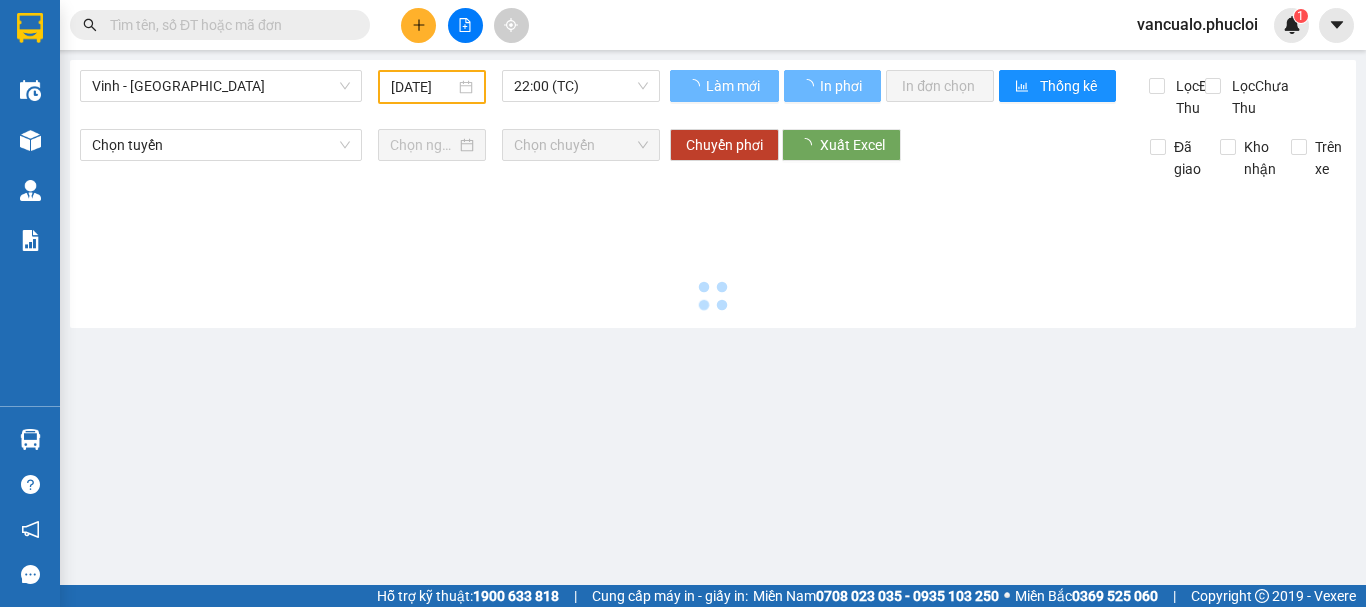 type on "[DATE]" 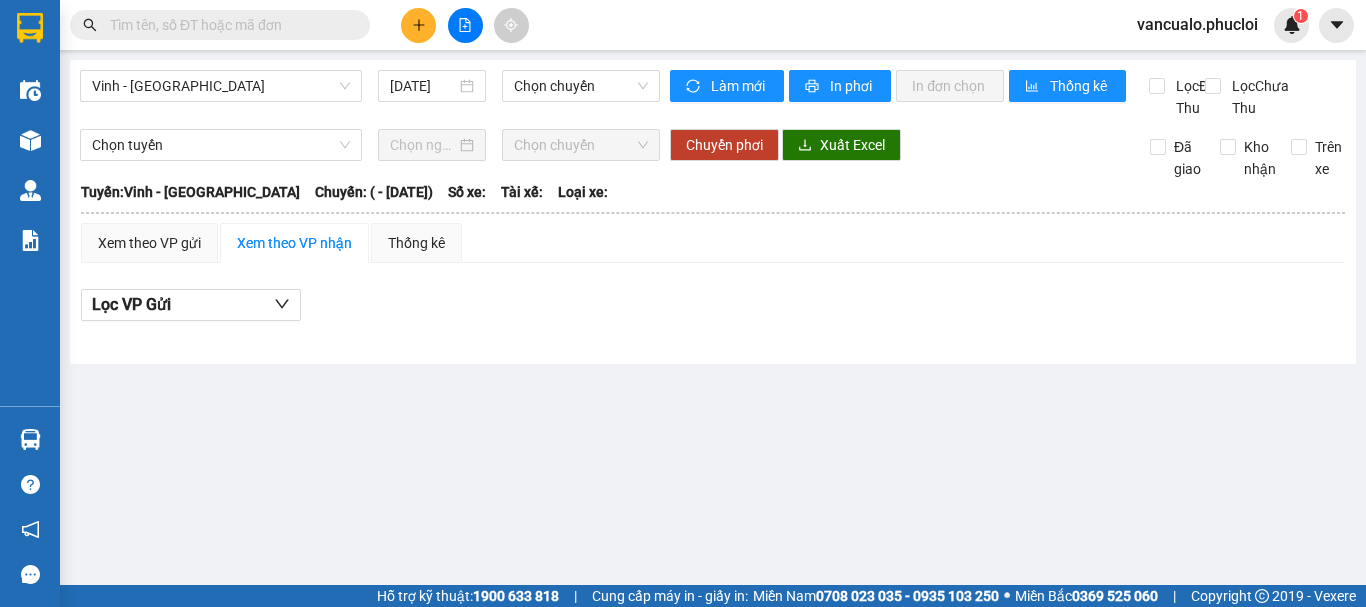 click on "[GEOGRAPHIC_DATA] - [GEOGRAPHIC_DATA] [DATE] Chọn chuyến Làm mới In phơi In đơn chọn Thống kê Lọc  Đã Thu Lọc  Chưa Thu Chọn tuyến Chọn chuyến Chuyển phơi Xuất Excel Đã giao Kho nhận Trên xe [GEOGRAPHIC_DATA]   0981311450   [GEOGRAPHIC_DATA], [GEOGRAPHIC_DATA] PHƠI HÀNG 08:18 [DATE] [GEOGRAPHIC_DATA]:  [GEOGRAPHIC_DATA] - [GEOGRAPHIC_DATA]:   ( - [DATE]) [GEOGRAPHIC_DATA]:  Vinh - [GEOGRAPHIC_DATA]:   ( - [DATE]) Số xe:  Tài xế:  Loại xe:  Xem theo VP gửi Xem theo VP nhận Thống kê Lọc VP Gửi Đã Thu :   0  VNĐ Chưa Thu :   0  VNĐ Thu hộ:  0  VNĐ Phúc Lợi   0981311450   [GEOGRAPHIC_DATA], [GEOGRAPHIC_DATA] PHƠI HÀNG VP [GEOGRAPHIC_DATA]  -  08:18 [DATE] Tuyến:  Vinh - [GEOGRAPHIC_DATA]:   ( - [DATE]) STT Mã GD Tên hàng SL ĐC Giao Người nhận Người gửi Đã Thu Chưa Thu Thu hộ Ghi chú Phải thu Ký nhận Đã Thu :   0  VNĐ Chưa Thu :   0  VNĐ Thu hộ:  0  VNĐ VP Gửi (Ký & ghi rõ họ tên) Tài xế VP Nhận Phúc Lợi" at bounding box center (713, 212) 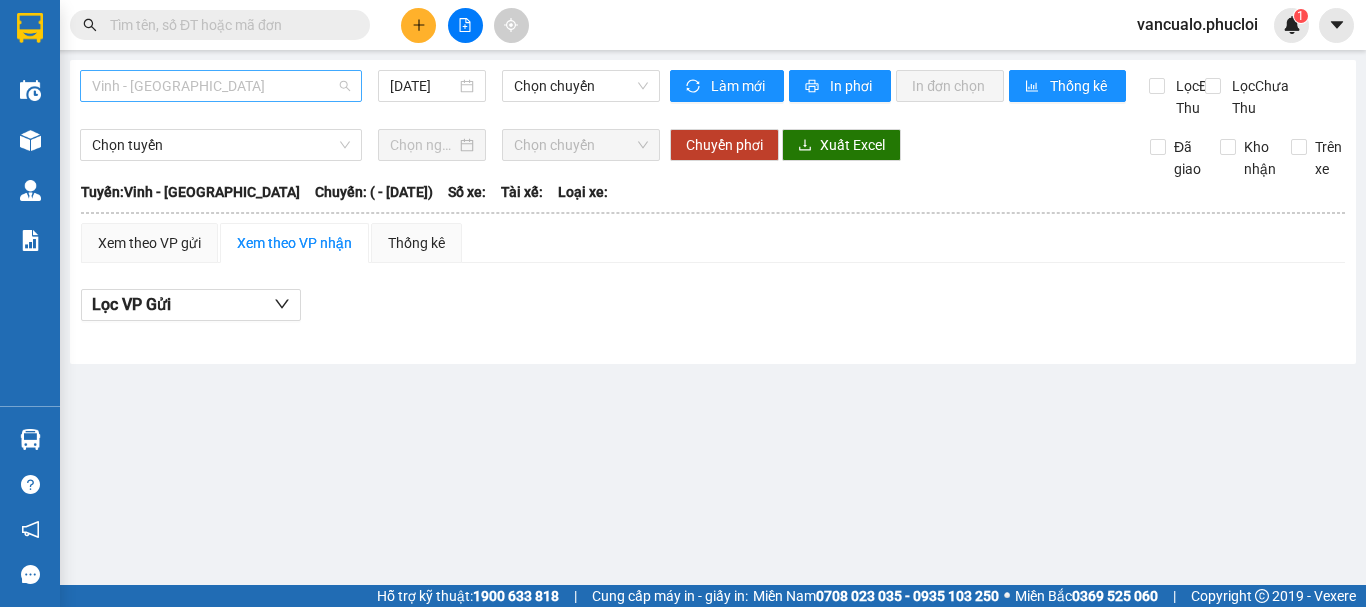 click on "Vinh - [GEOGRAPHIC_DATA]" at bounding box center (221, 86) 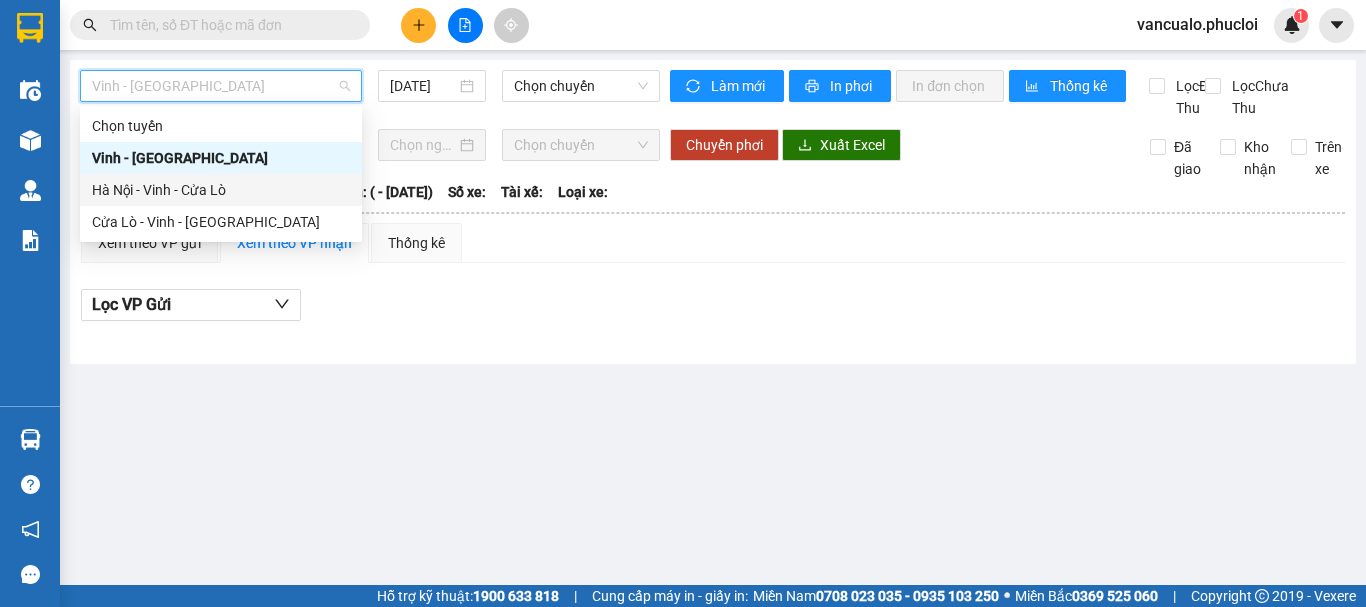 click on "Hà Nội - Vinh - Cửa Lò" at bounding box center [221, 190] 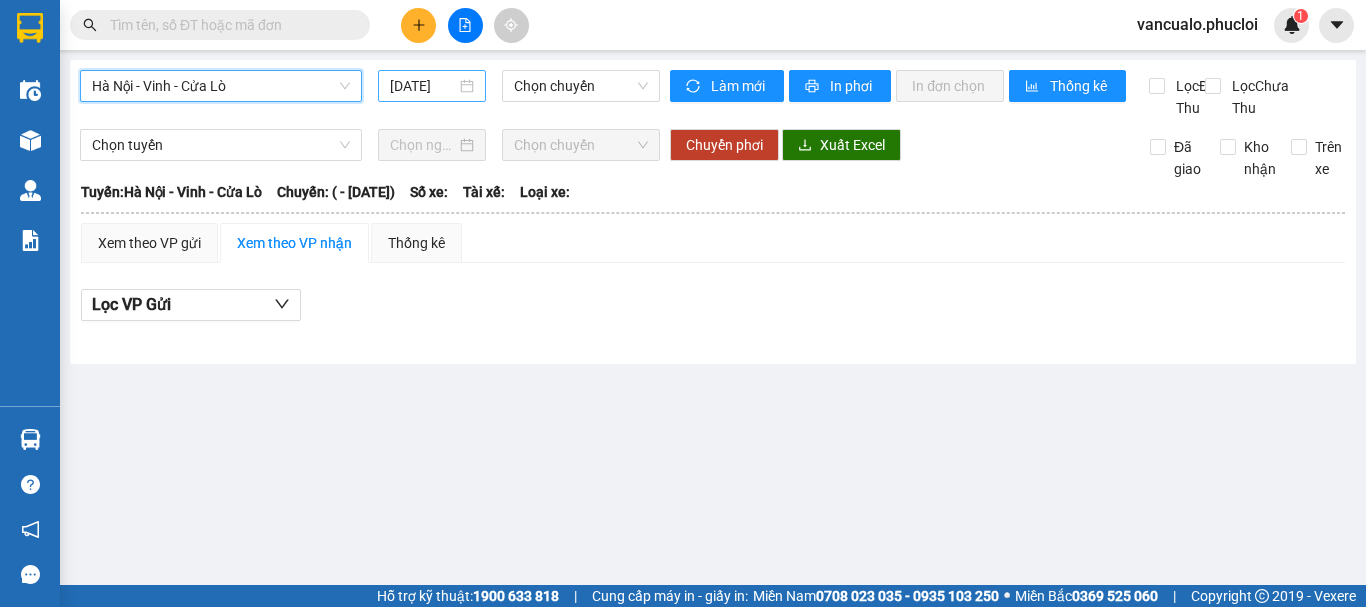 click on "[DATE]" at bounding box center [432, 86] 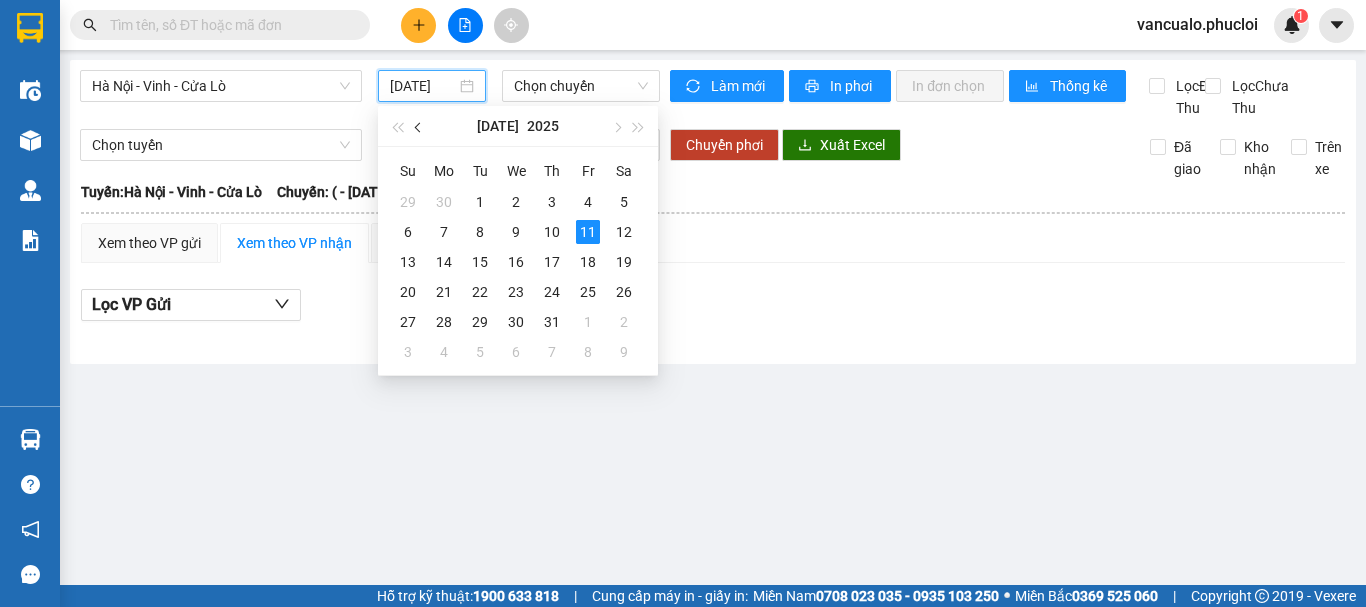 click at bounding box center [420, 128] 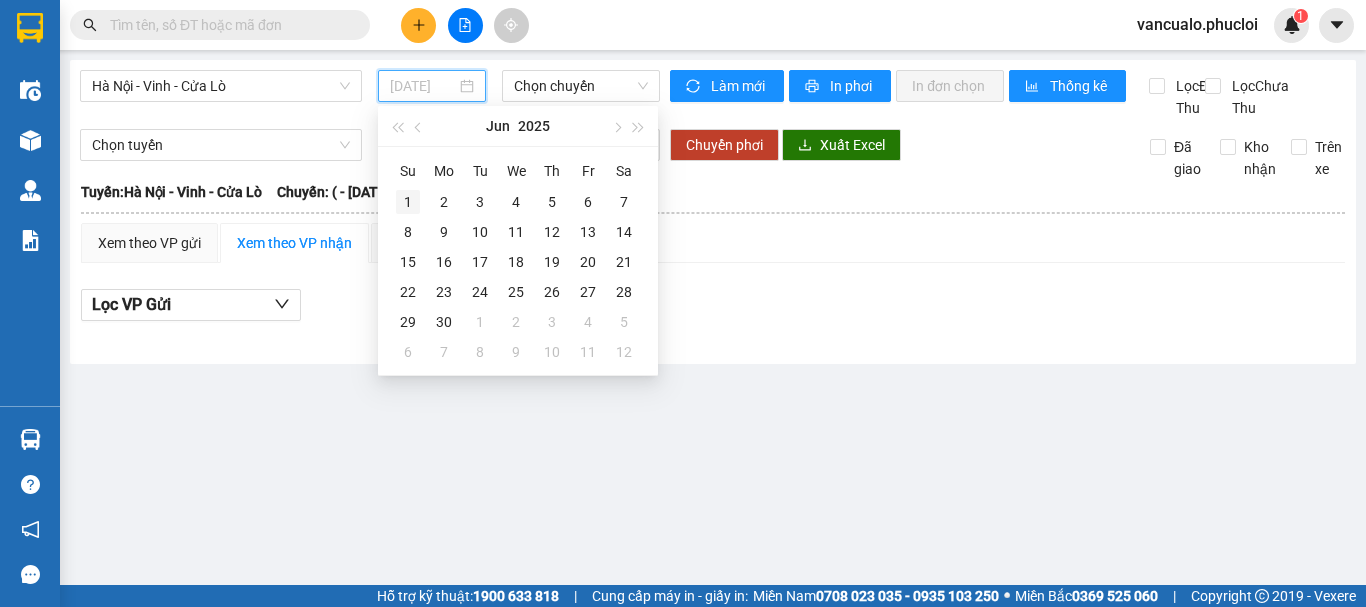 click on "1" at bounding box center (408, 202) 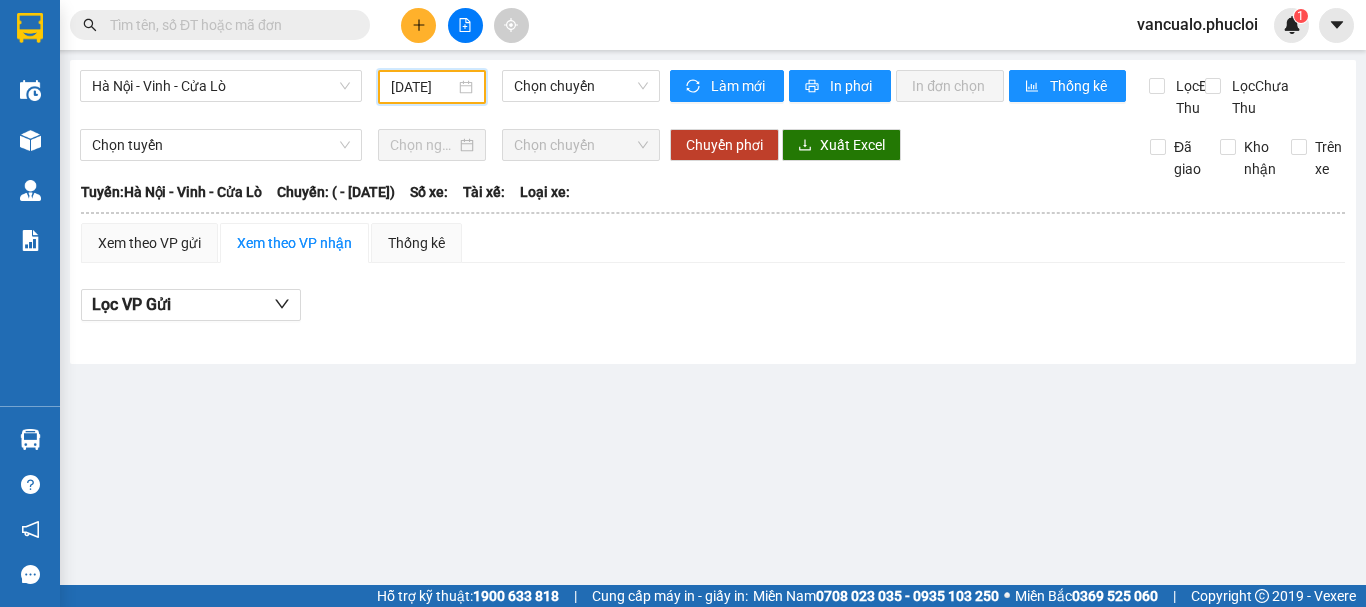 click on "[DATE]" at bounding box center (432, 87) 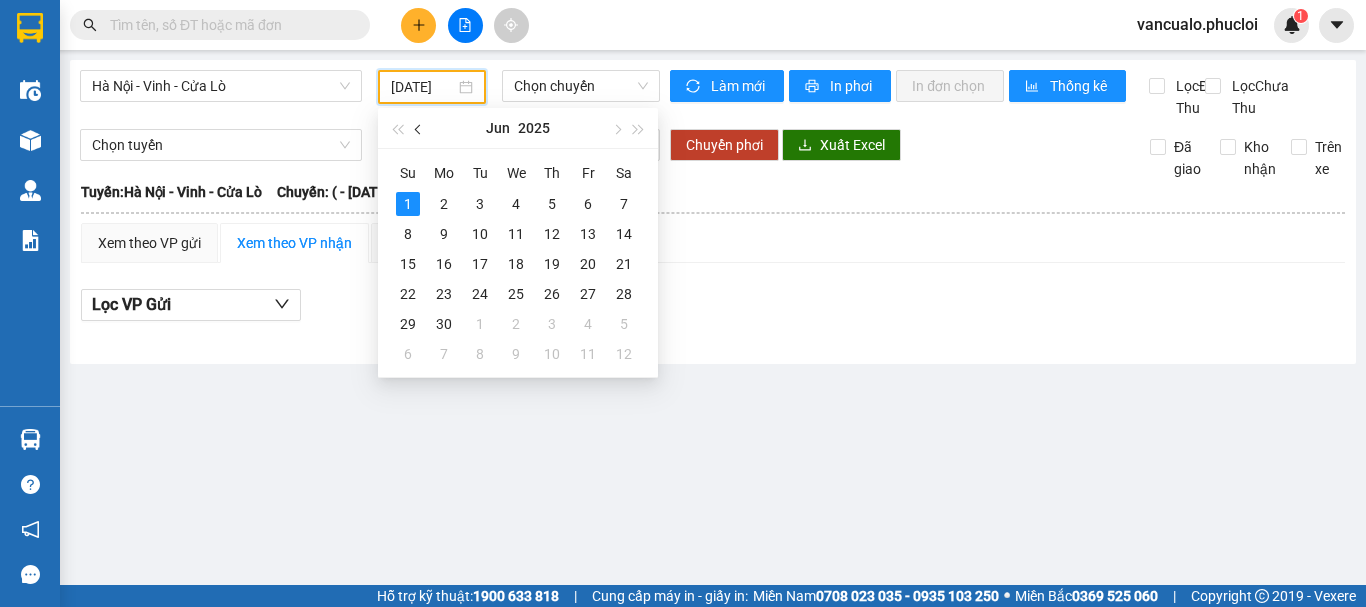 click at bounding box center [420, 130] 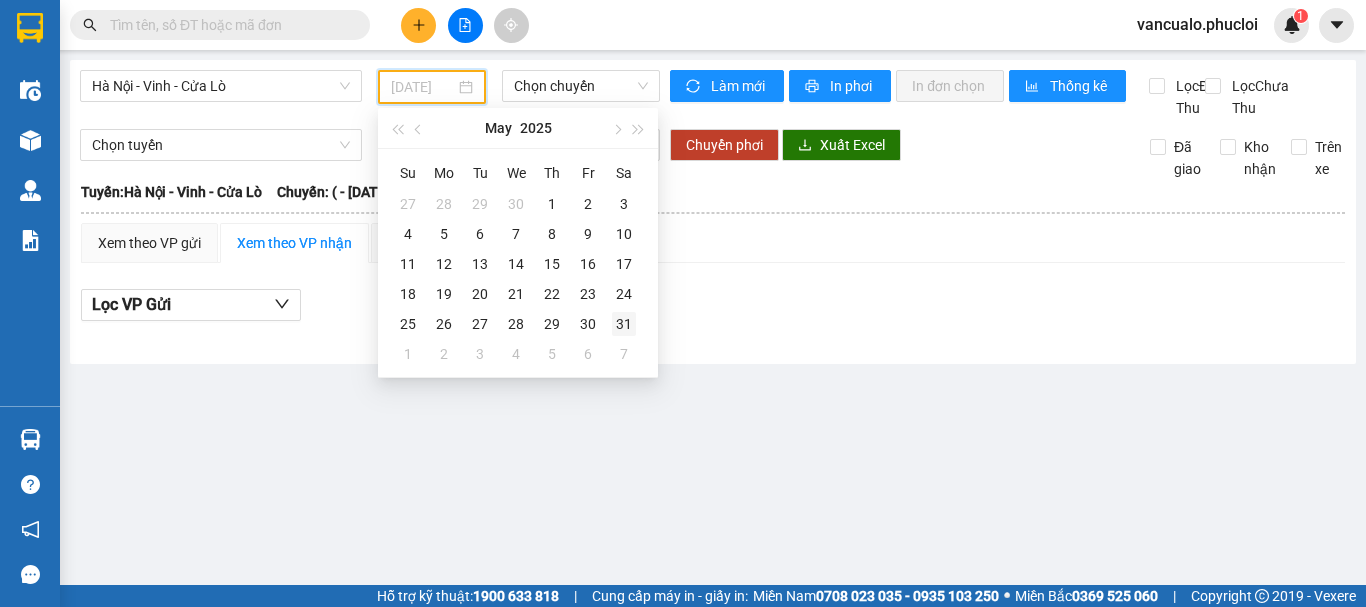 click on "31" at bounding box center [624, 324] 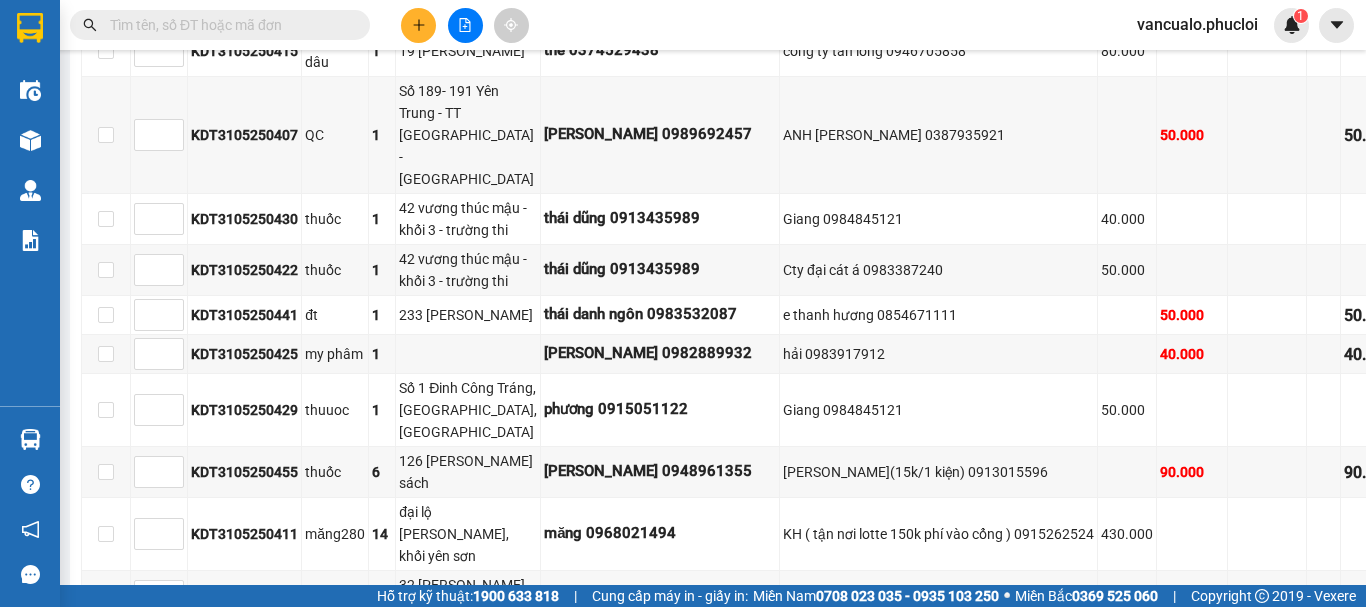 scroll, scrollTop: 0, scrollLeft: 0, axis: both 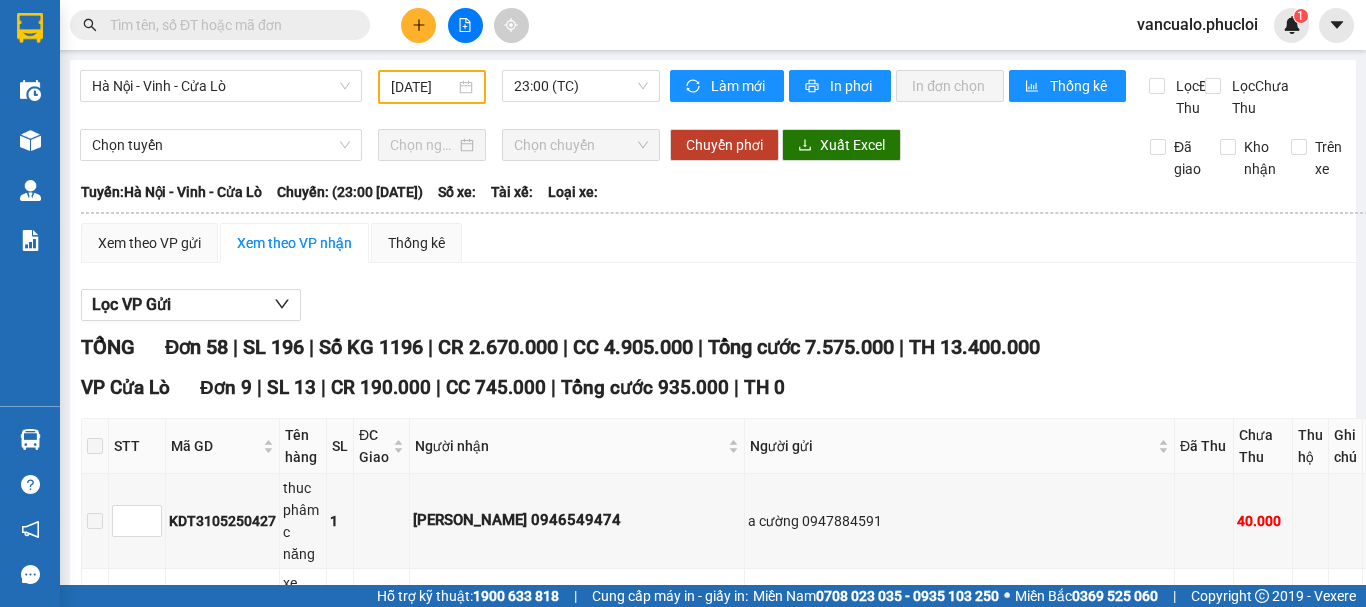 click on "[DATE]" at bounding box center (432, 87) 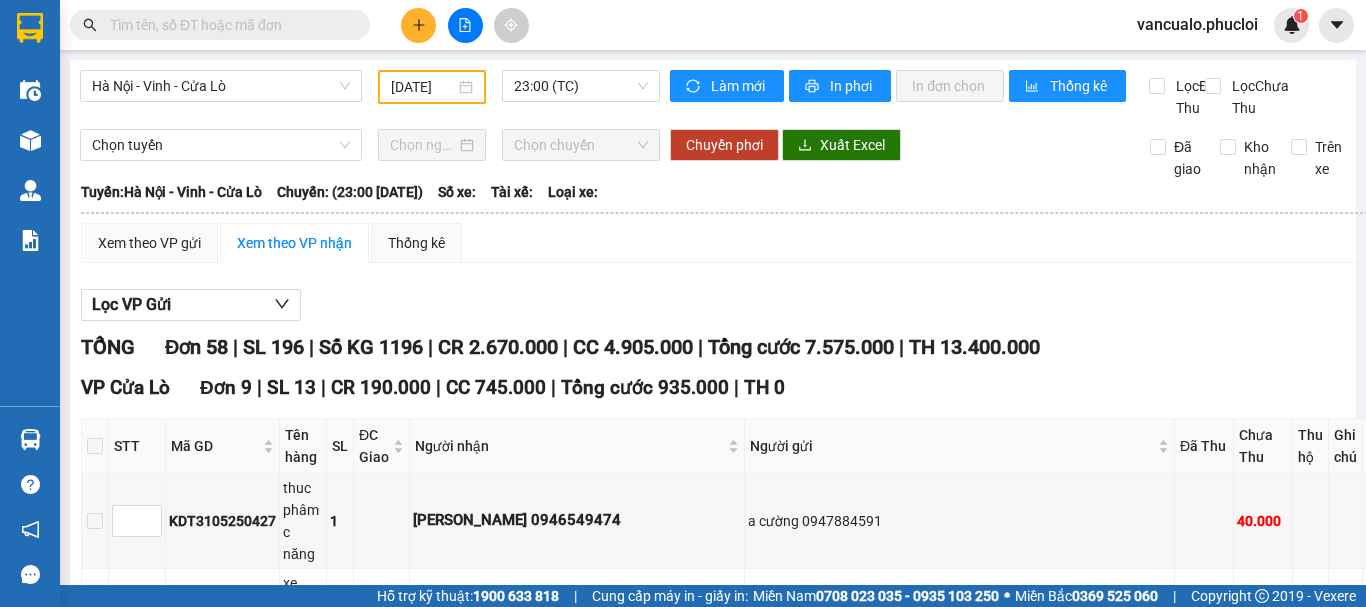 scroll, scrollTop: 0, scrollLeft: 8, axis: horizontal 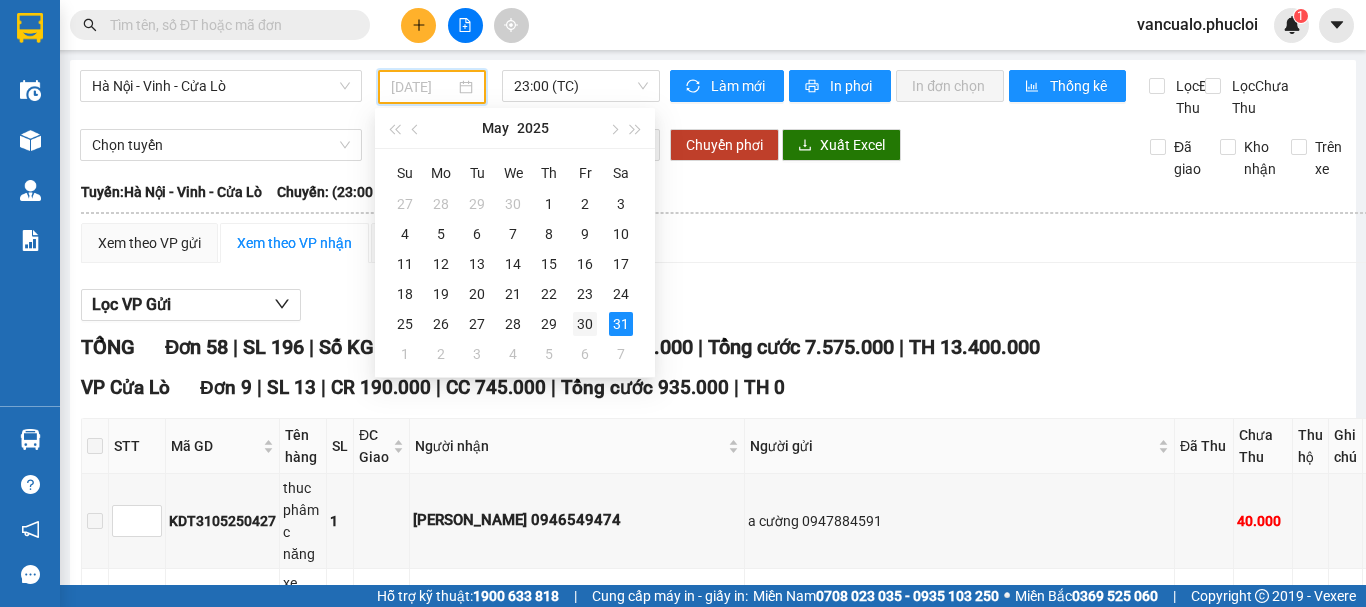 click on "30" at bounding box center (585, 324) 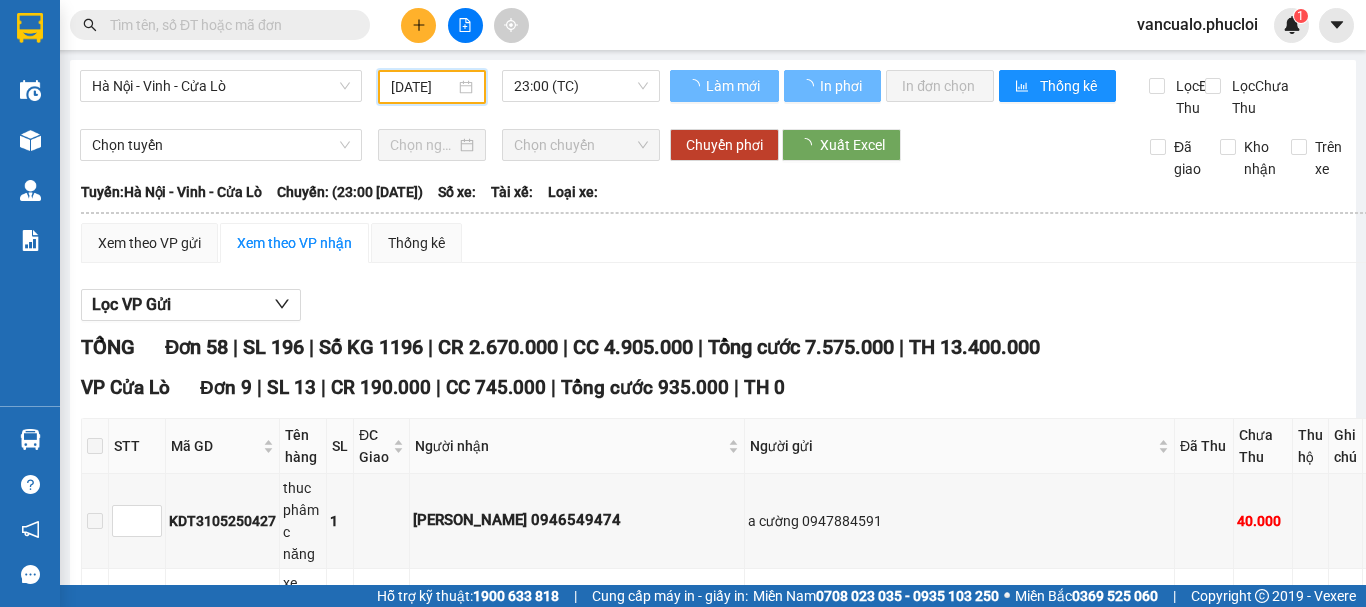 scroll, scrollTop: 0, scrollLeft: 7, axis: horizontal 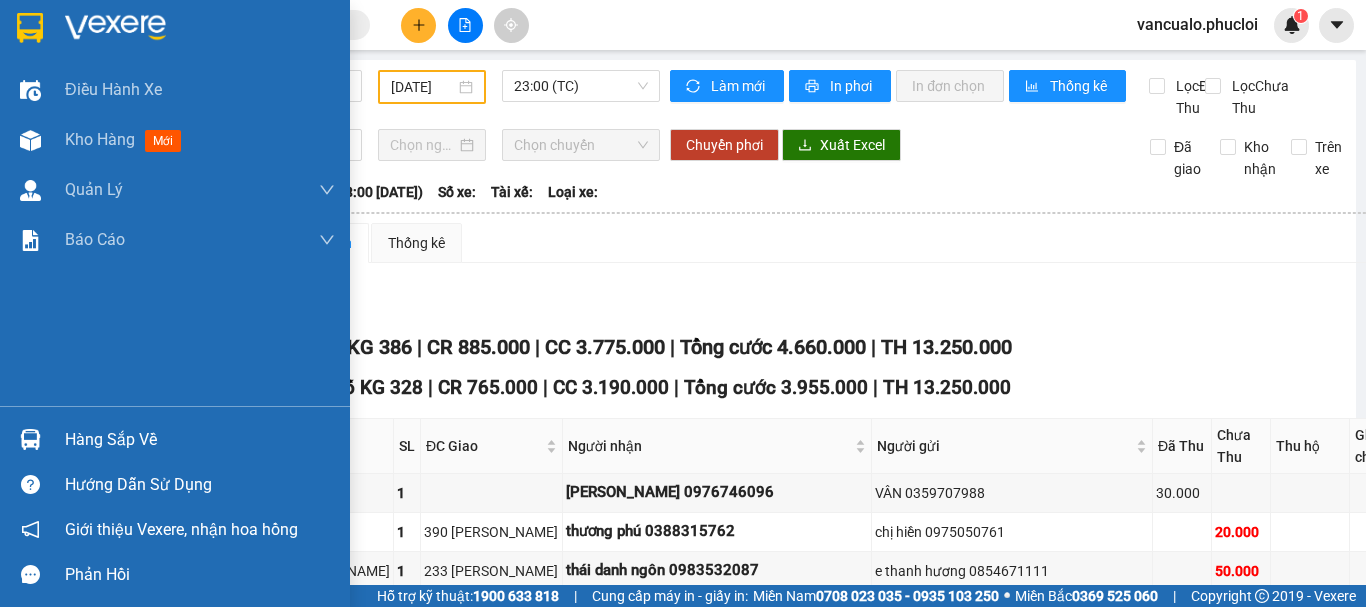 click at bounding box center [115, 28] 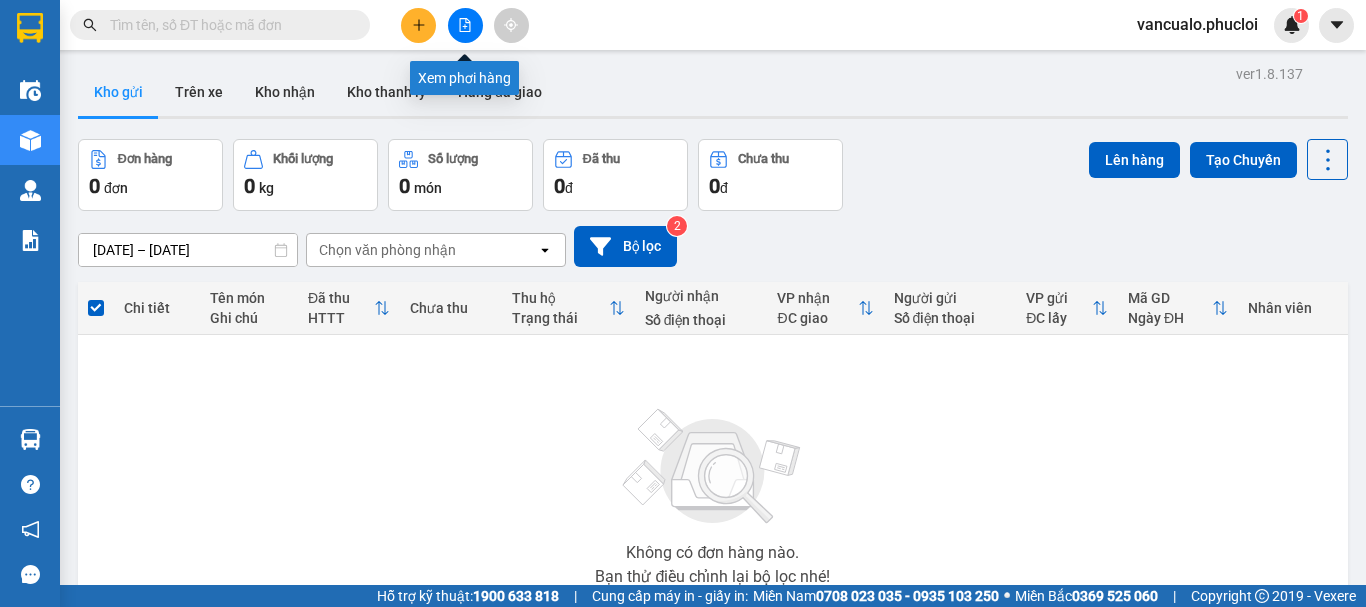 click 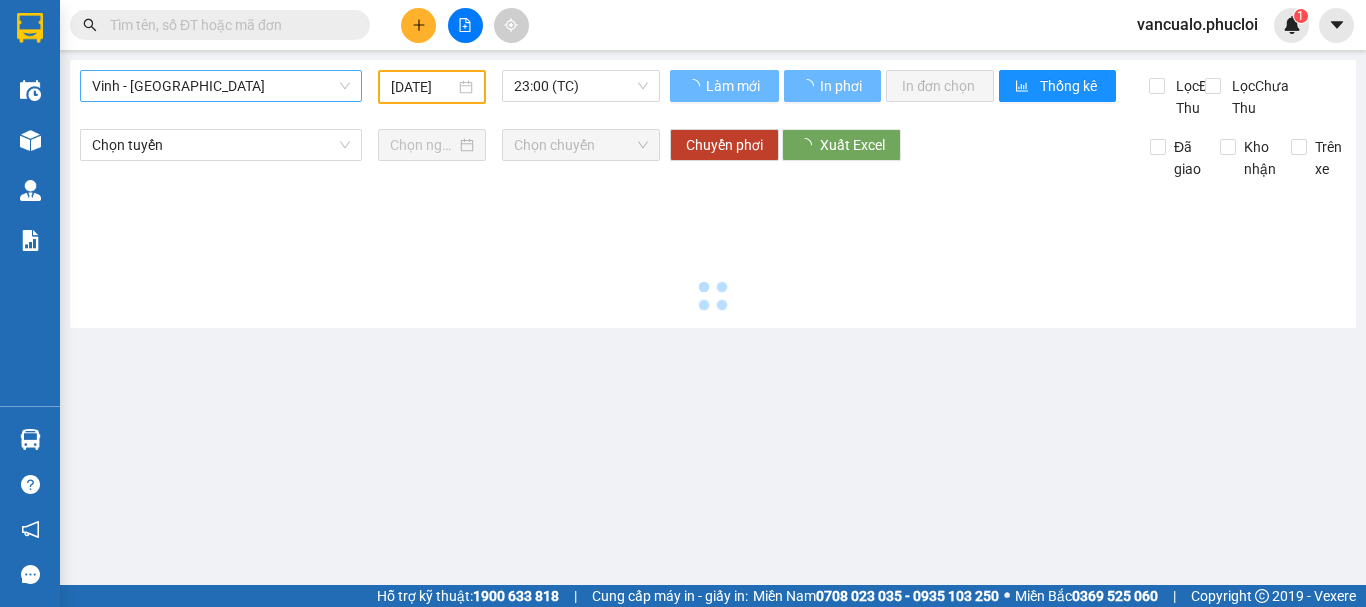 type on "[DATE]" 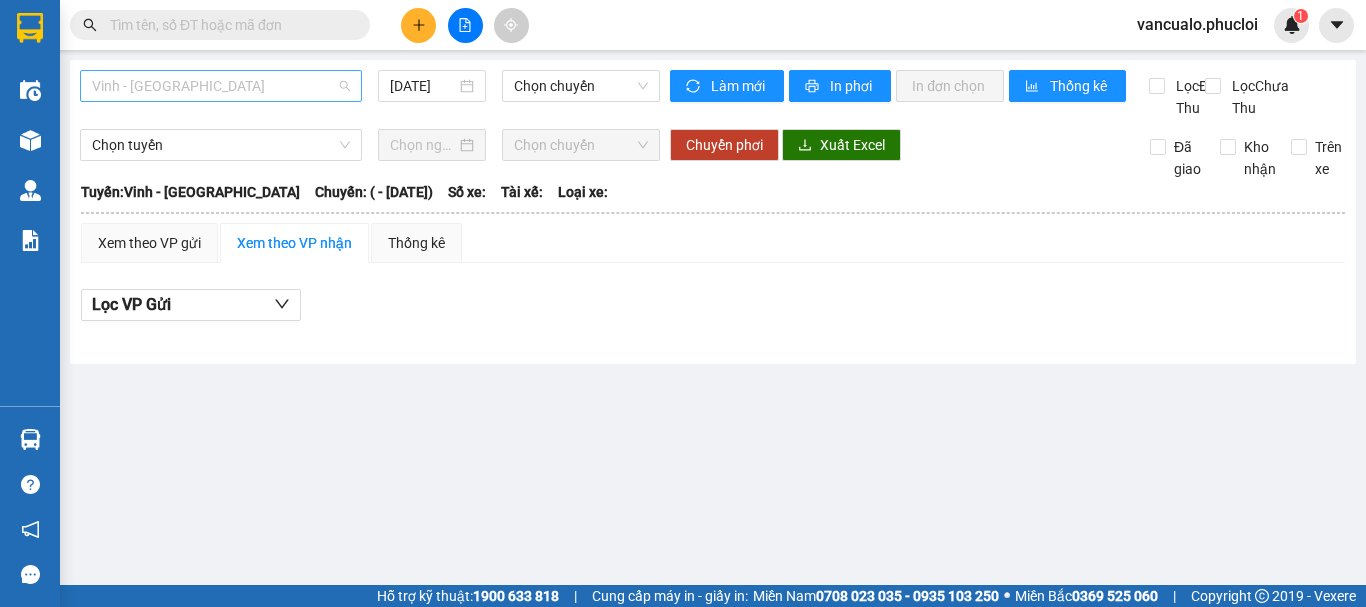 click on "Vinh - [GEOGRAPHIC_DATA]" at bounding box center (221, 86) 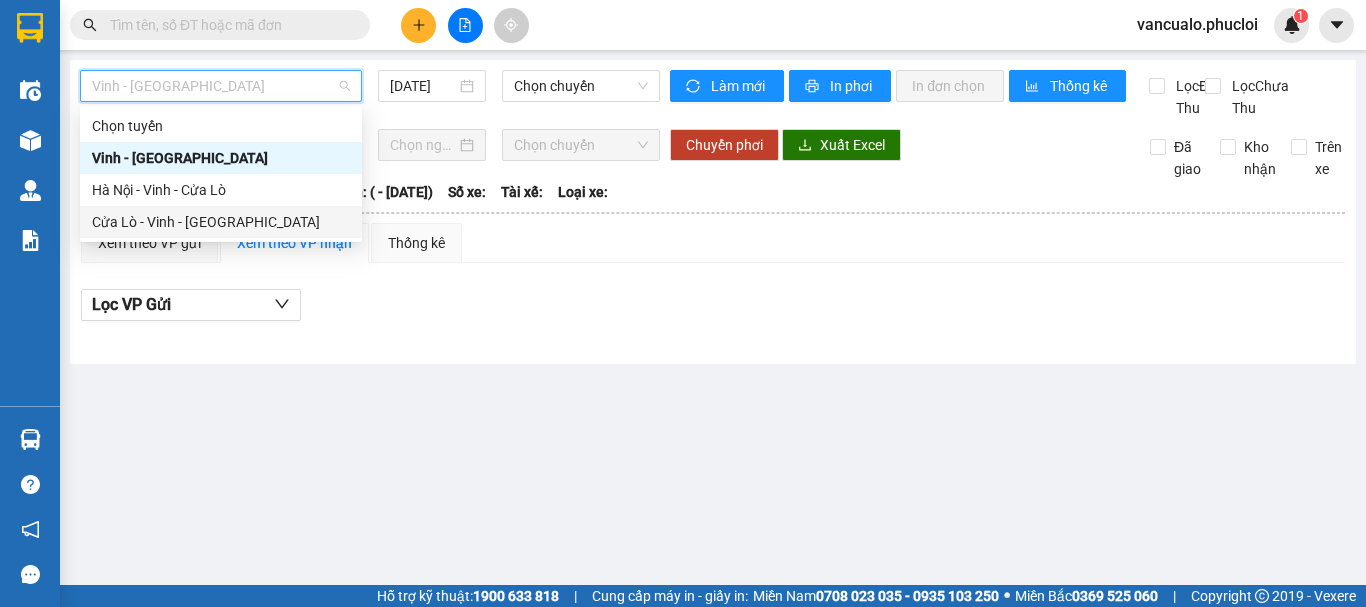 click on "Cửa Lò - Vinh - [GEOGRAPHIC_DATA]" at bounding box center (221, 222) 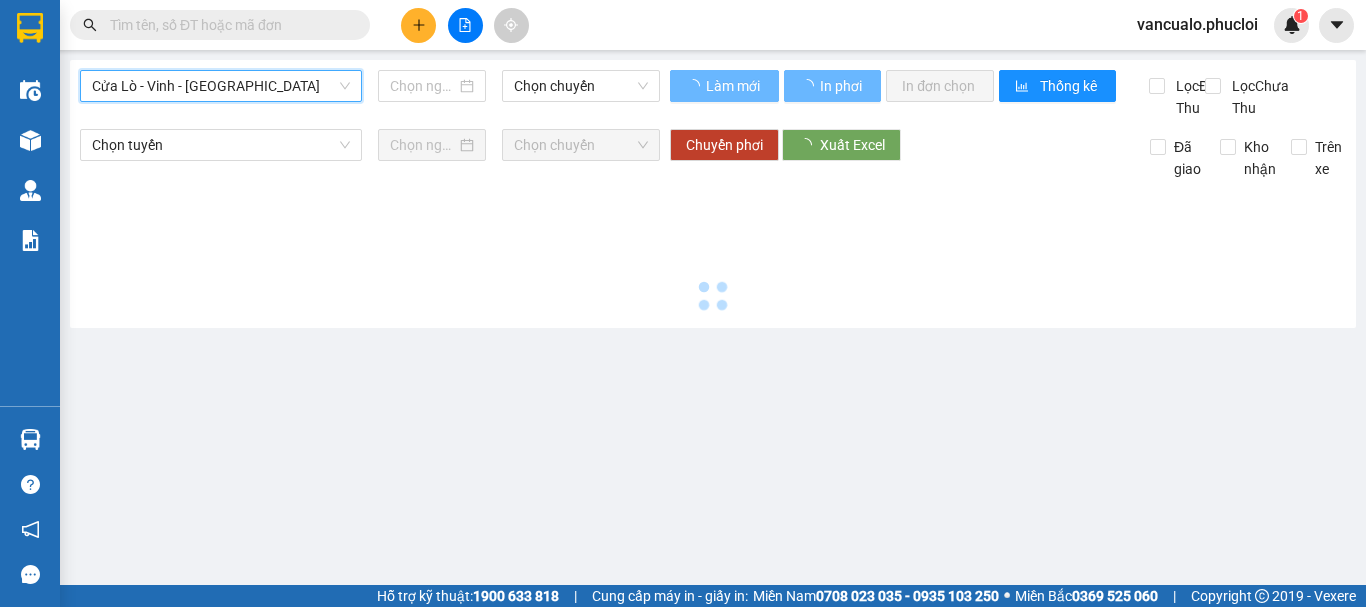 type on "[DATE]" 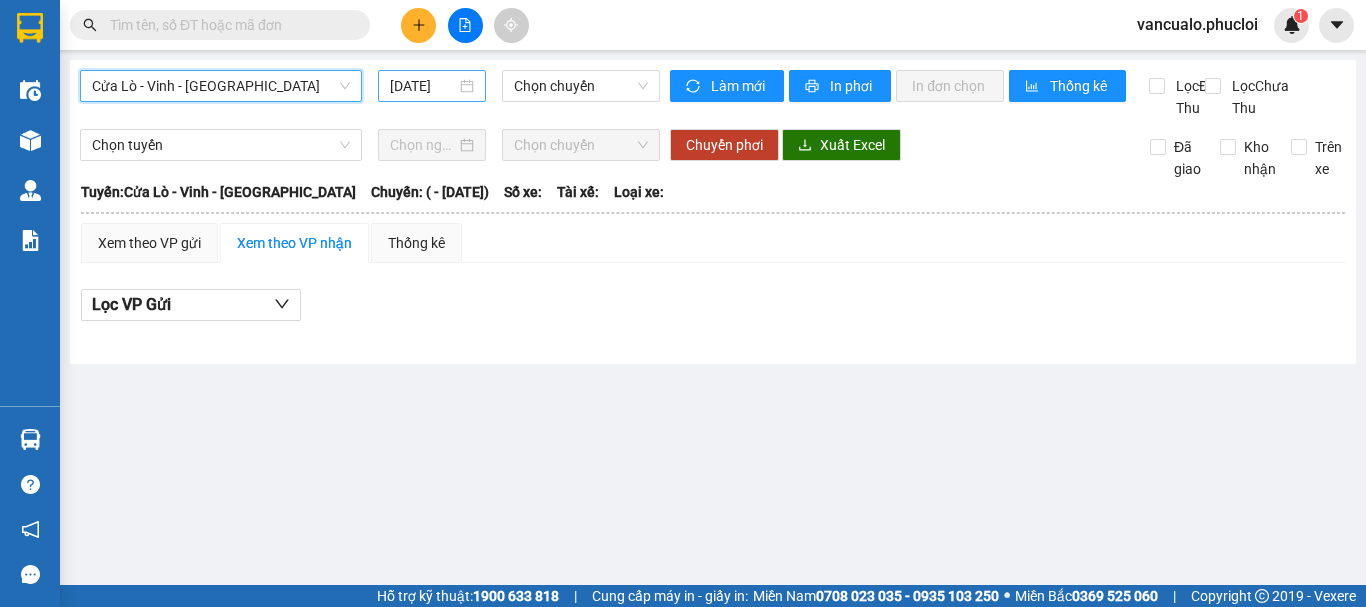 click on "[DATE]" at bounding box center [432, 86] 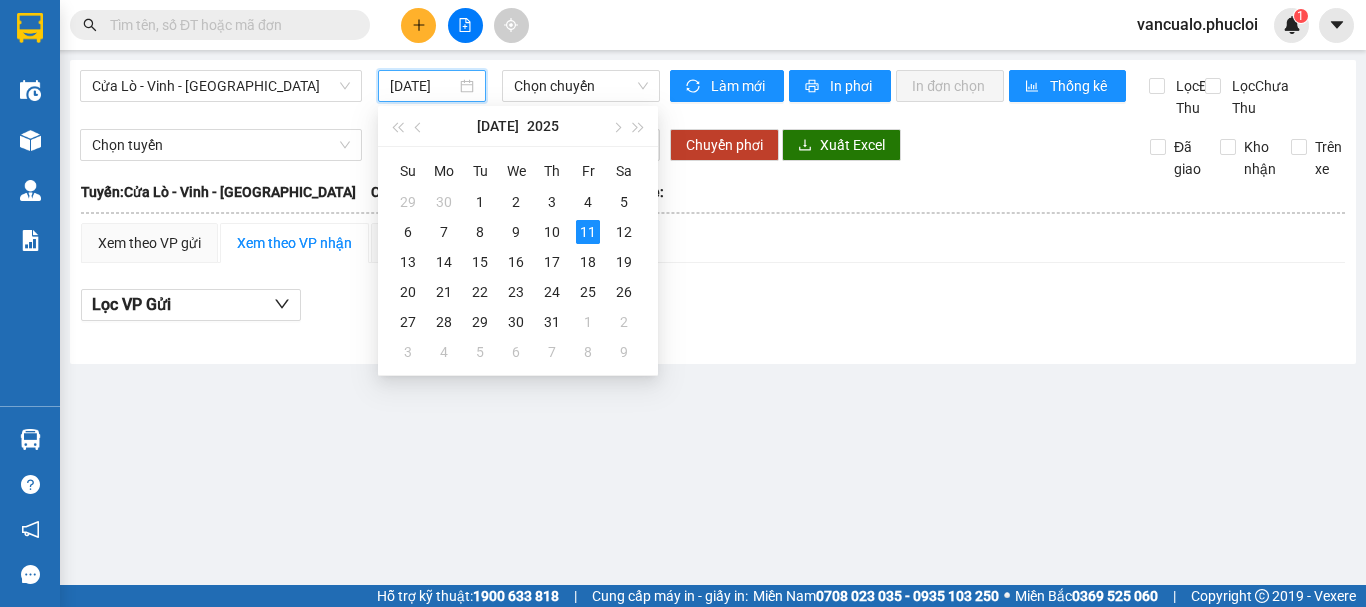 scroll, scrollTop: 0, scrollLeft: 0, axis: both 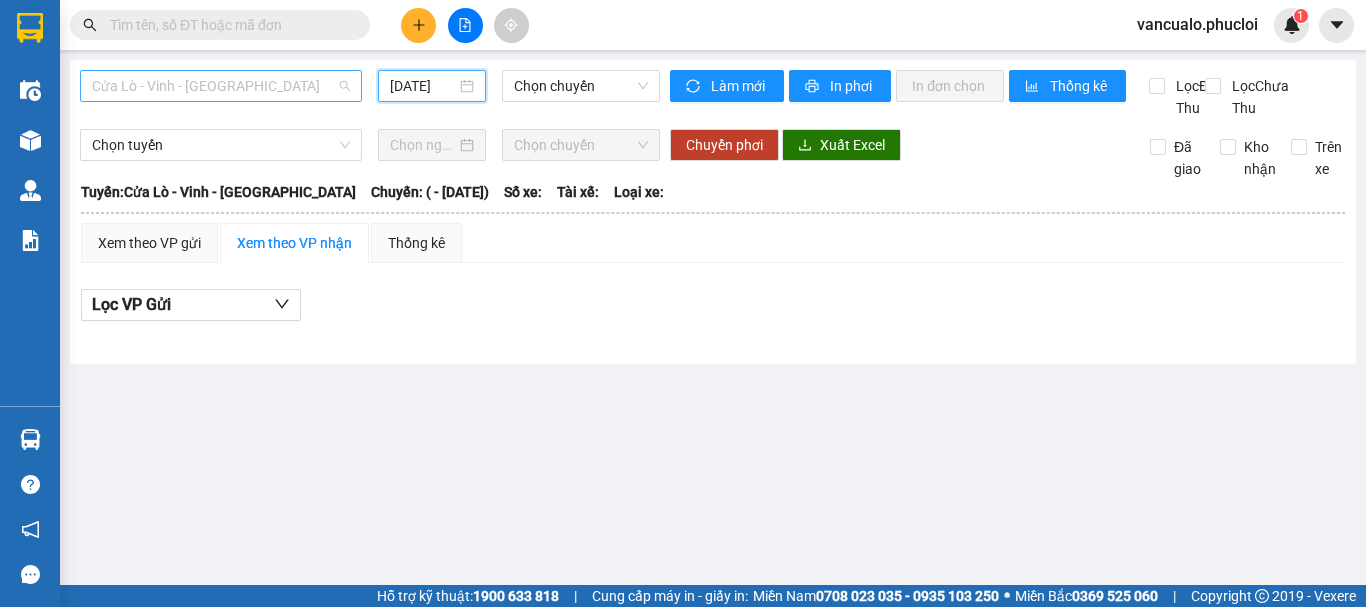 click on "Cửa Lò - Vinh - [GEOGRAPHIC_DATA]" at bounding box center (221, 86) 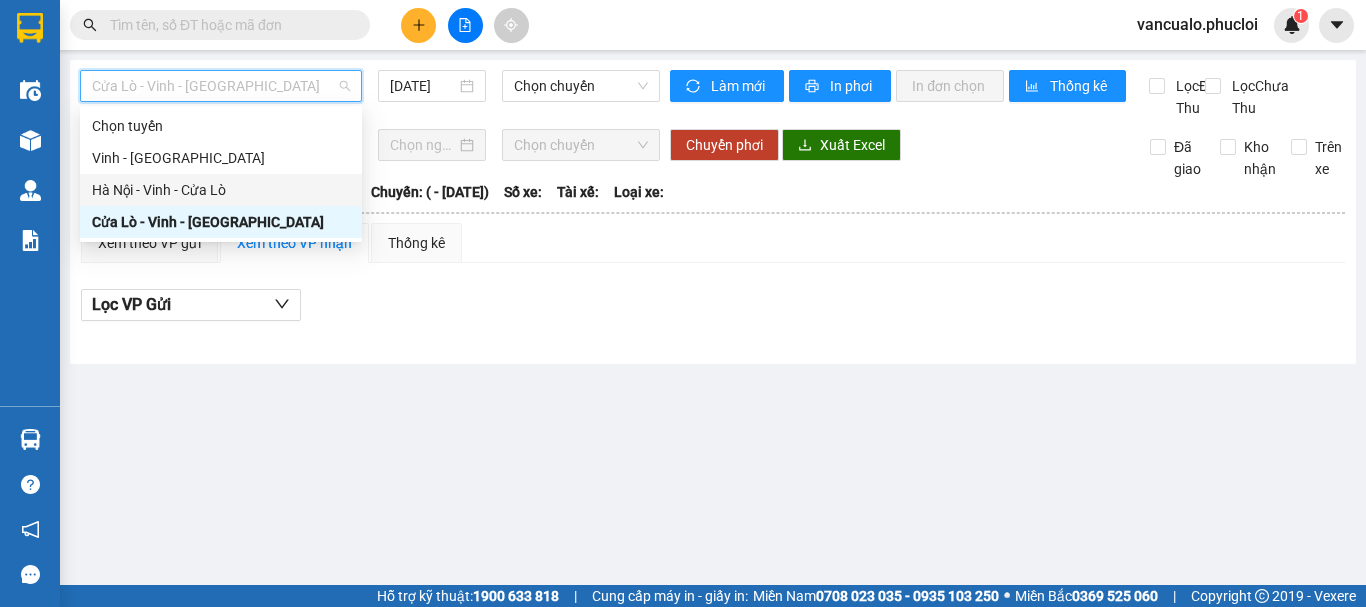 click on "Hà Nội - Vinh - Cửa Lò" at bounding box center (221, 190) 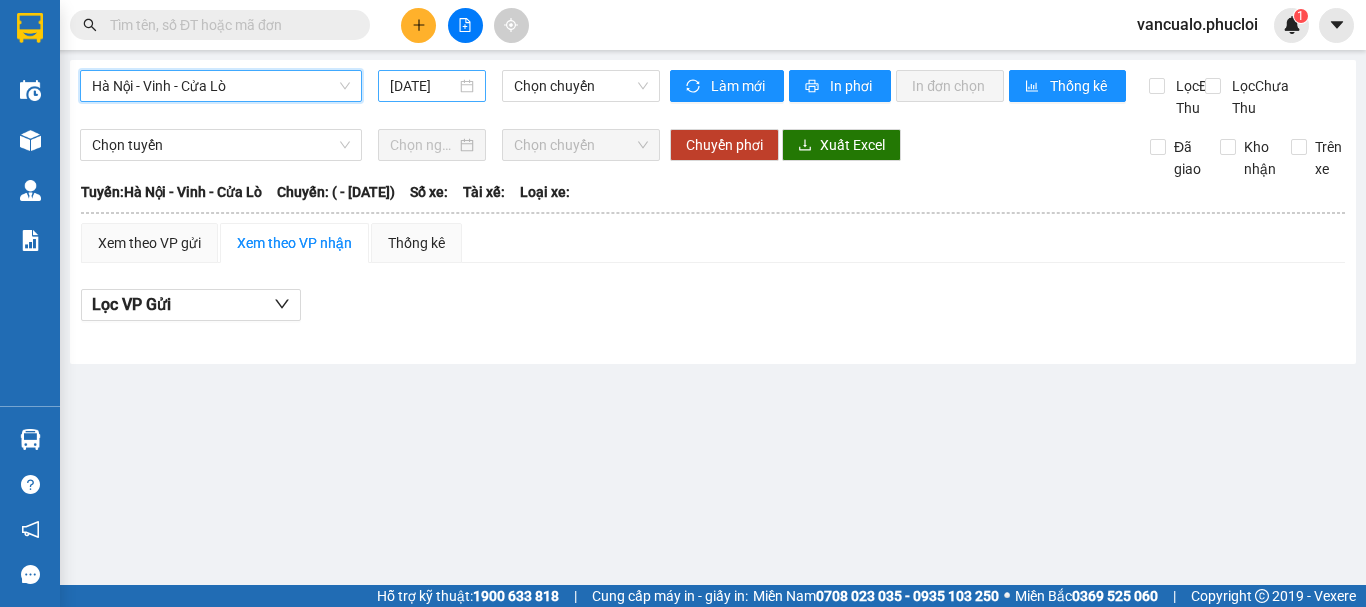 click on "[DATE]" at bounding box center [432, 86] 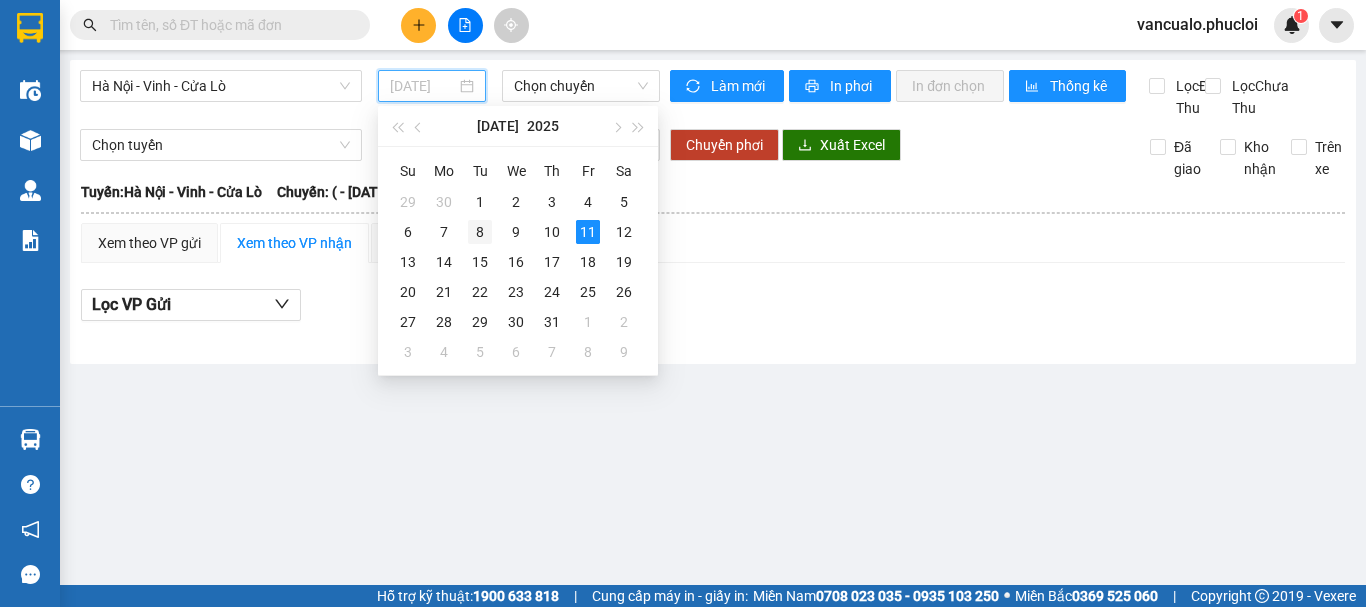 click on "8" at bounding box center [480, 232] 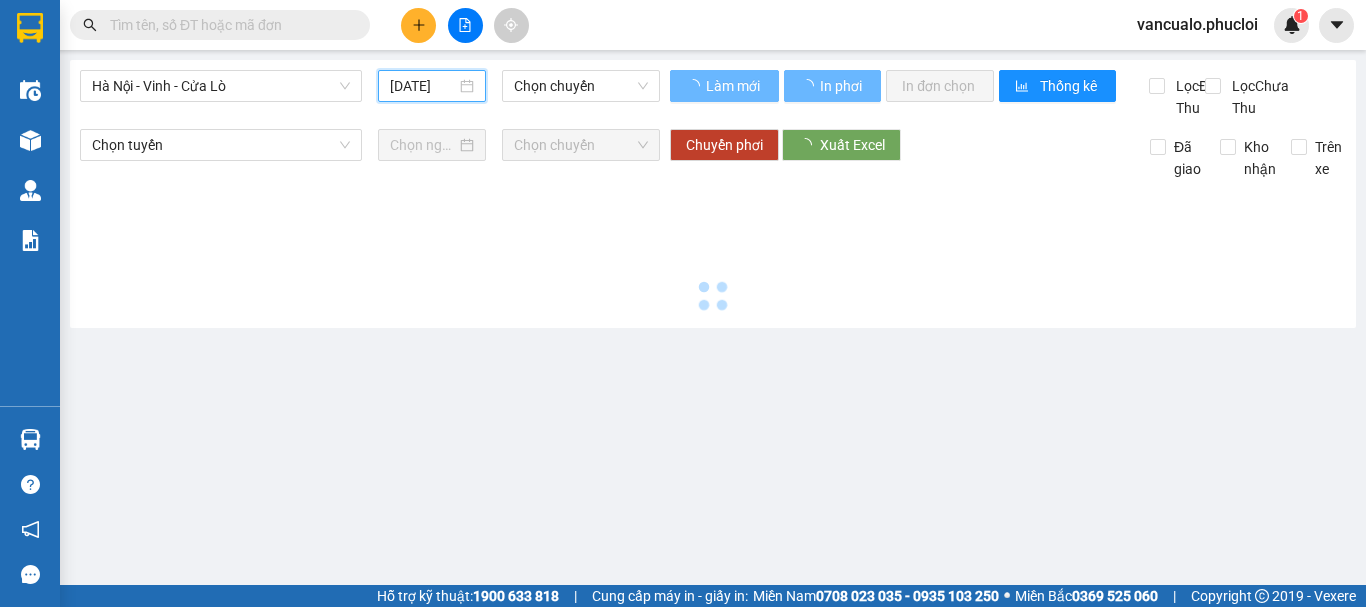 type on "[DATE]" 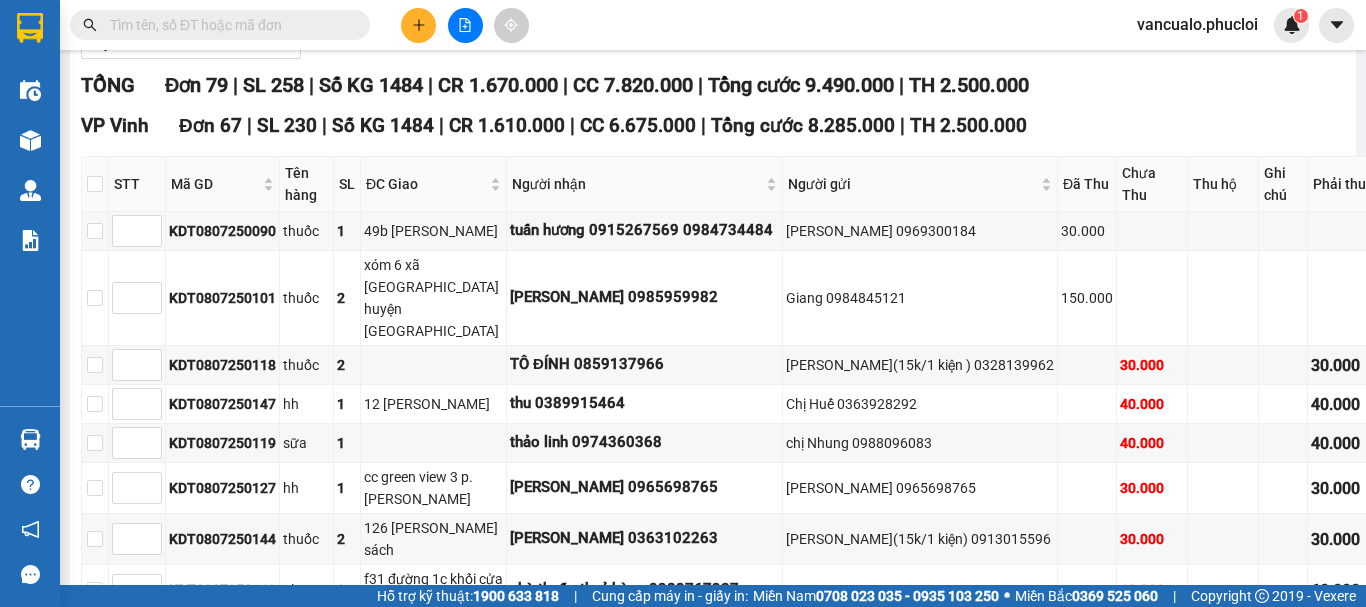 scroll, scrollTop: 0, scrollLeft: 0, axis: both 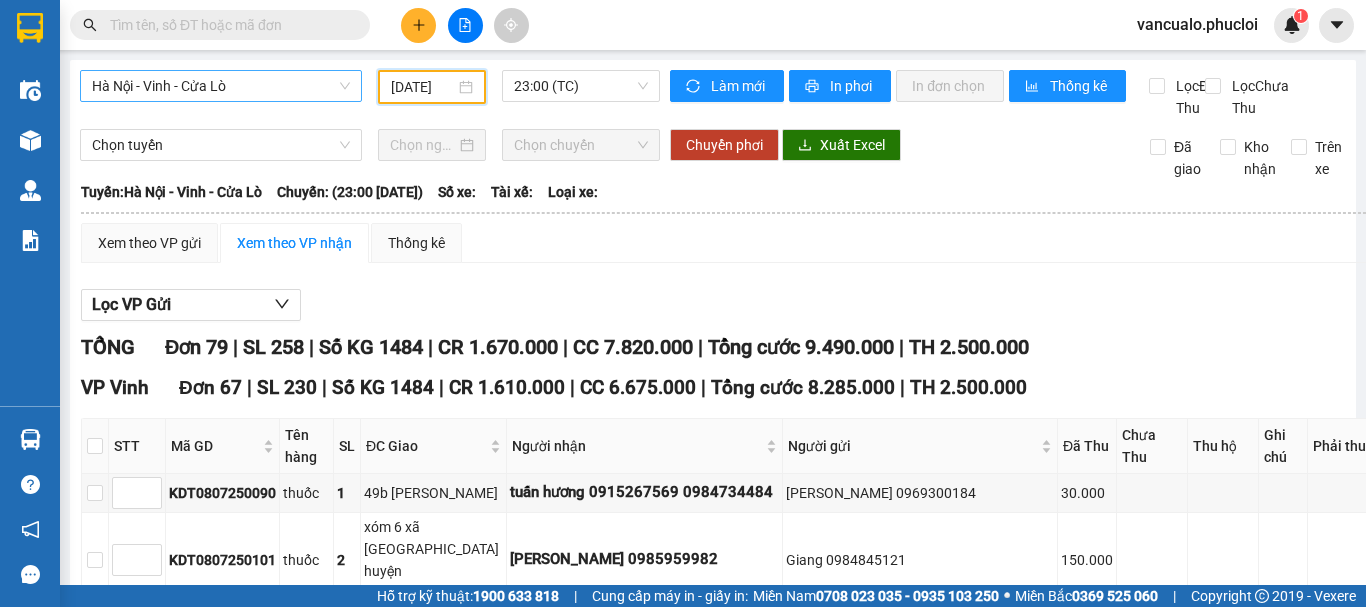 click on "Hà Nội - Vinh - Cửa Lò" at bounding box center (221, 86) 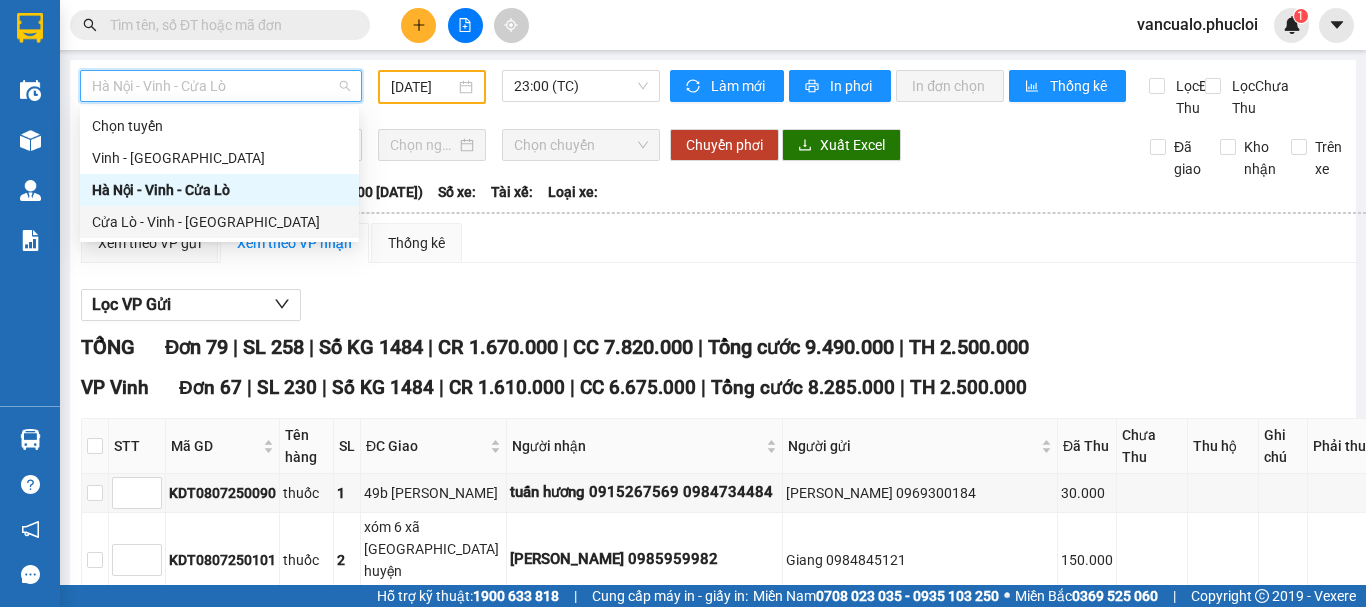 click on "Cửa Lò - Vinh - [GEOGRAPHIC_DATA]" at bounding box center [219, 222] 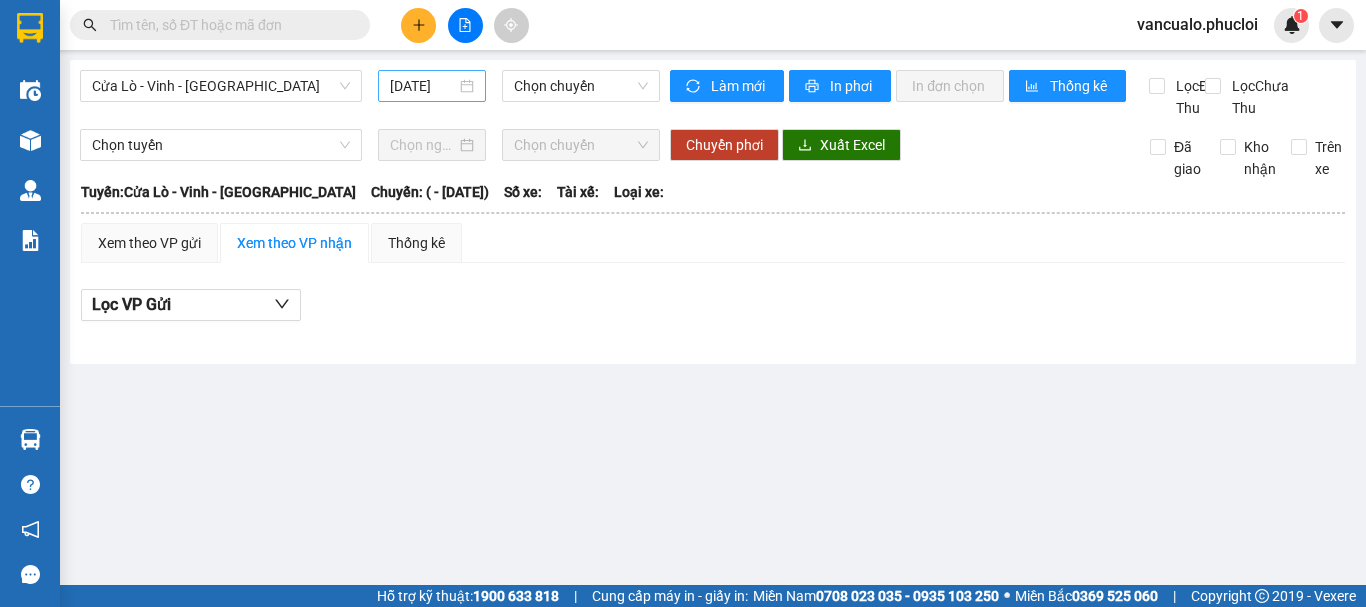 click on "[DATE]" at bounding box center (432, 86) 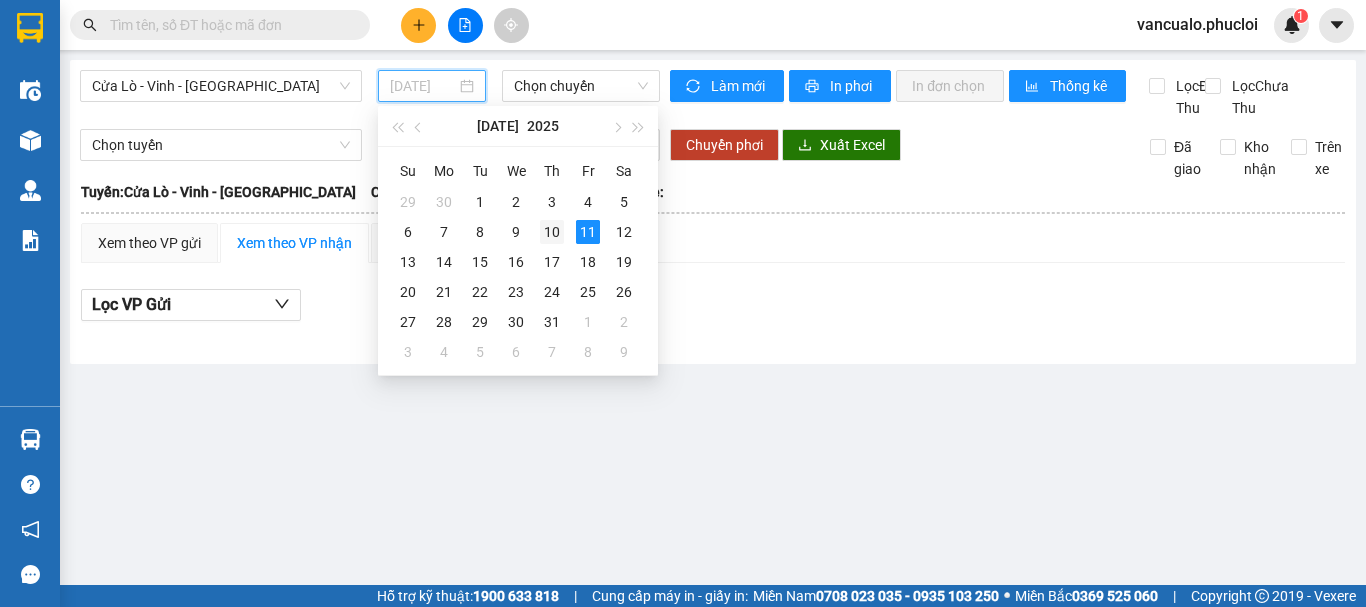 click on "10" at bounding box center [552, 232] 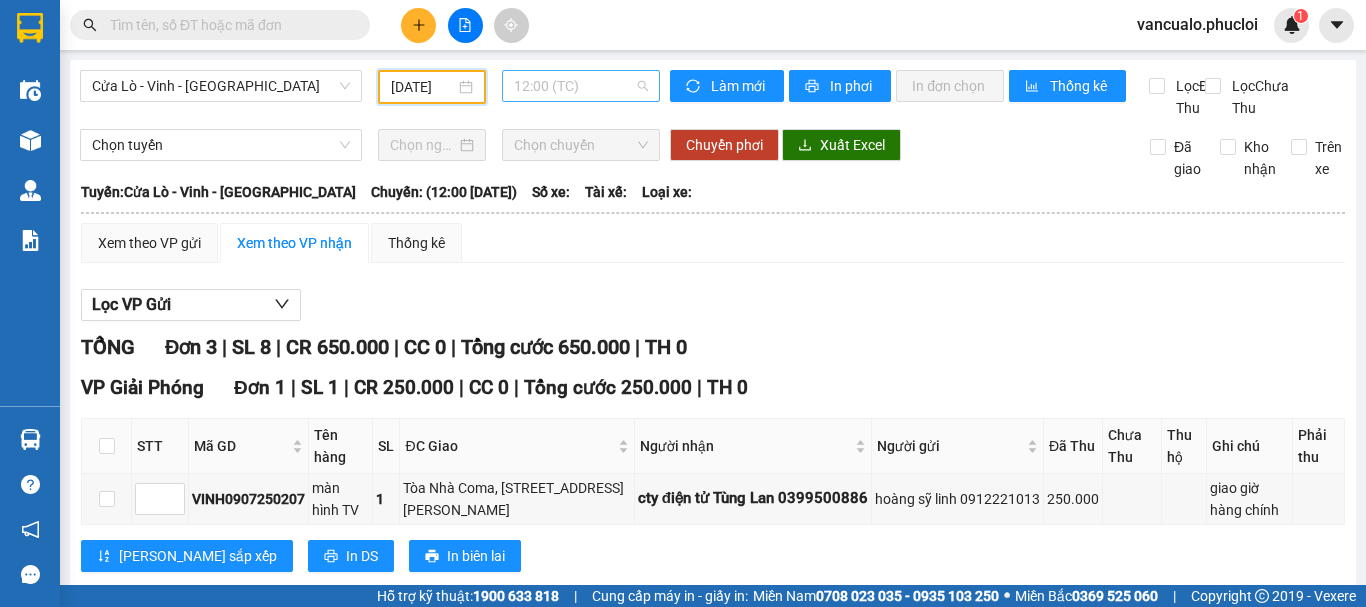 click on "12:00   (TC)" at bounding box center (581, 86) 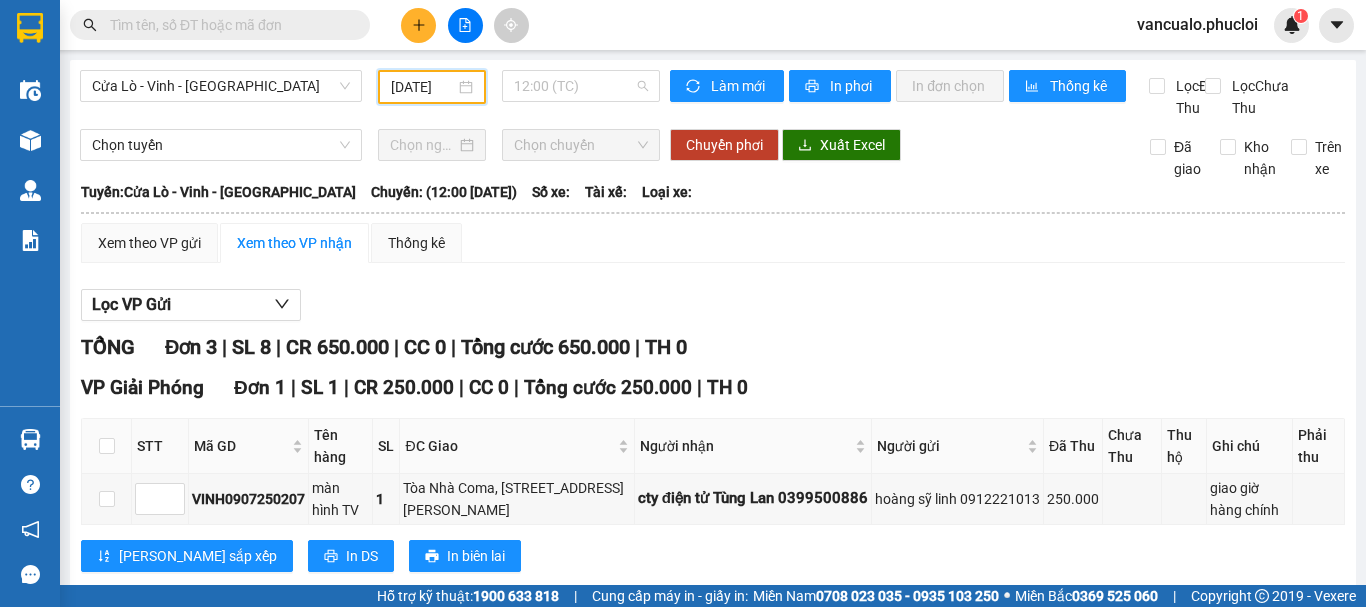 scroll, scrollTop: 0, scrollLeft: 0, axis: both 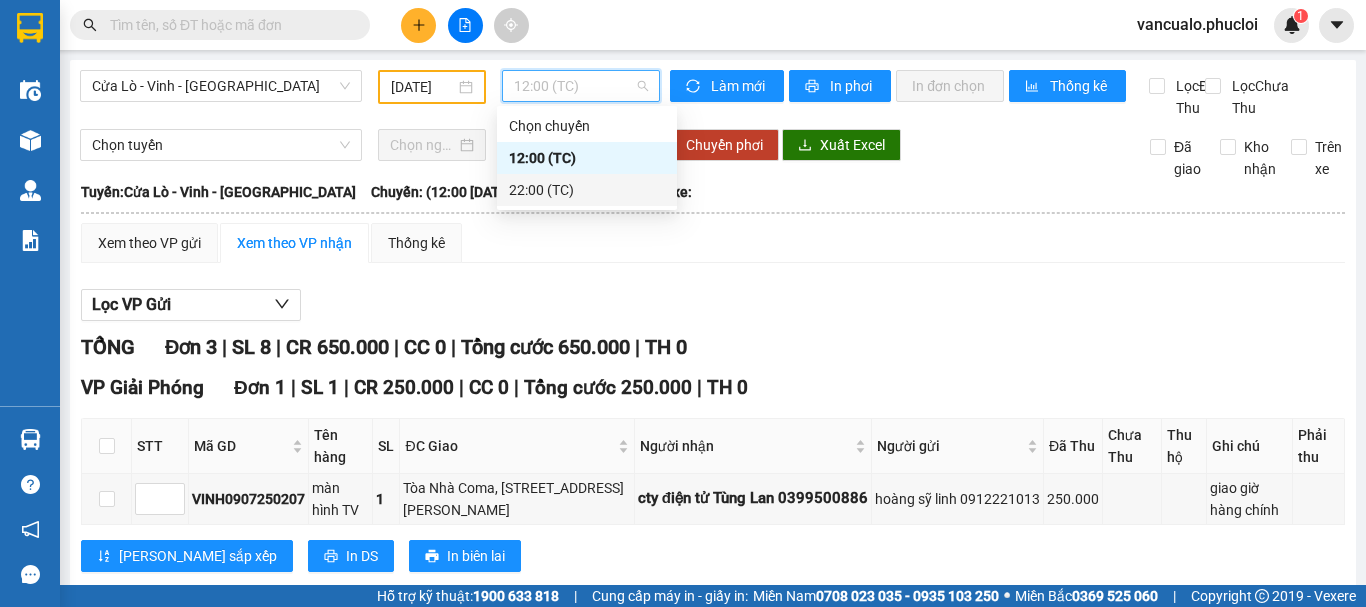 click on "22:00   (TC)" at bounding box center [587, 190] 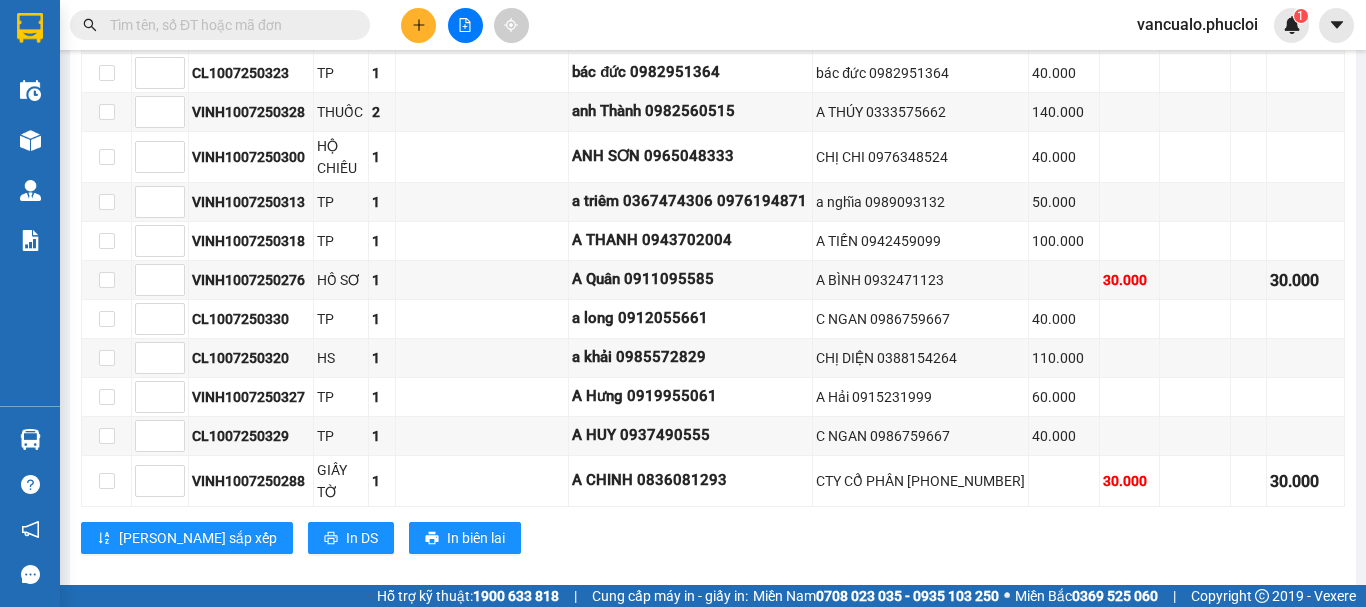 scroll, scrollTop: 787, scrollLeft: 0, axis: vertical 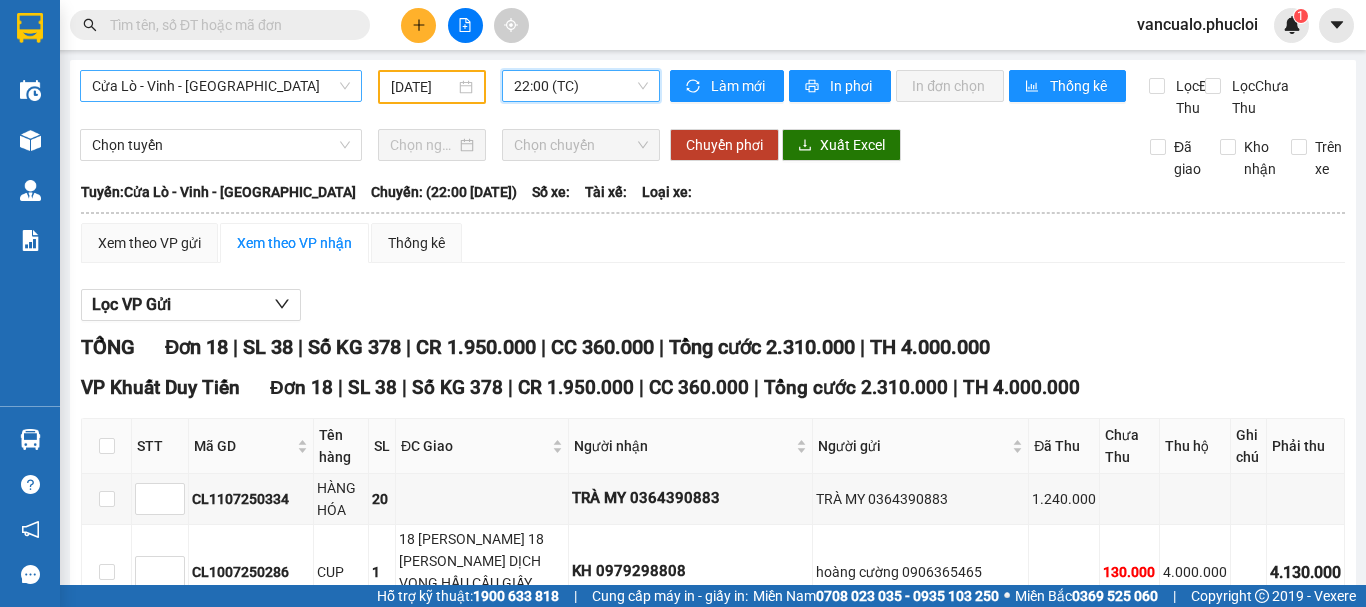 click on "Cửa Lò - Vinh - [GEOGRAPHIC_DATA]" at bounding box center (221, 86) 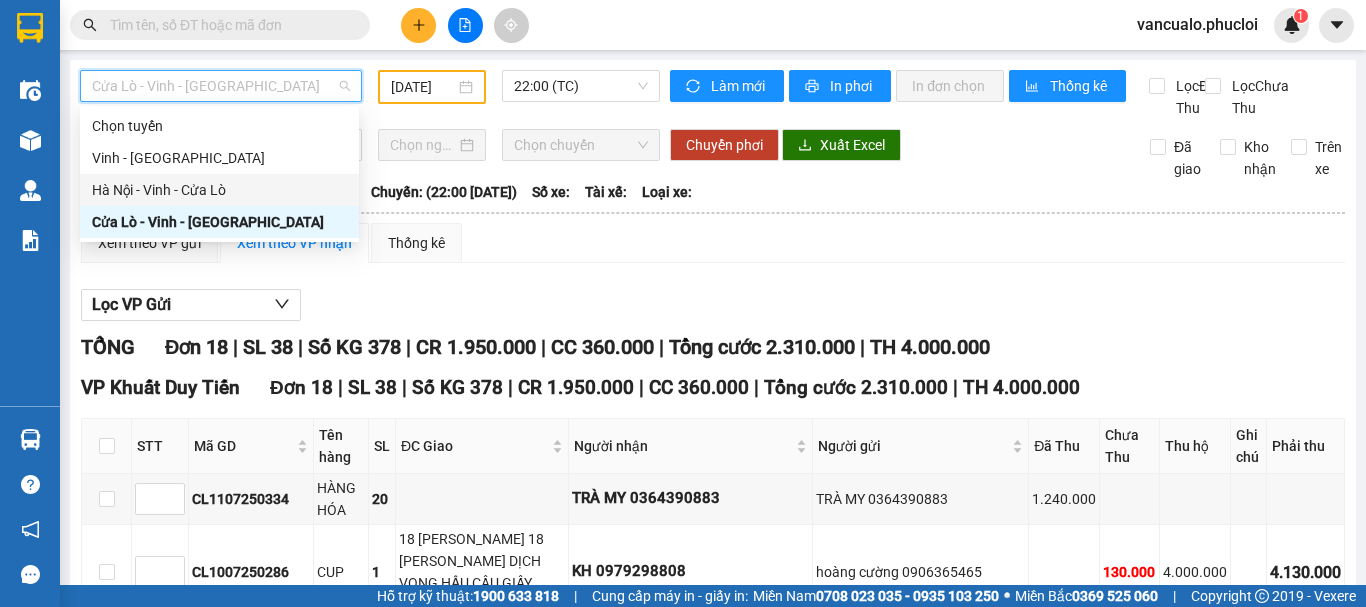 click on "Hà Nội - Vinh - Cửa Lò" at bounding box center (219, 190) 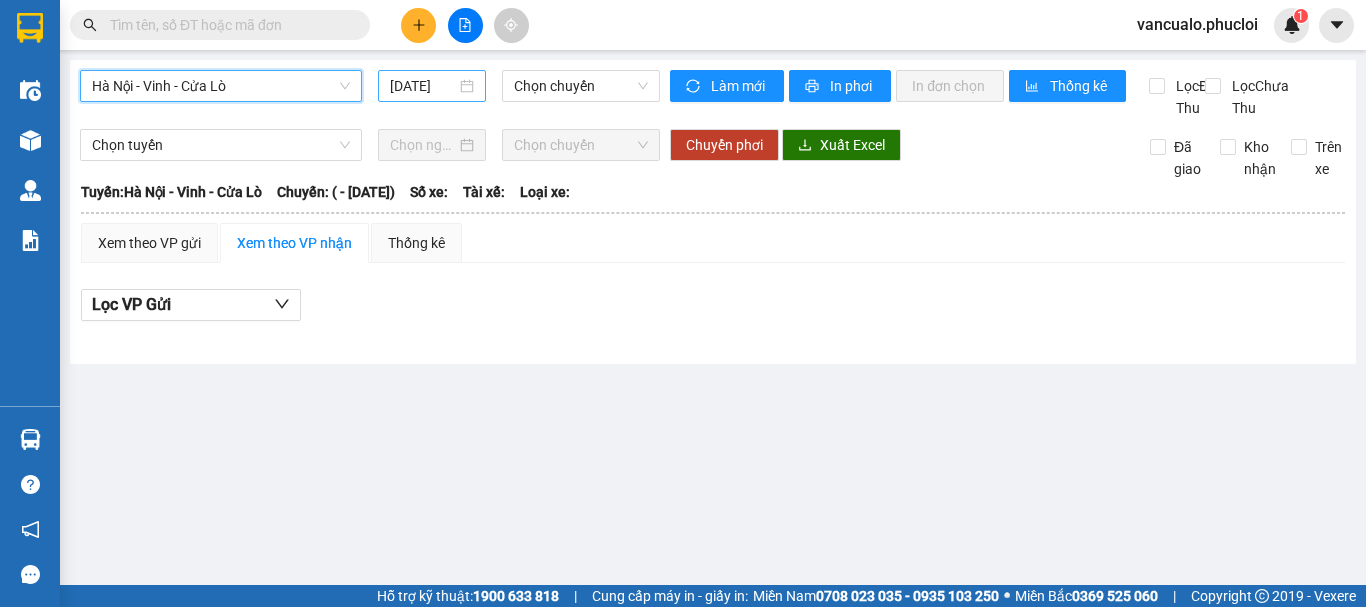 click on "[DATE]" at bounding box center [432, 86] 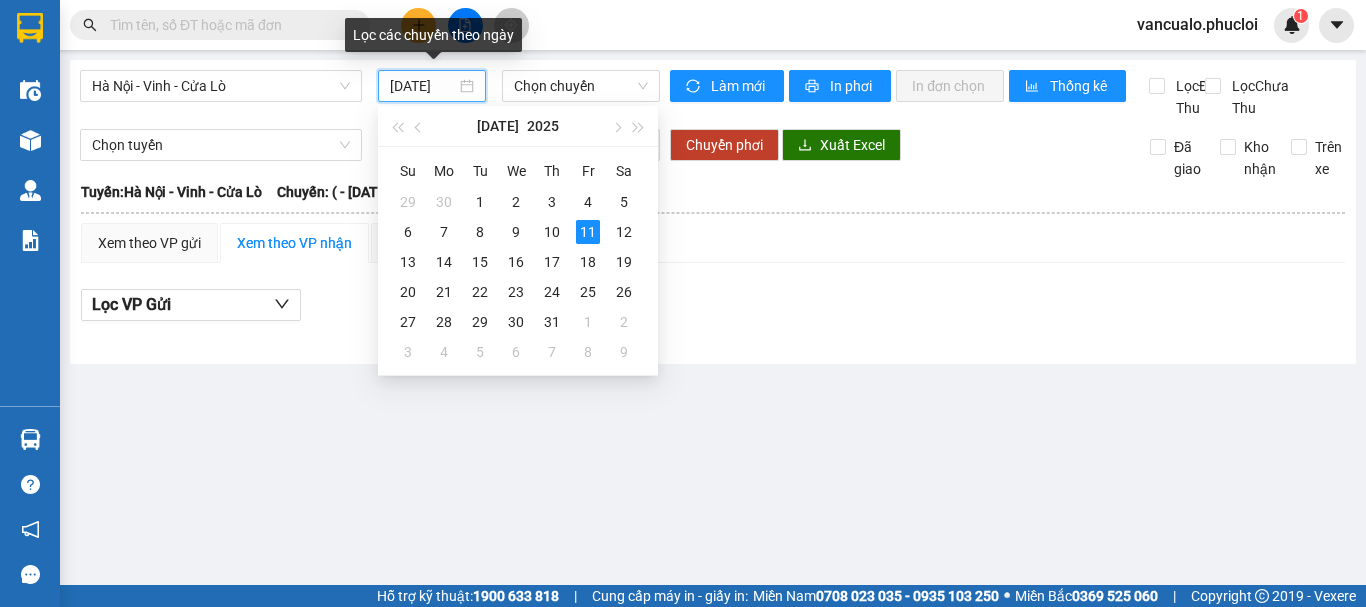scroll, scrollTop: 0, scrollLeft: 5, axis: horizontal 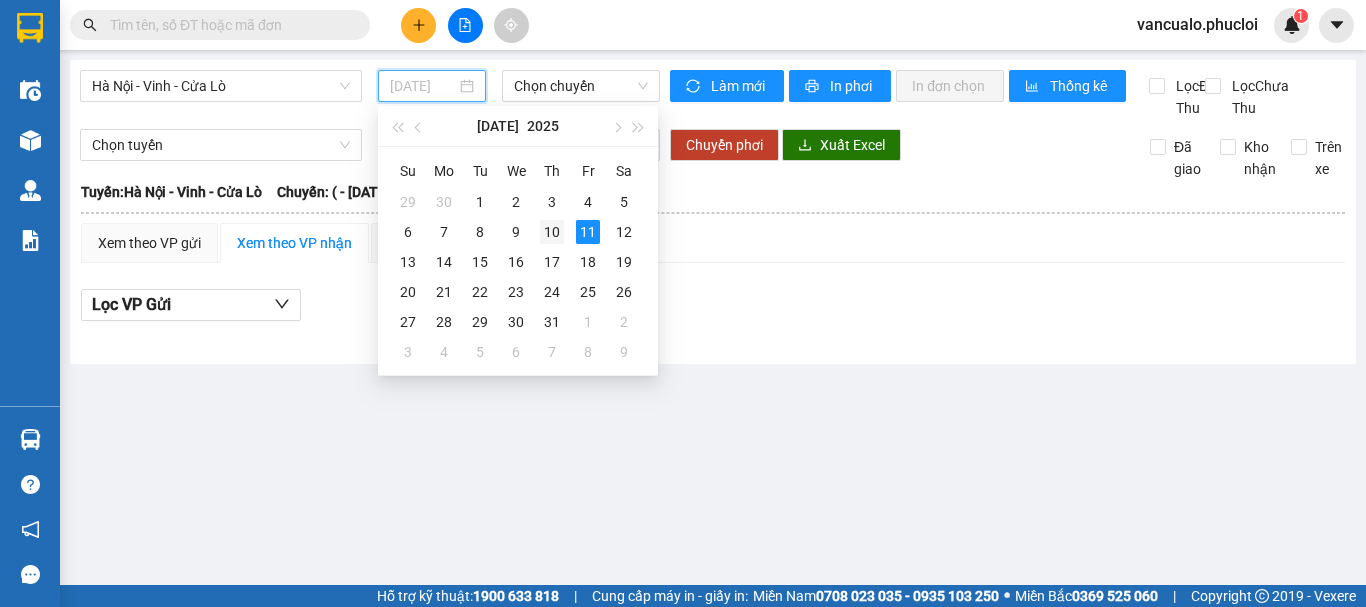 click on "10" at bounding box center [552, 232] 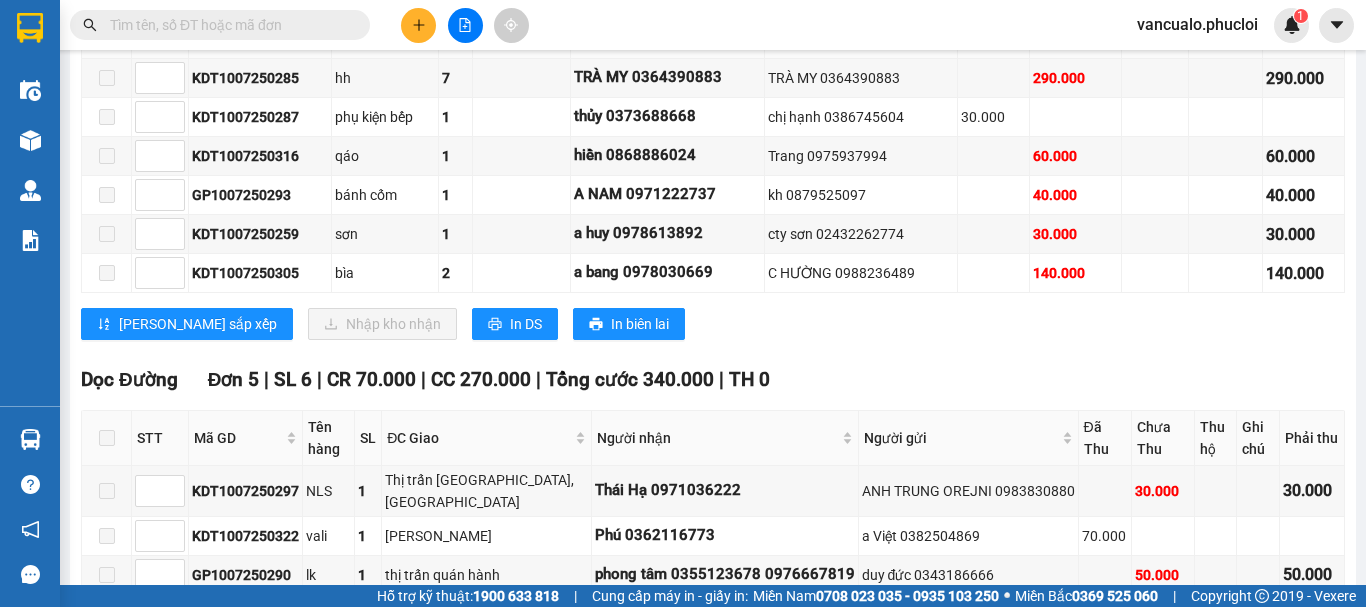 scroll, scrollTop: 2847, scrollLeft: 0, axis: vertical 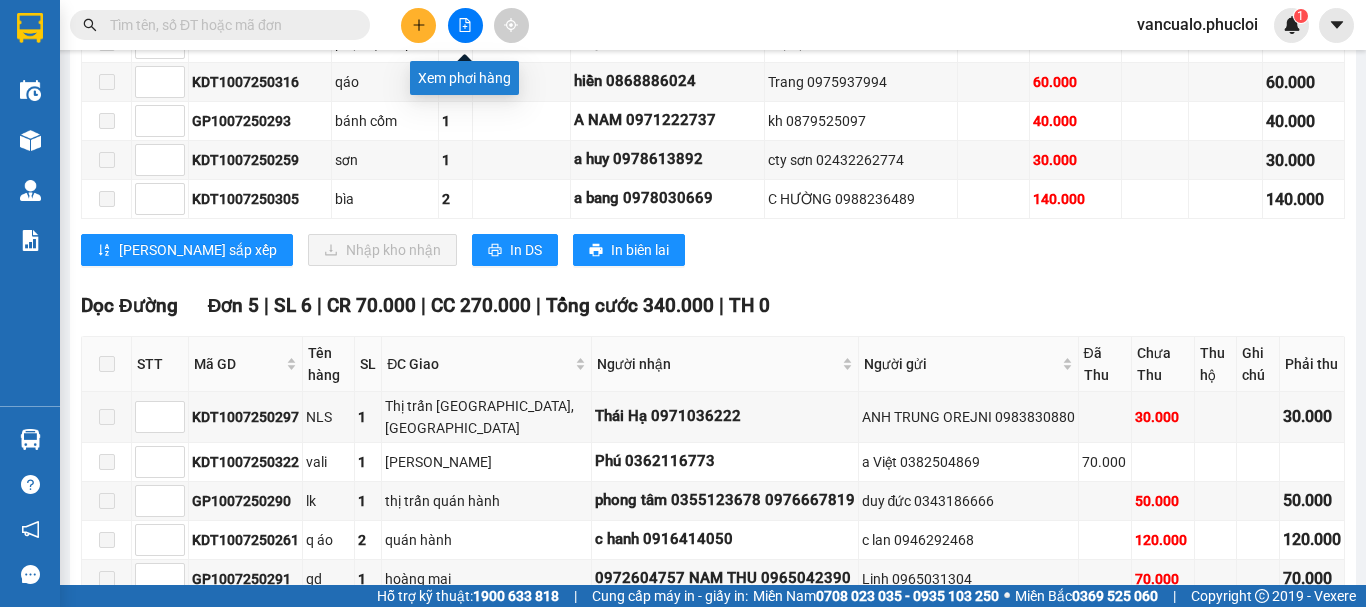 click 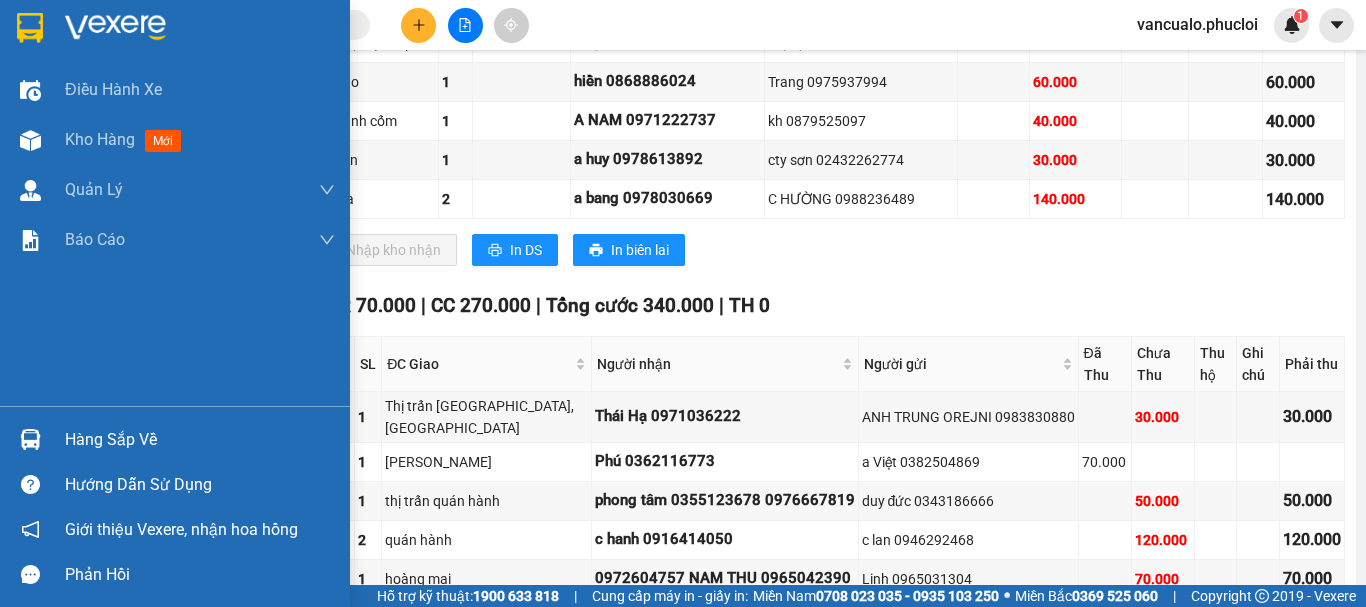 click at bounding box center (115, 28) 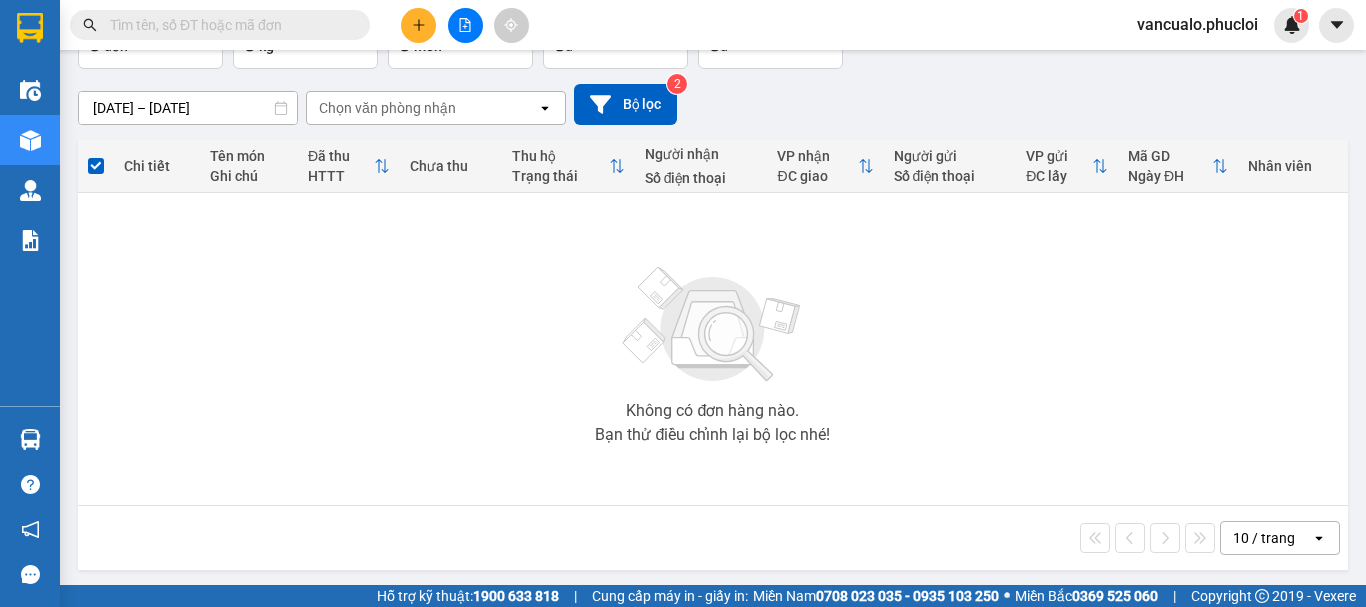 scroll, scrollTop: 145, scrollLeft: 0, axis: vertical 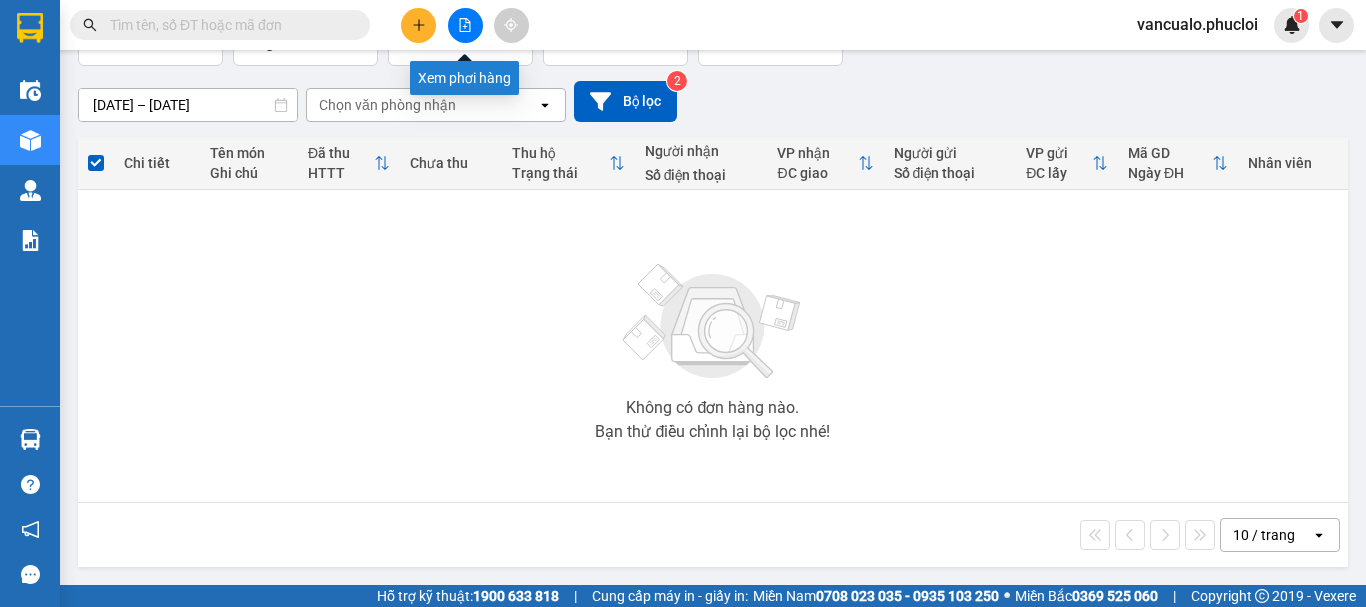 click at bounding box center (465, 25) 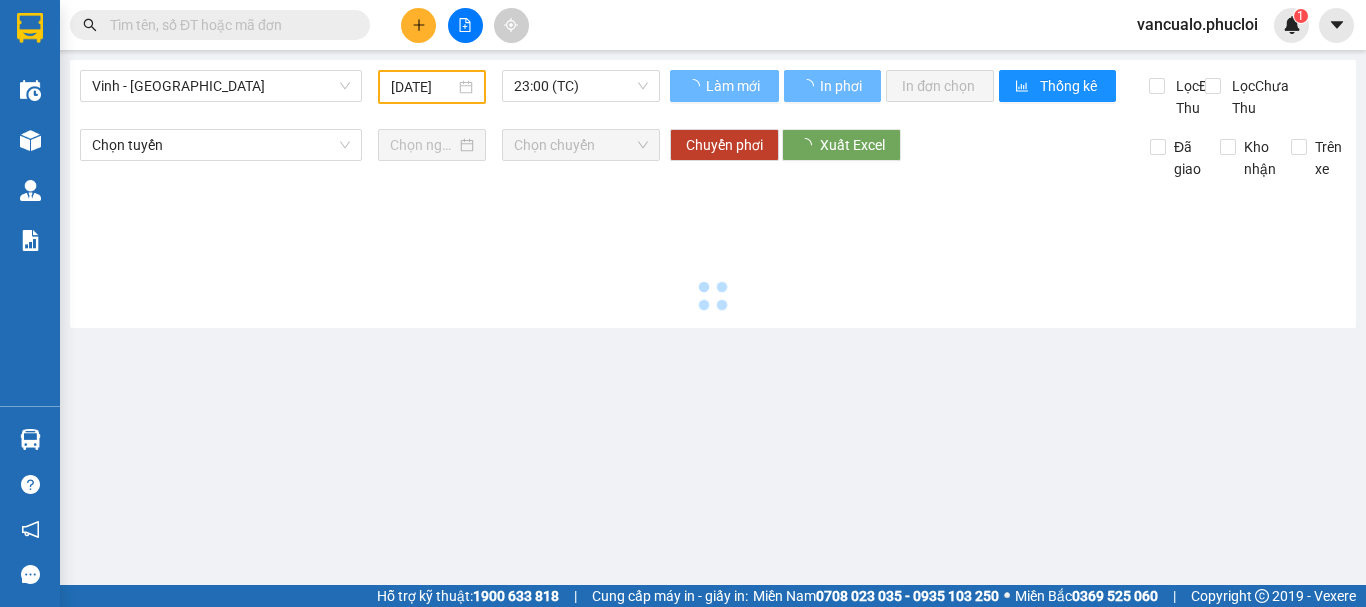 scroll, scrollTop: 0, scrollLeft: 0, axis: both 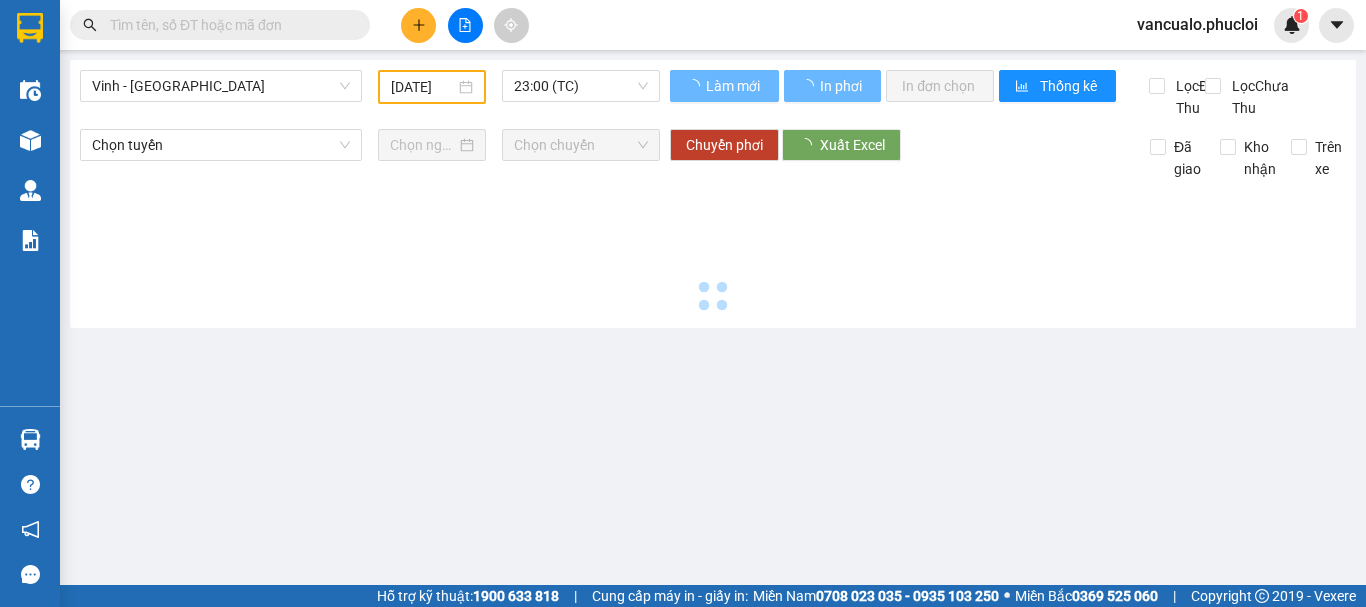 type on "[DATE]" 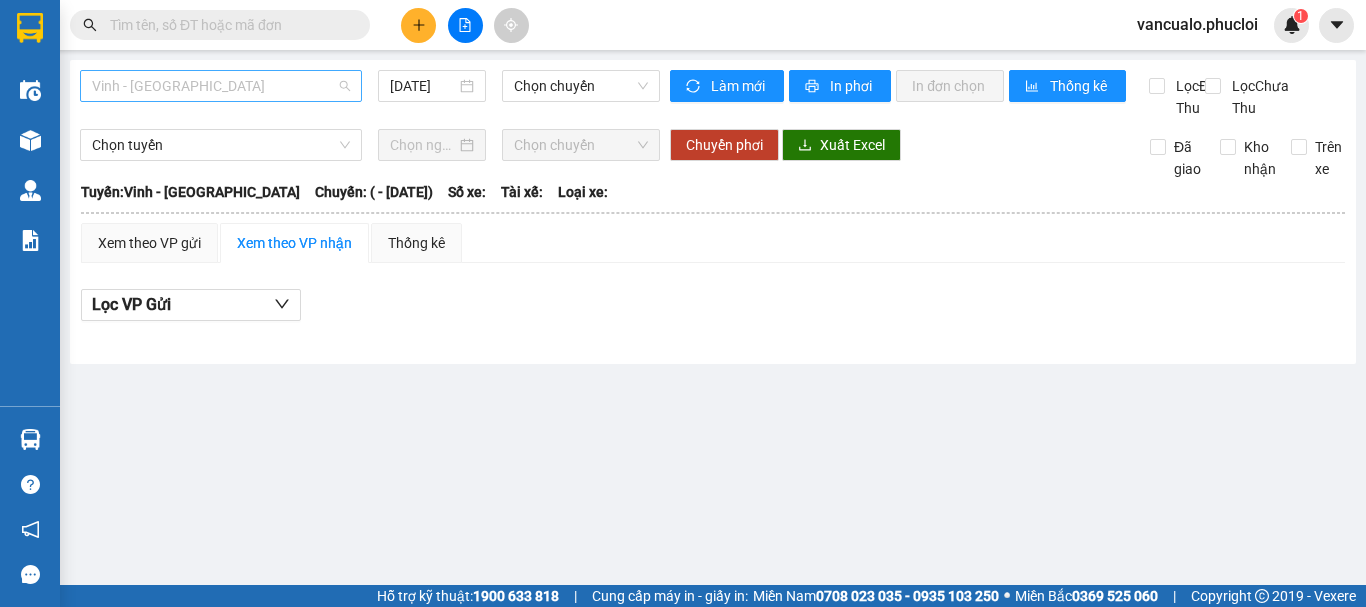 click on "Vinh - [GEOGRAPHIC_DATA]" at bounding box center [221, 86] 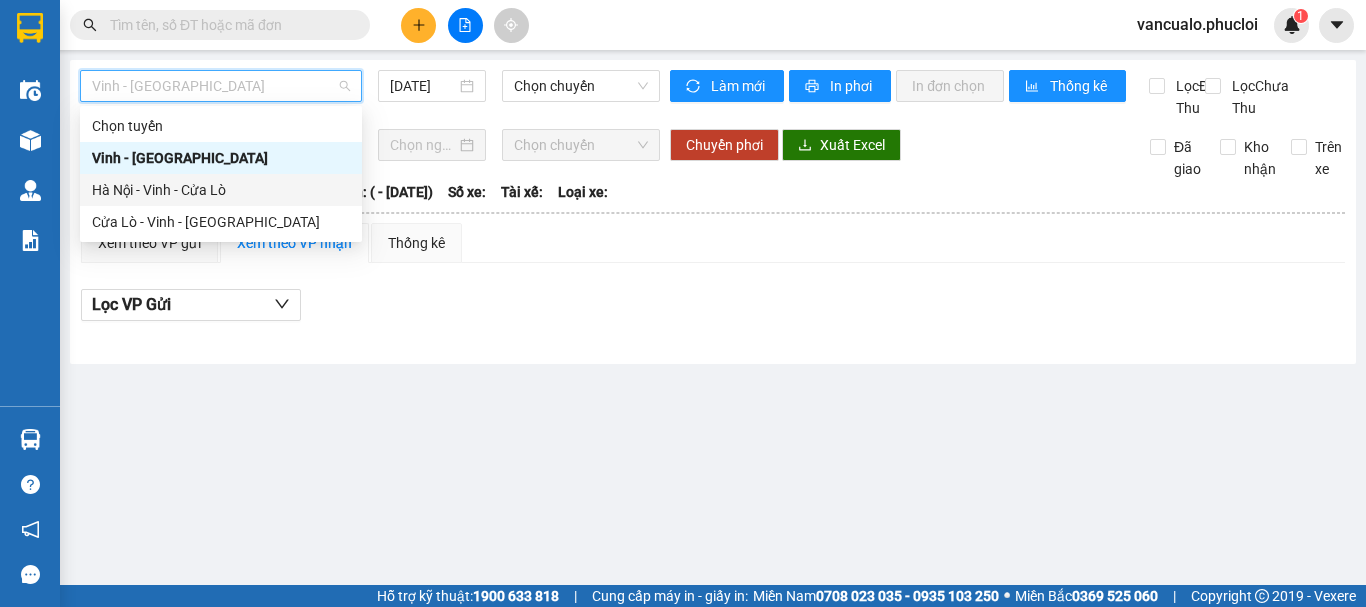 click on "Hà Nội - Vinh - Cửa Lò" at bounding box center (221, 190) 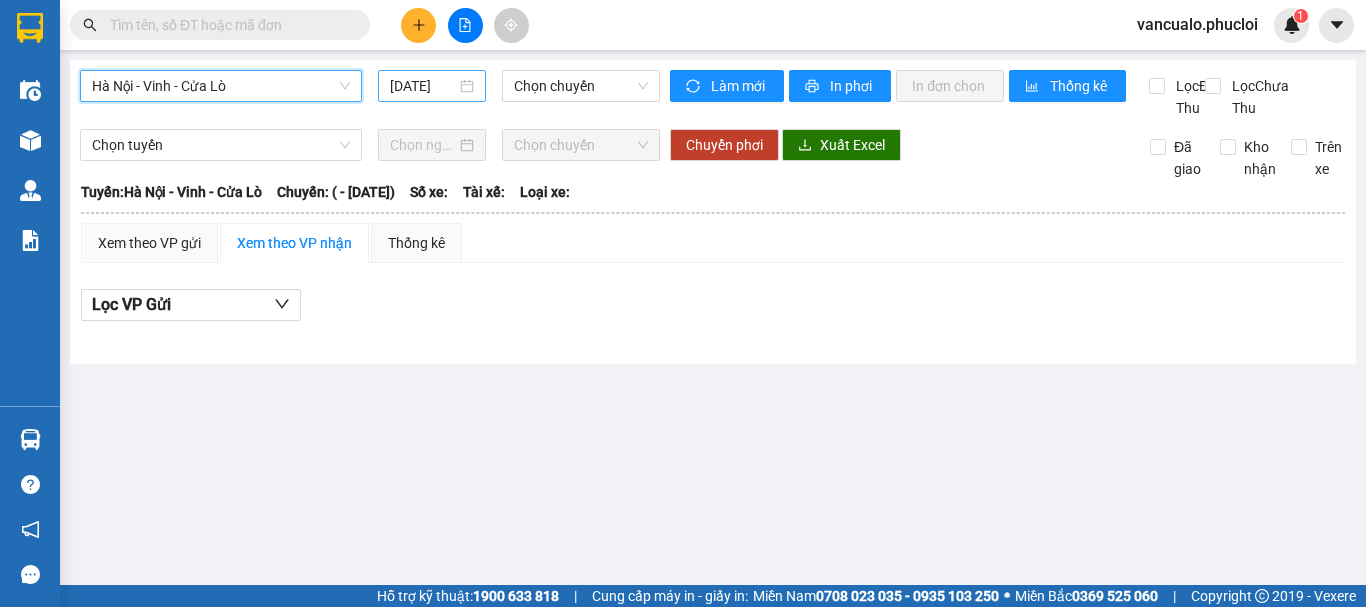 click on "[DATE]" at bounding box center (432, 86) 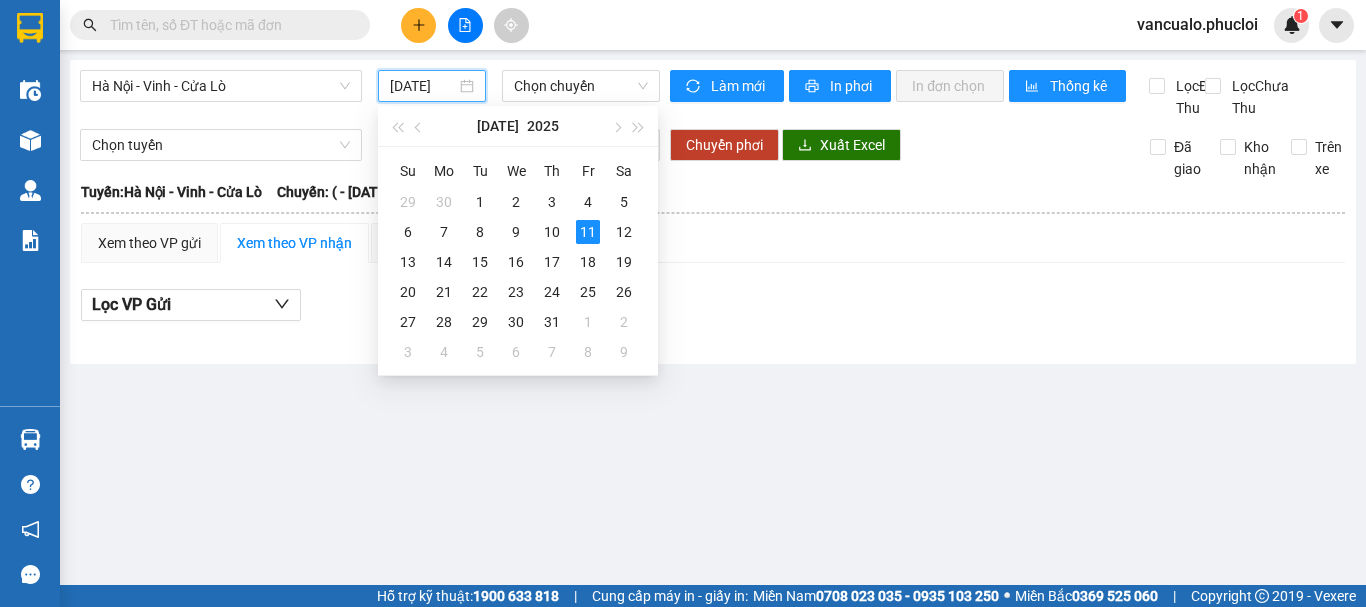 scroll, scrollTop: 0, scrollLeft: 5, axis: horizontal 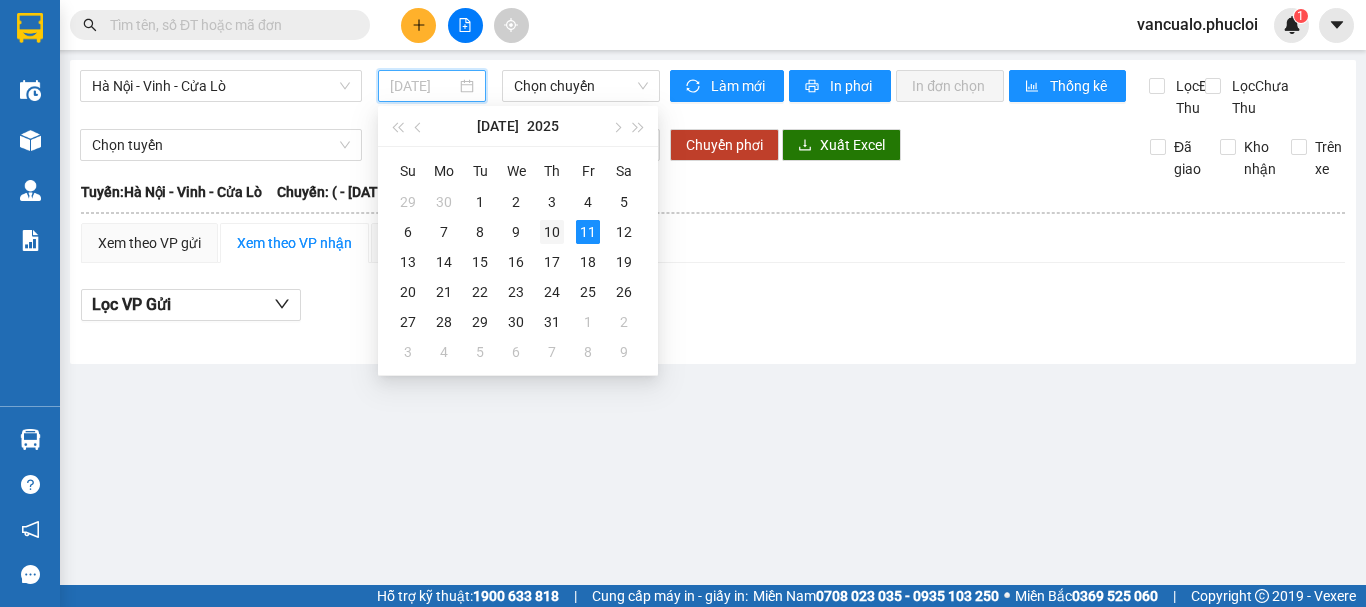 click on "10" at bounding box center (552, 232) 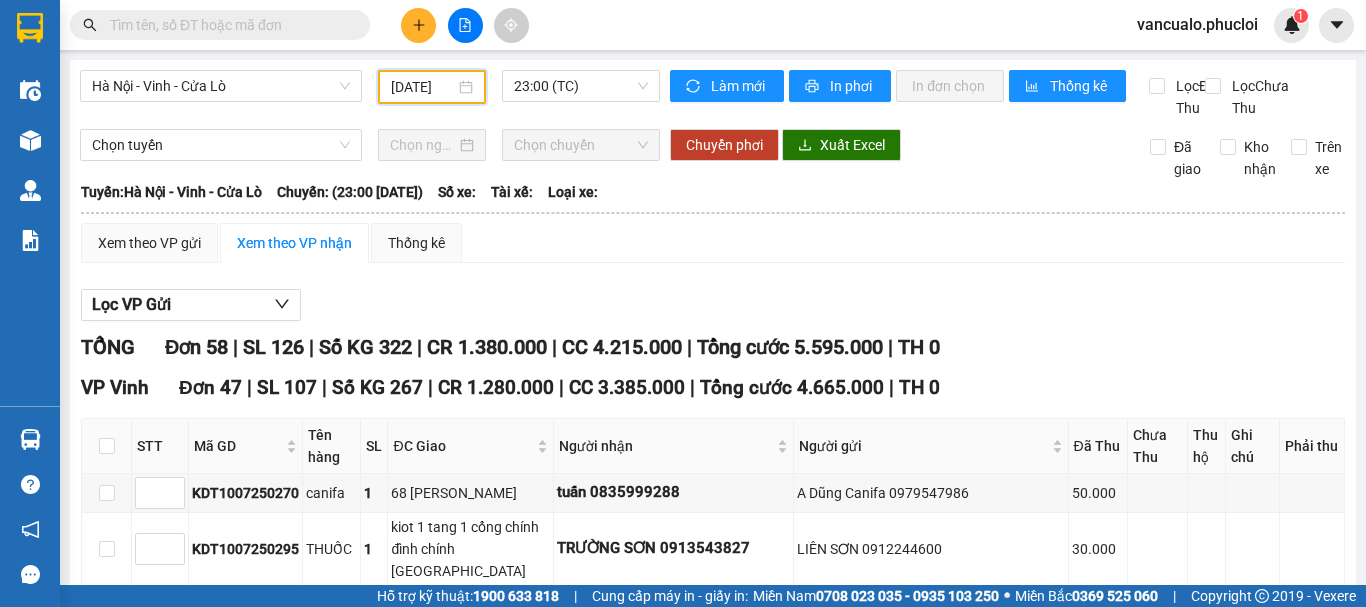 scroll, scrollTop: 0, scrollLeft: 0, axis: both 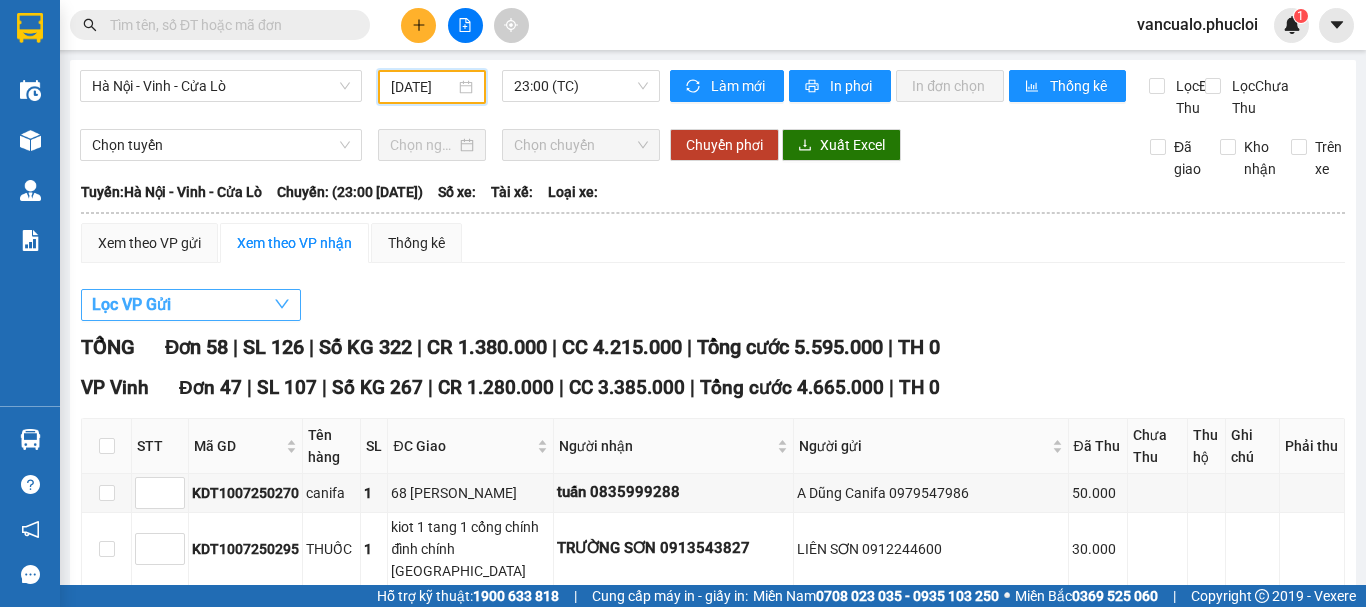 click on "Lọc VP Gửi" at bounding box center (191, 305) 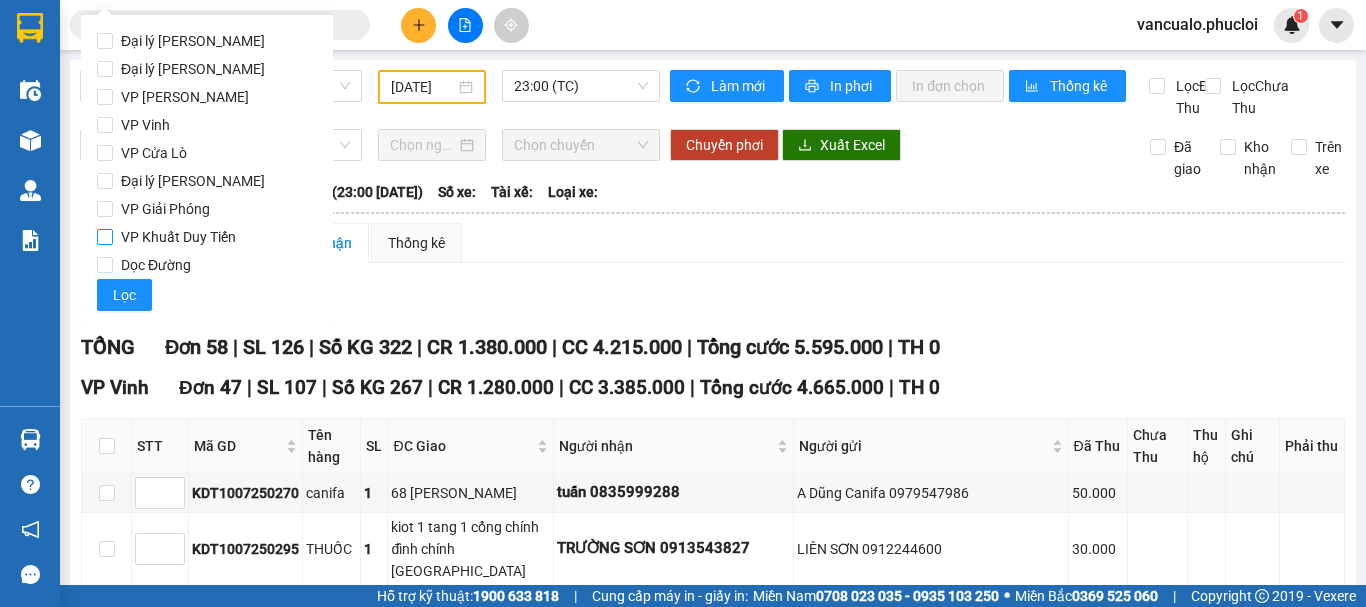 click on "VP Khuất Duy Tiến" at bounding box center [105, 237] 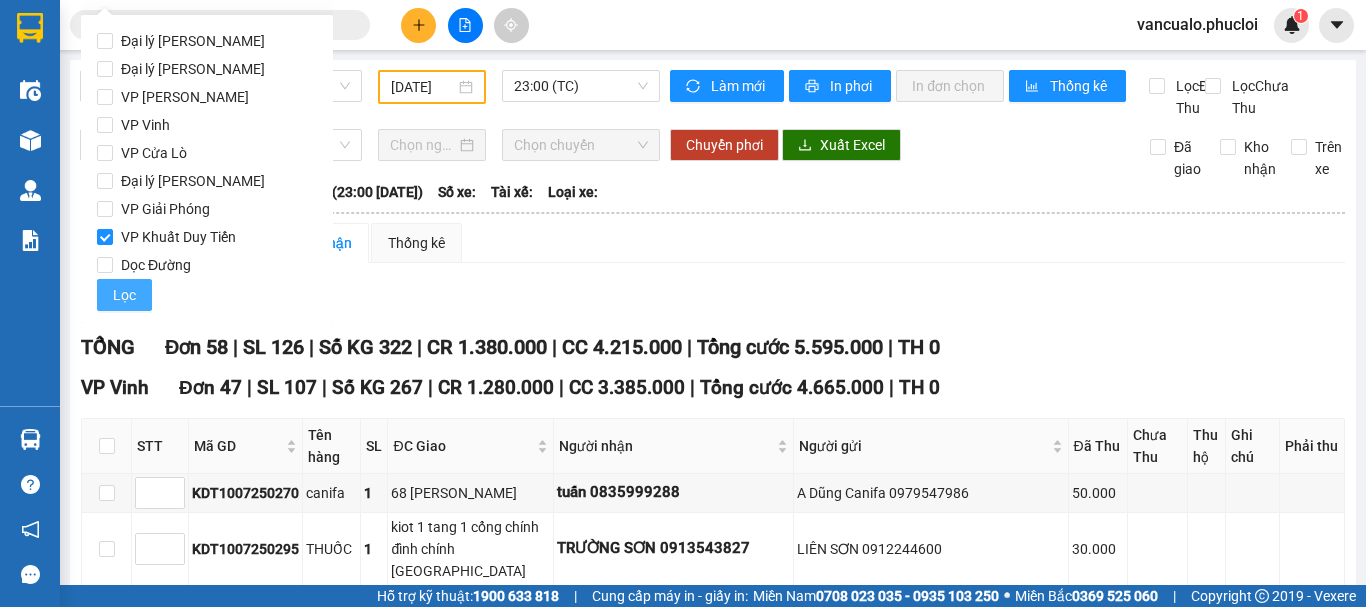 click on "Lọc" at bounding box center [124, 295] 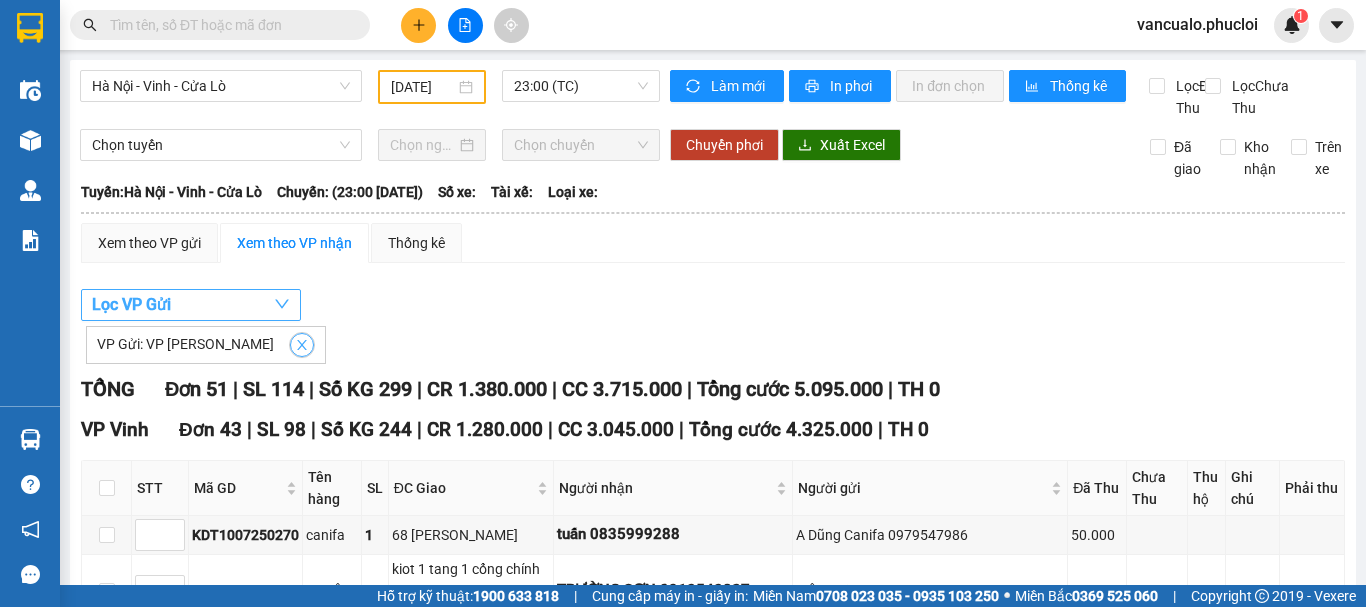 click 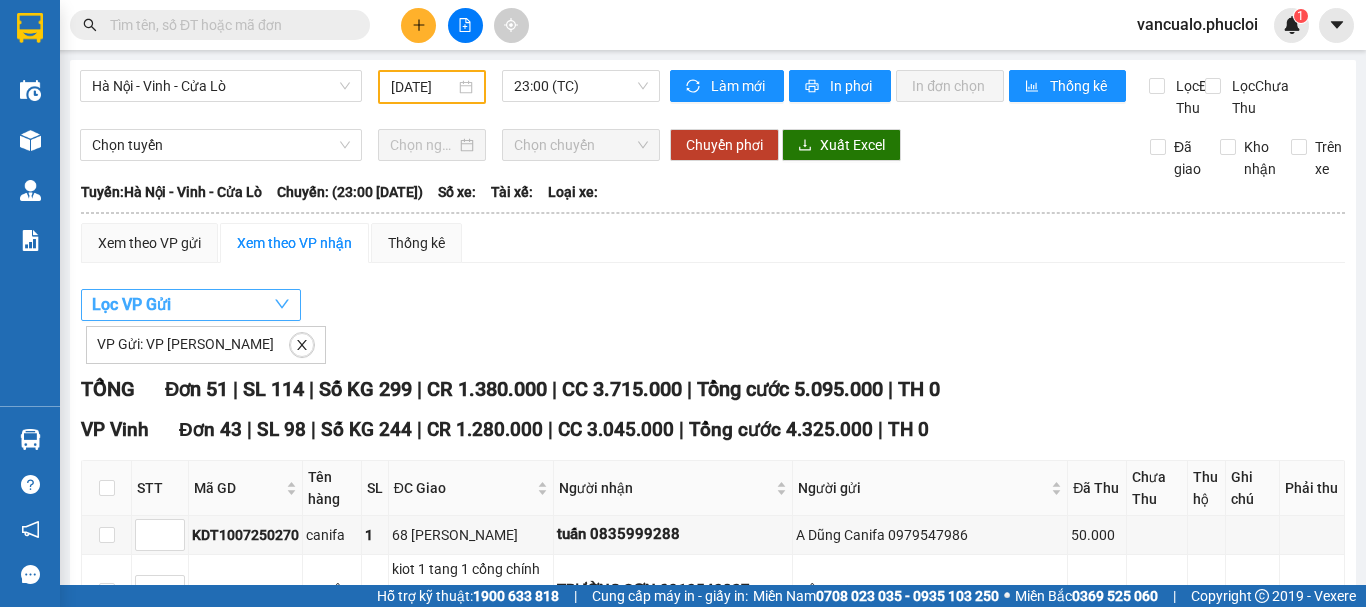 checkbox on "false" 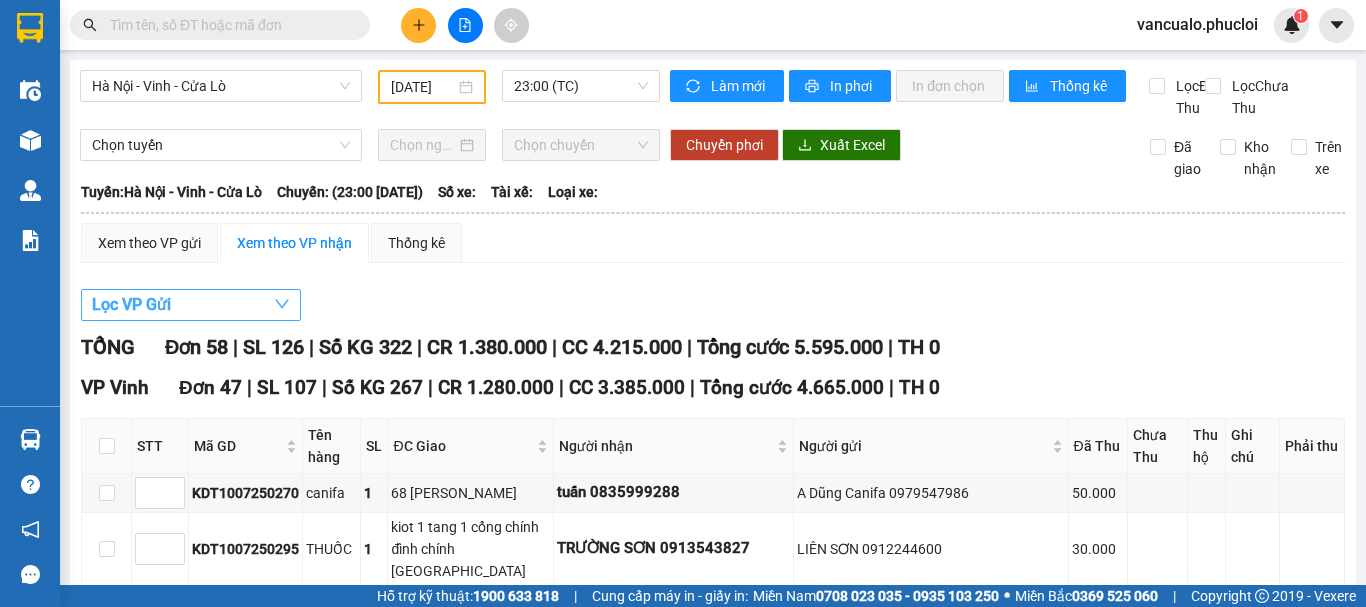 click on "Lọc VP Gửi" at bounding box center [191, 305] 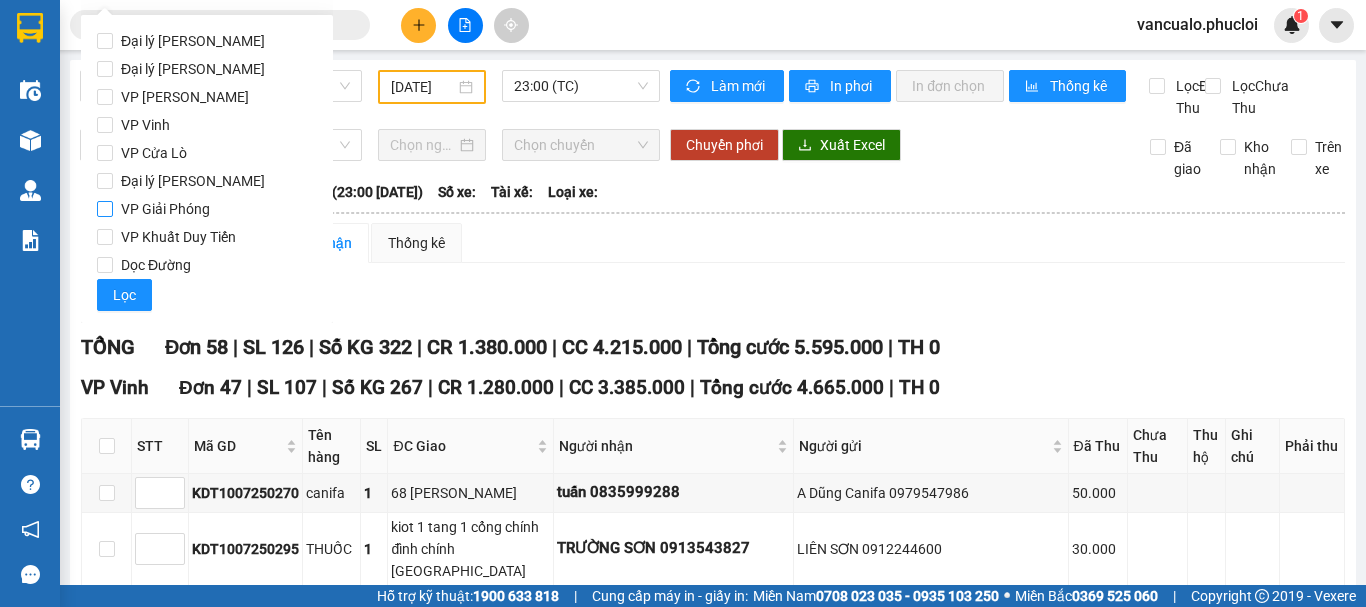 click on "VP Giải Phóng" at bounding box center [105, 209] 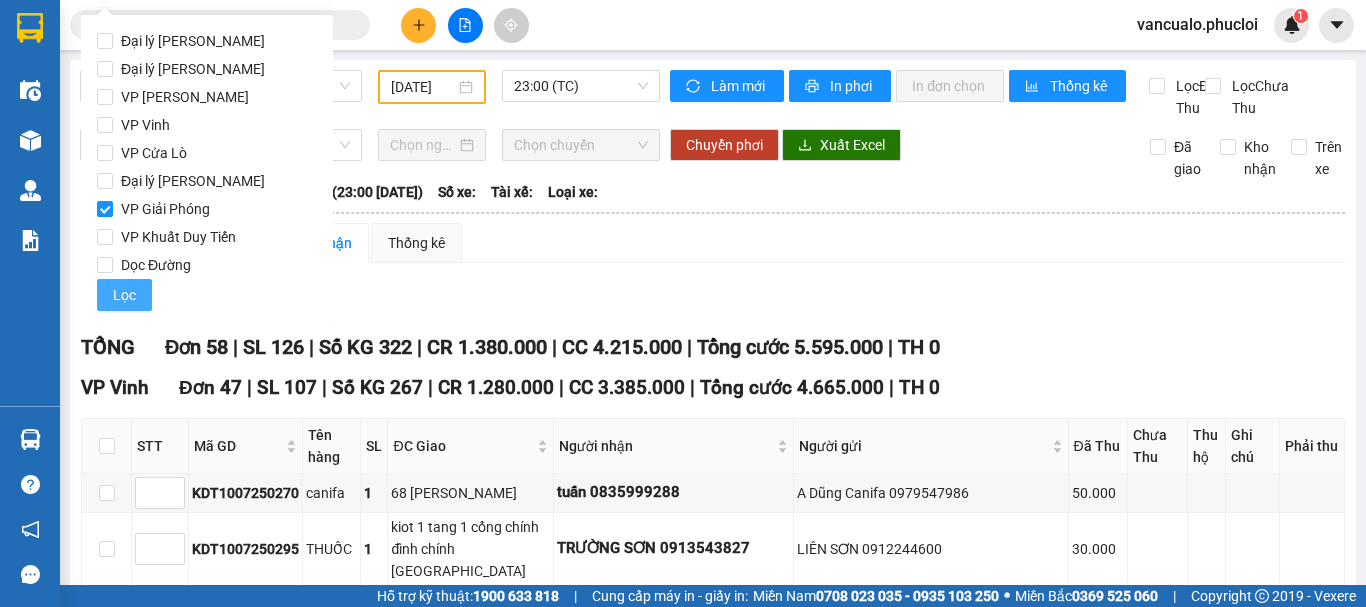 click on "Lọc" at bounding box center [124, 295] 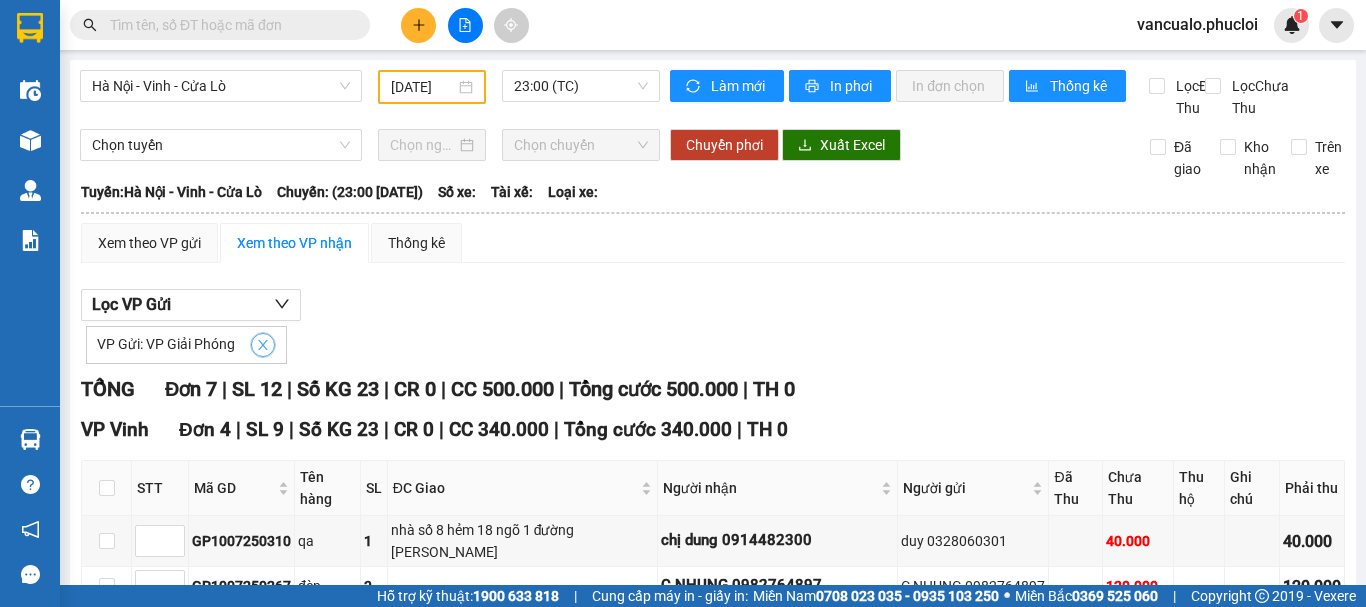 click 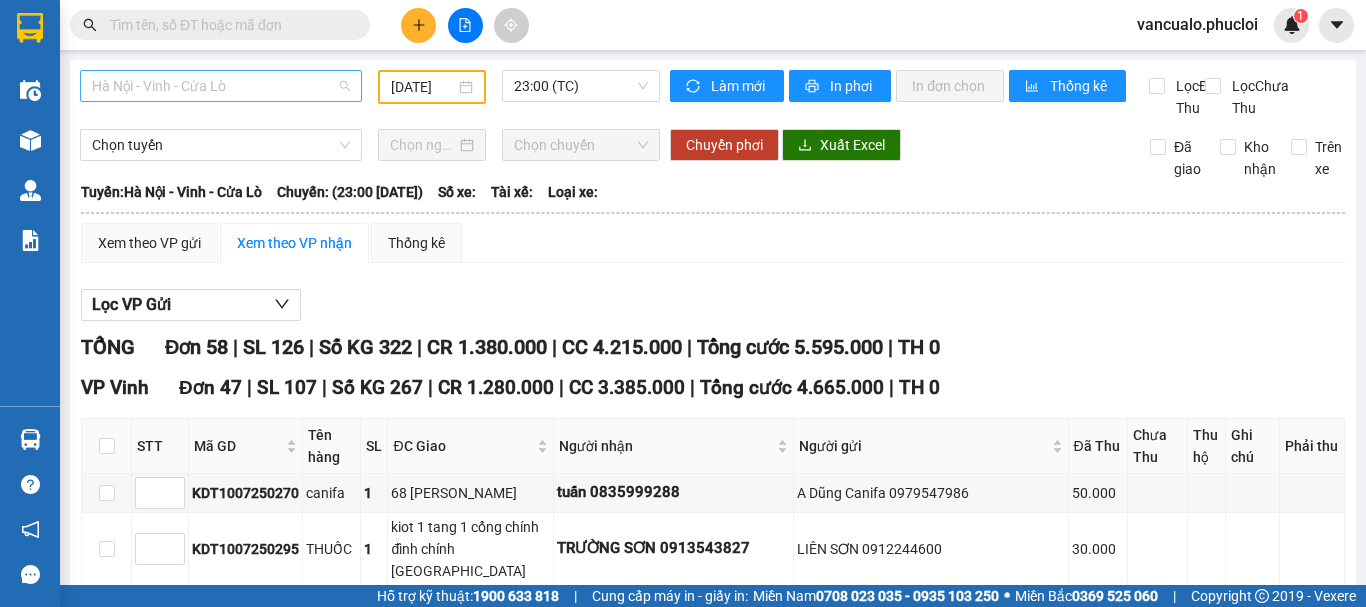 click on "Hà Nội - Vinh - Cửa Lò" at bounding box center [221, 86] 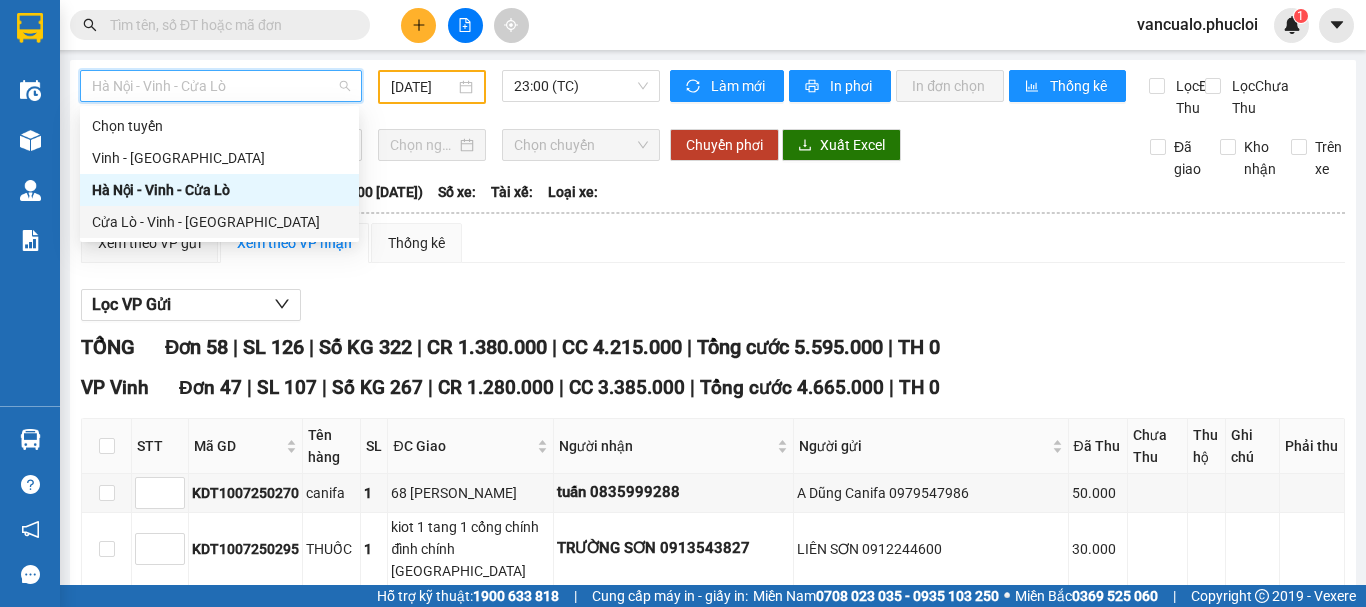 click on "Cửa Lò - Vinh - [GEOGRAPHIC_DATA]" at bounding box center (219, 222) 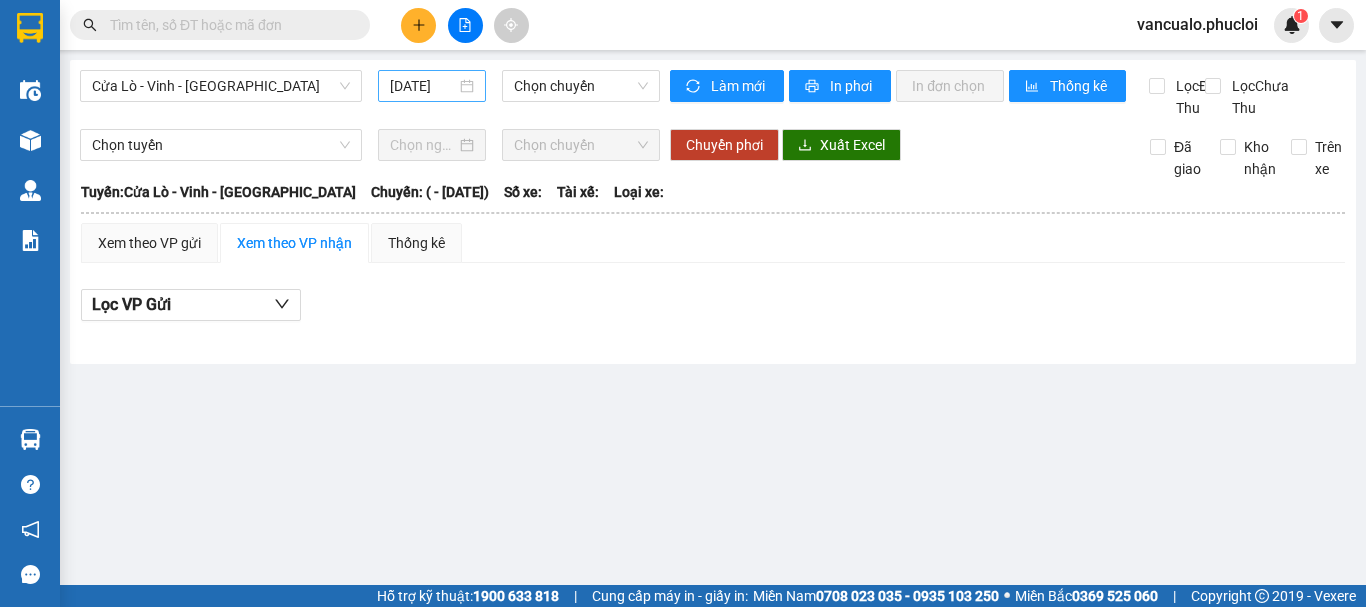 click on "[DATE]" at bounding box center (432, 86) 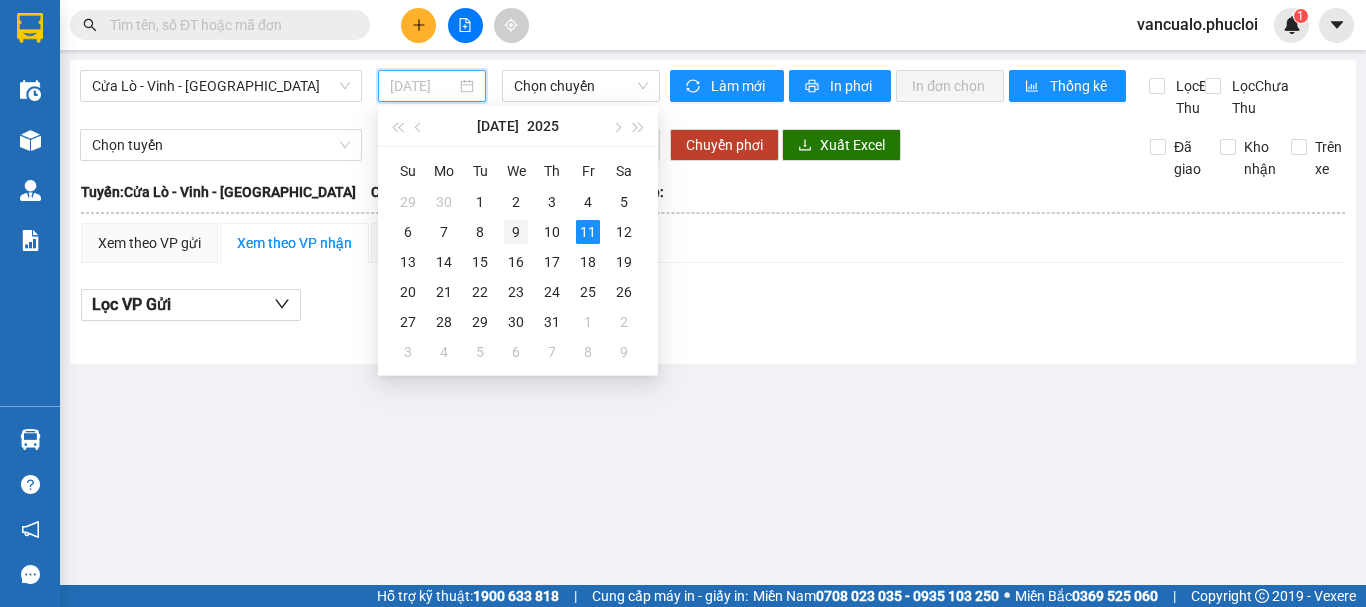 click on "9" at bounding box center [516, 232] 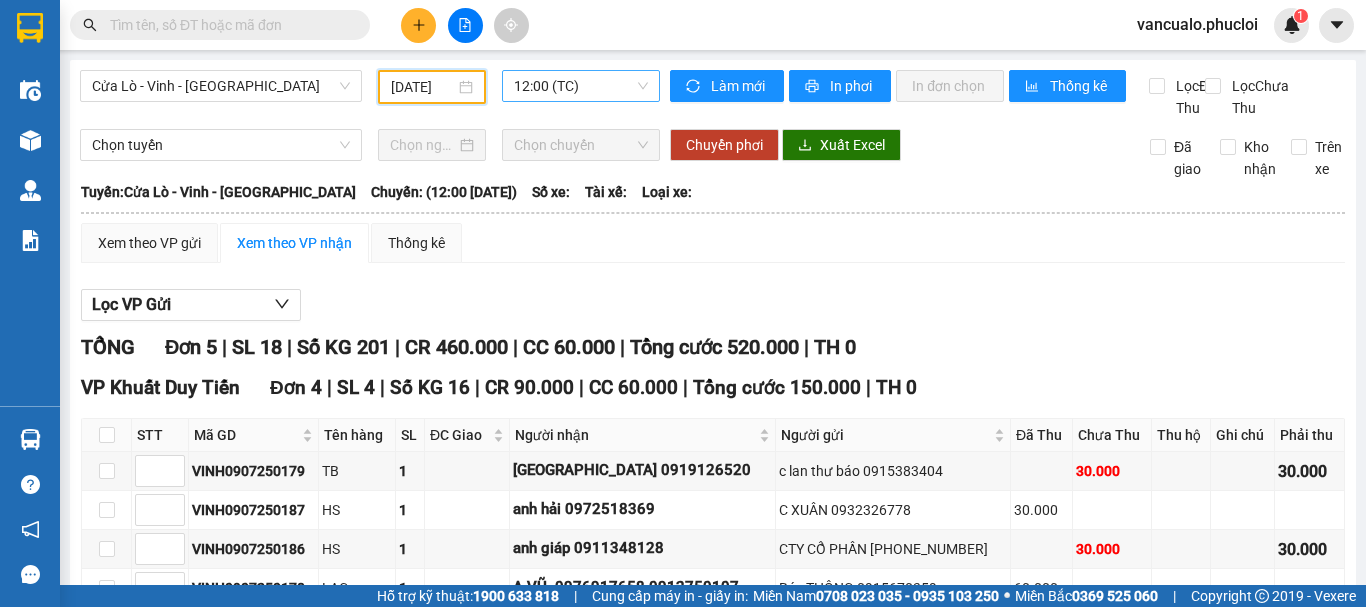 click on "12:00   (TC)" at bounding box center (581, 86) 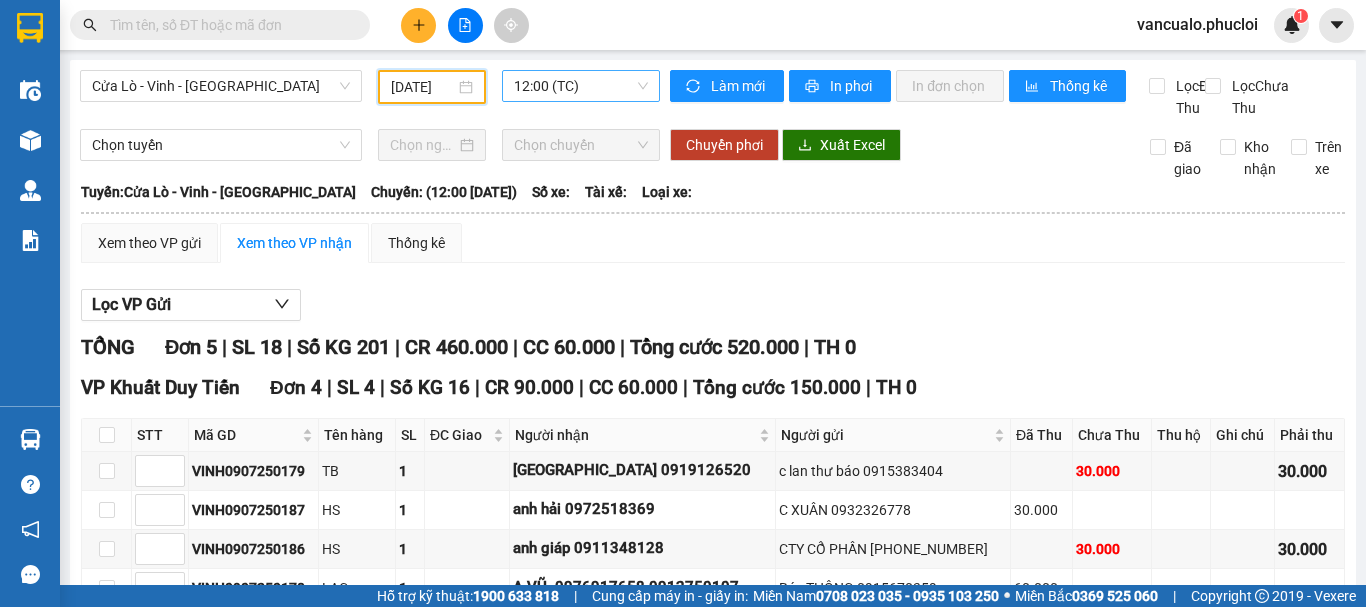 scroll, scrollTop: 0, scrollLeft: 0, axis: both 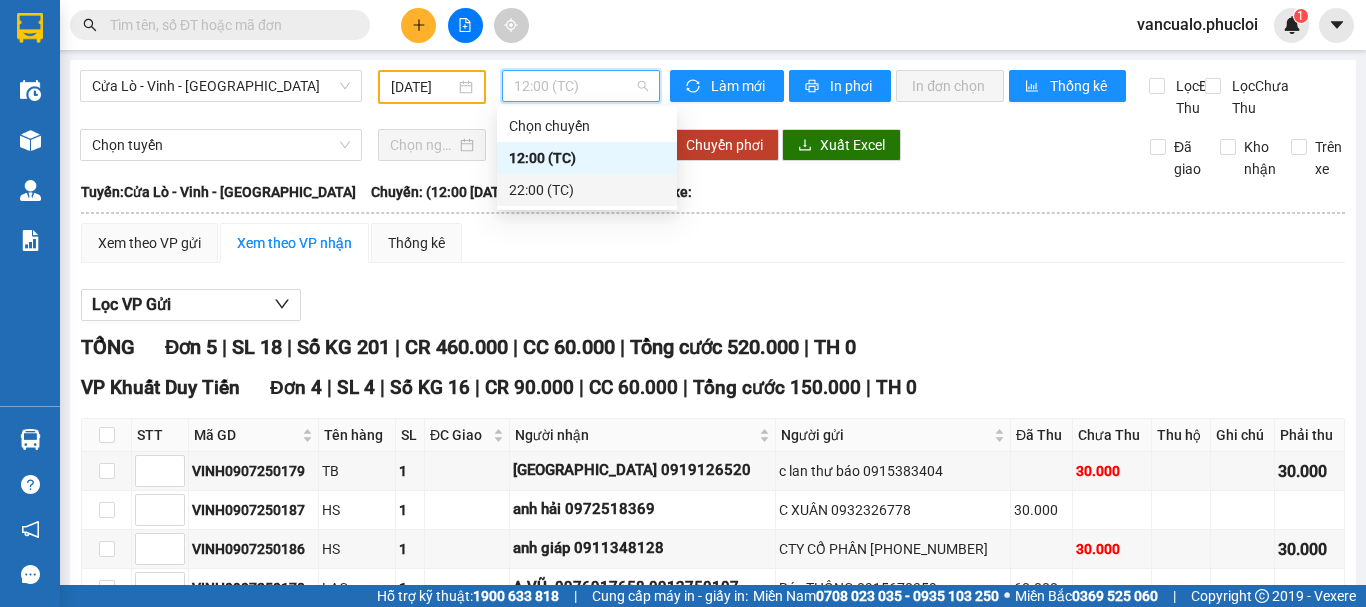 click on "22:00   (TC)" at bounding box center (587, 190) 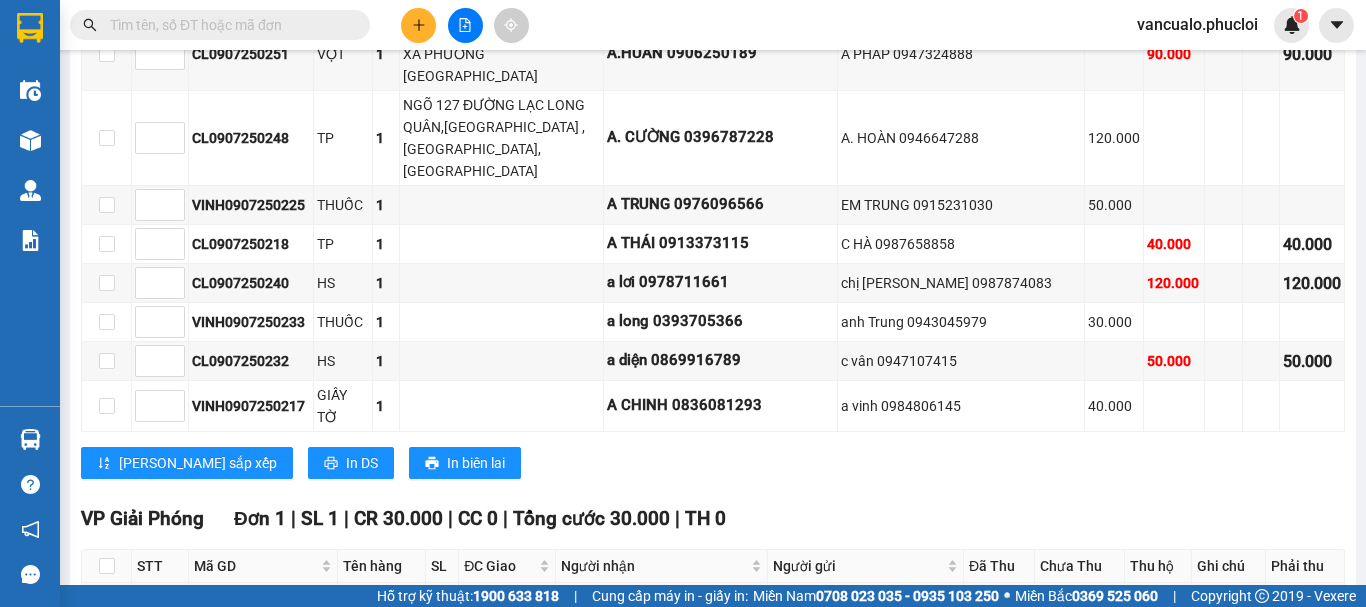 scroll, scrollTop: 976, scrollLeft: 0, axis: vertical 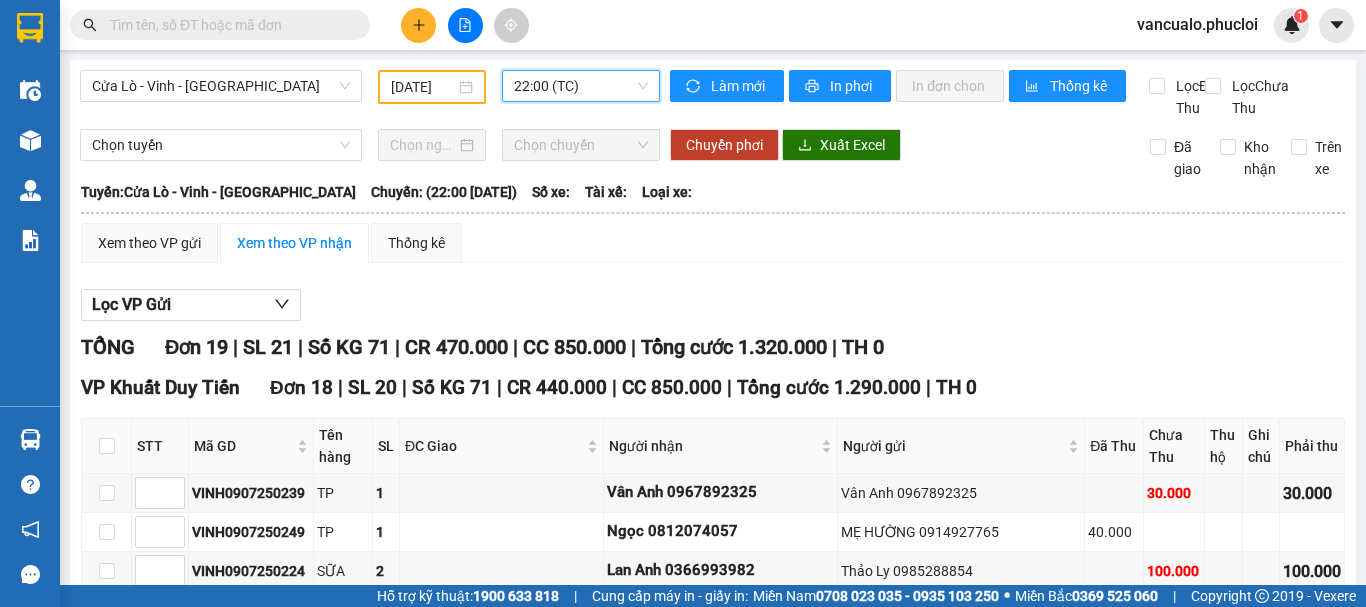 click on "[DATE]" at bounding box center [432, 87] 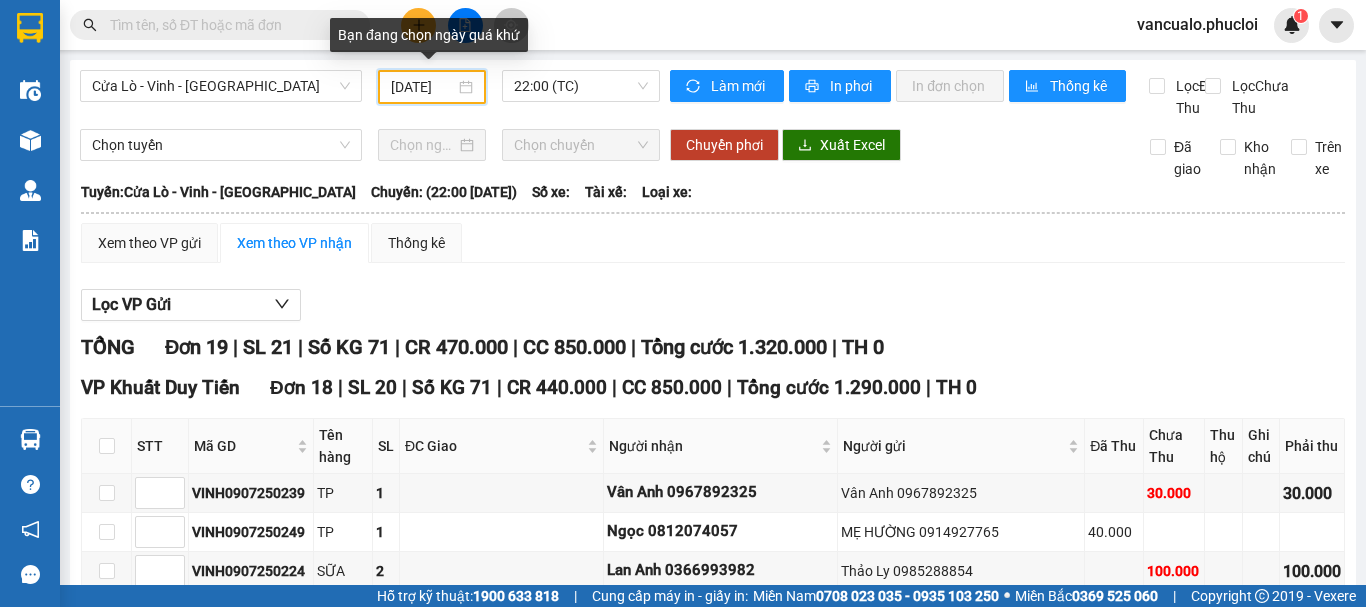 scroll, scrollTop: 0, scrollLeft: 8, axis: horizontal 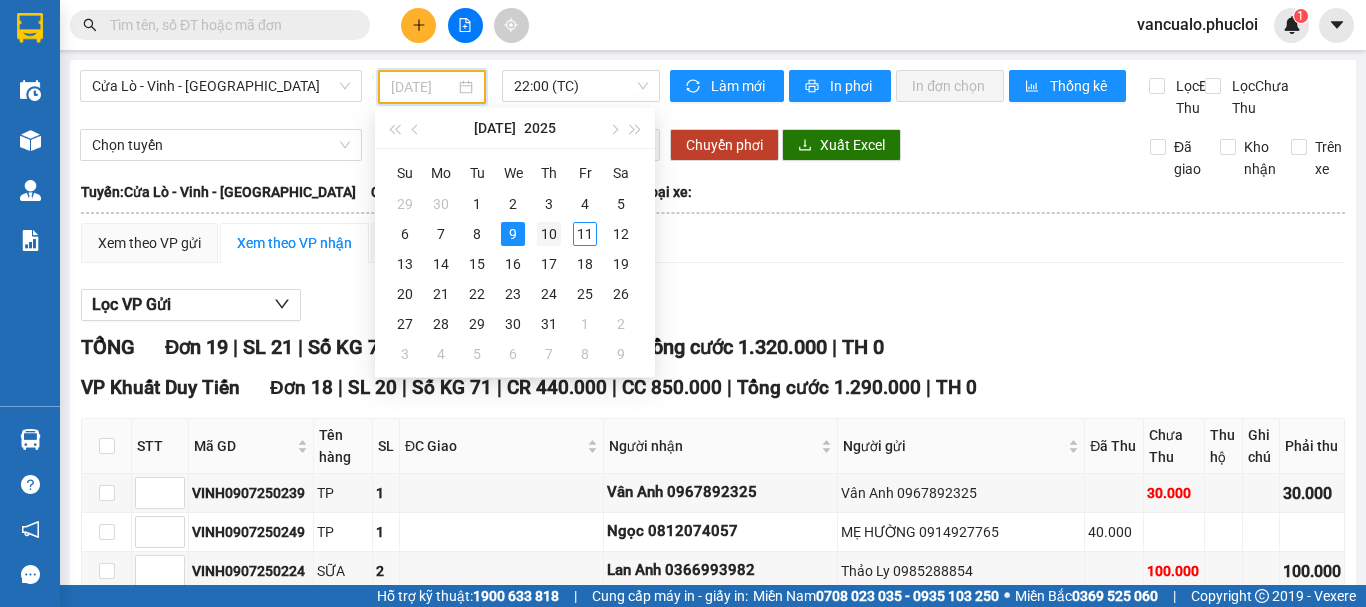 click on "10" at bounding box center (549, 234) 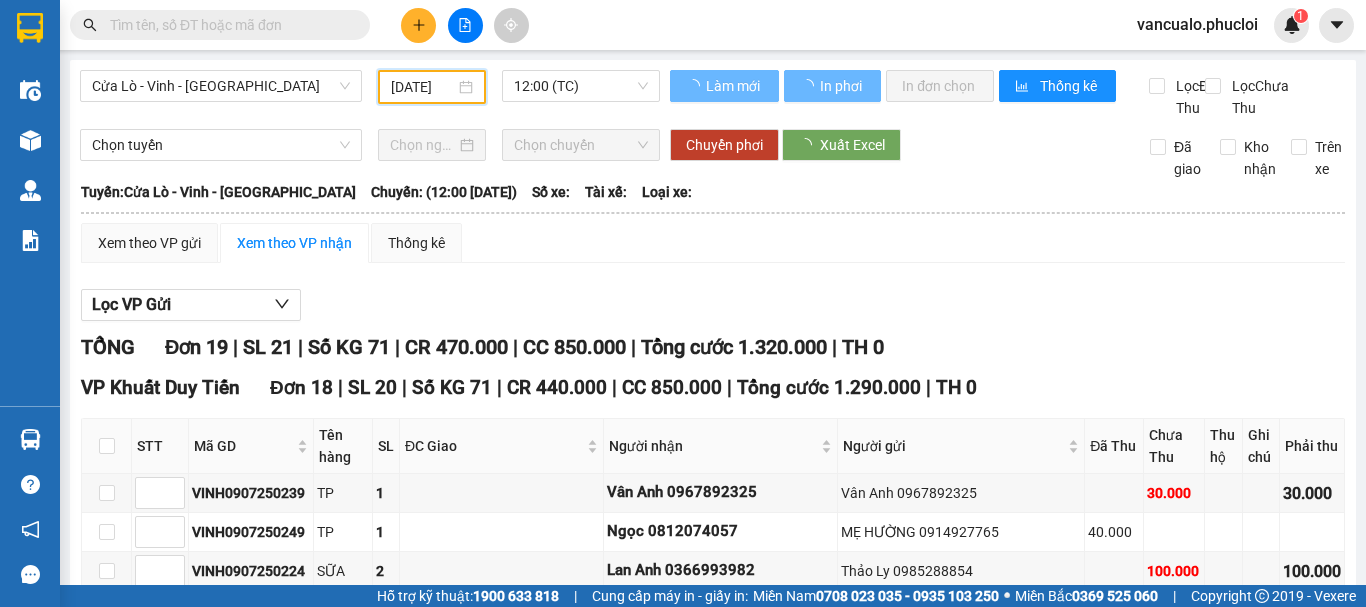 scroll, scrollTop: 0, scrollLeft: 7, axis: horizontal 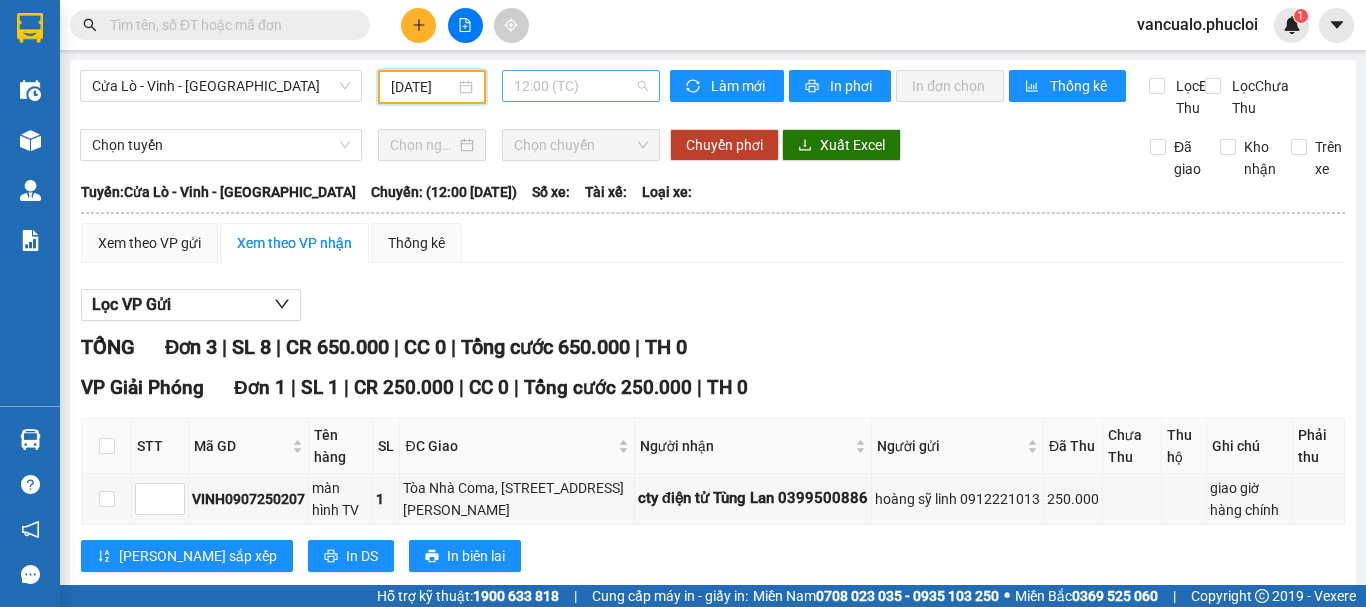 click on "12:00   (TC)" at bounding box center [581, 86] 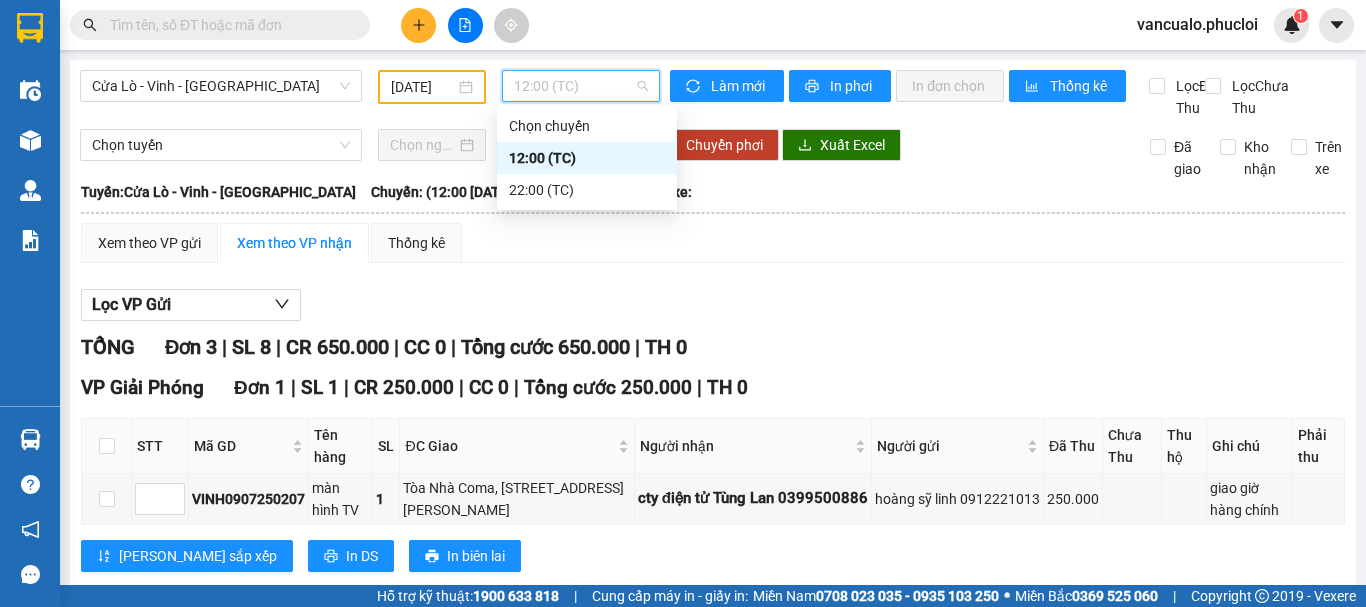 click on "22:00   (TC)" at bounding box center (587, 190) 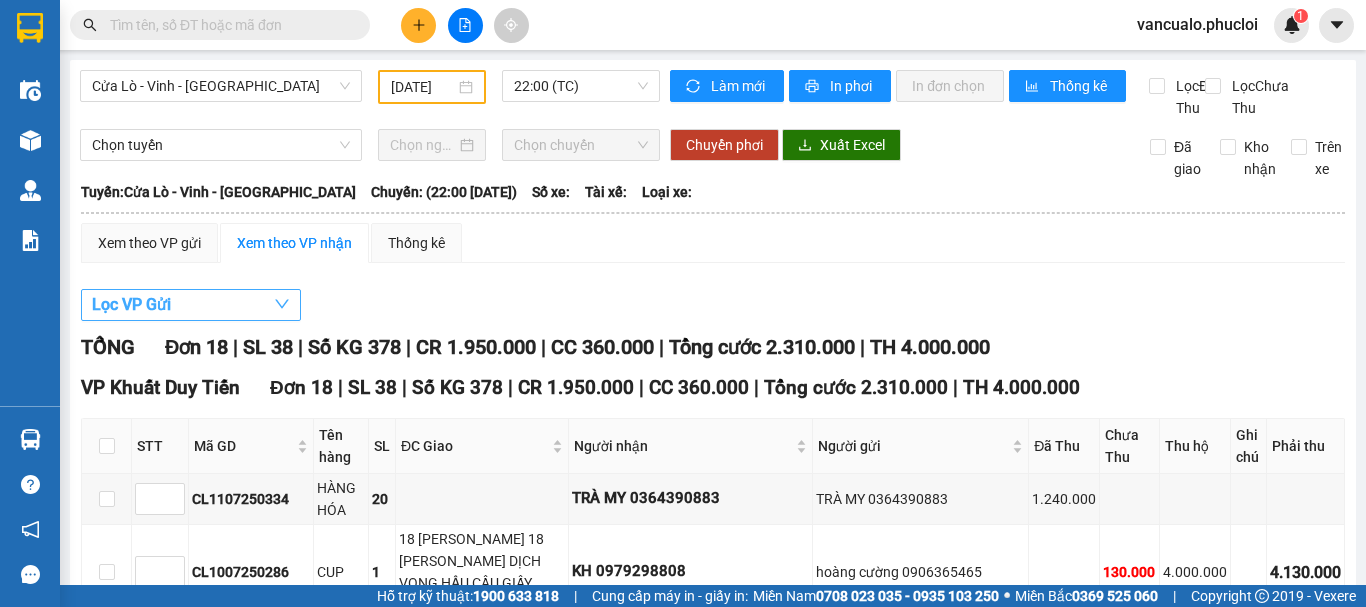 click on "Lọc VP Gửi" at bounding box center (191, 305) 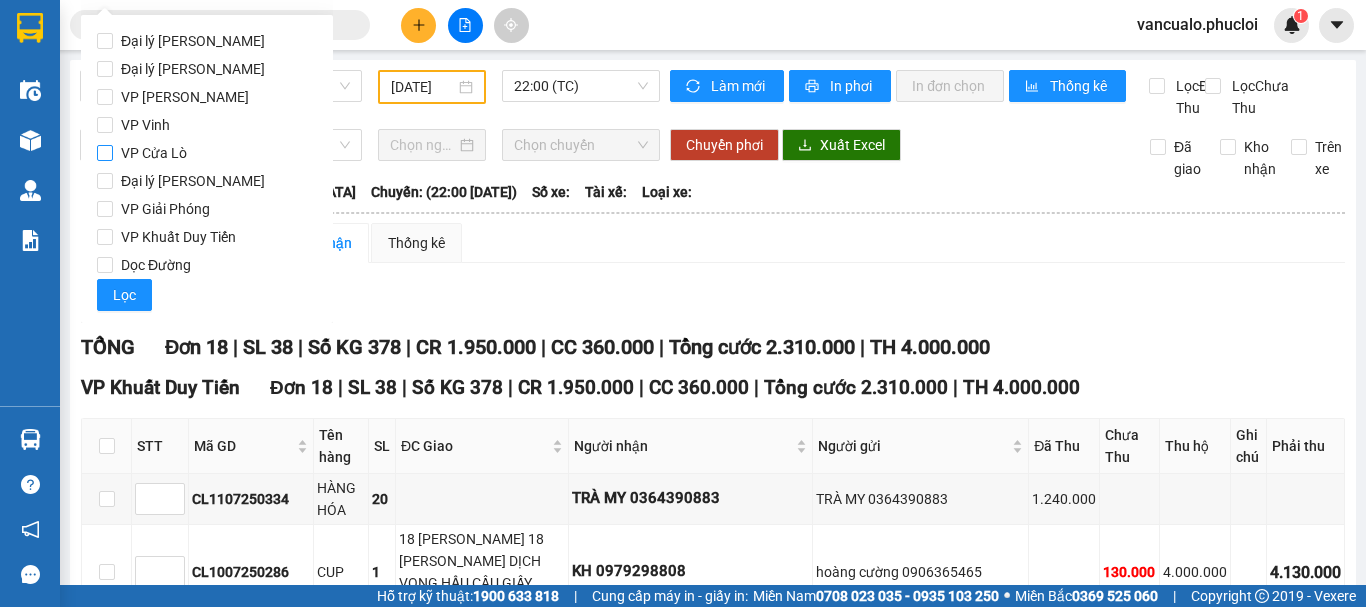 click on "VP Cửa Lò" at bounding box center (105, 153) 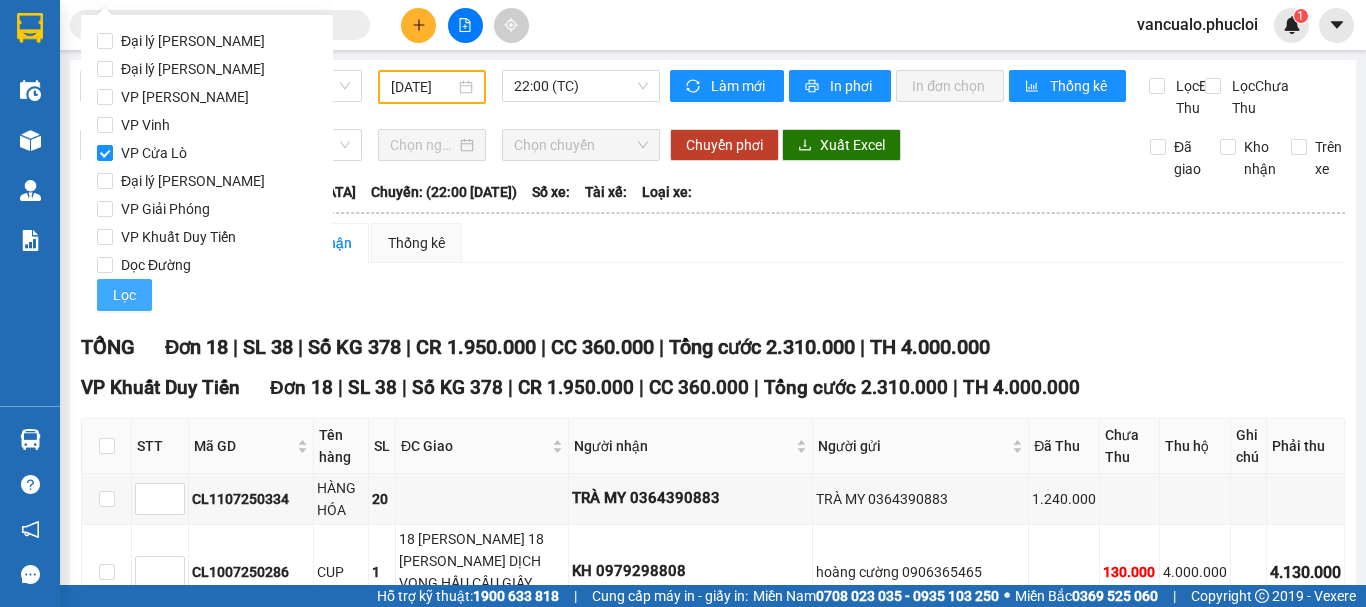 click on "Lọc" at bounding box center [124, 295] 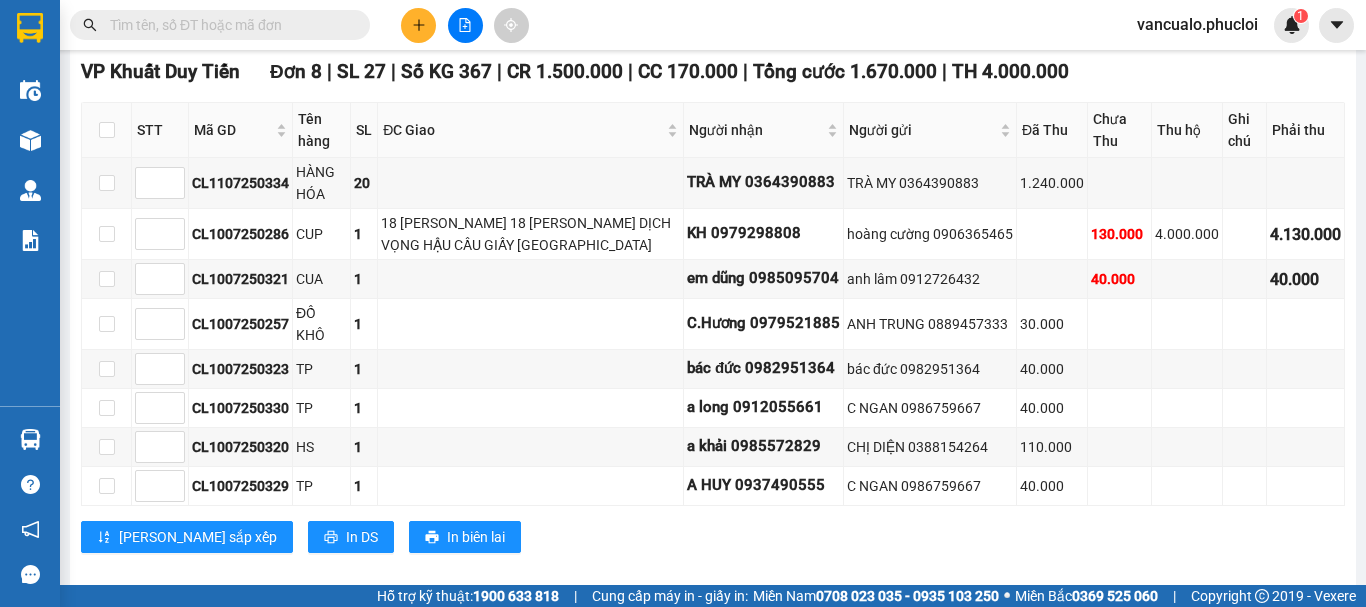 scroll, scrollTop: 392, scrollLeft: 0, axis: vertical 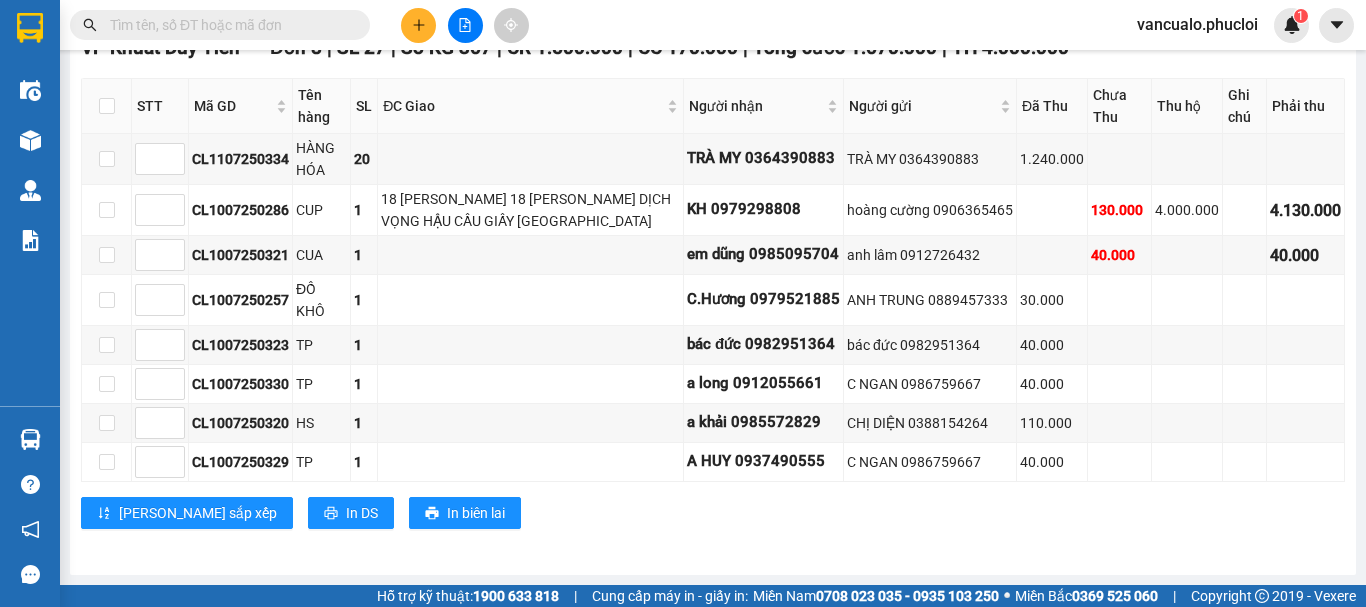 click at bounding box center (228, 25) 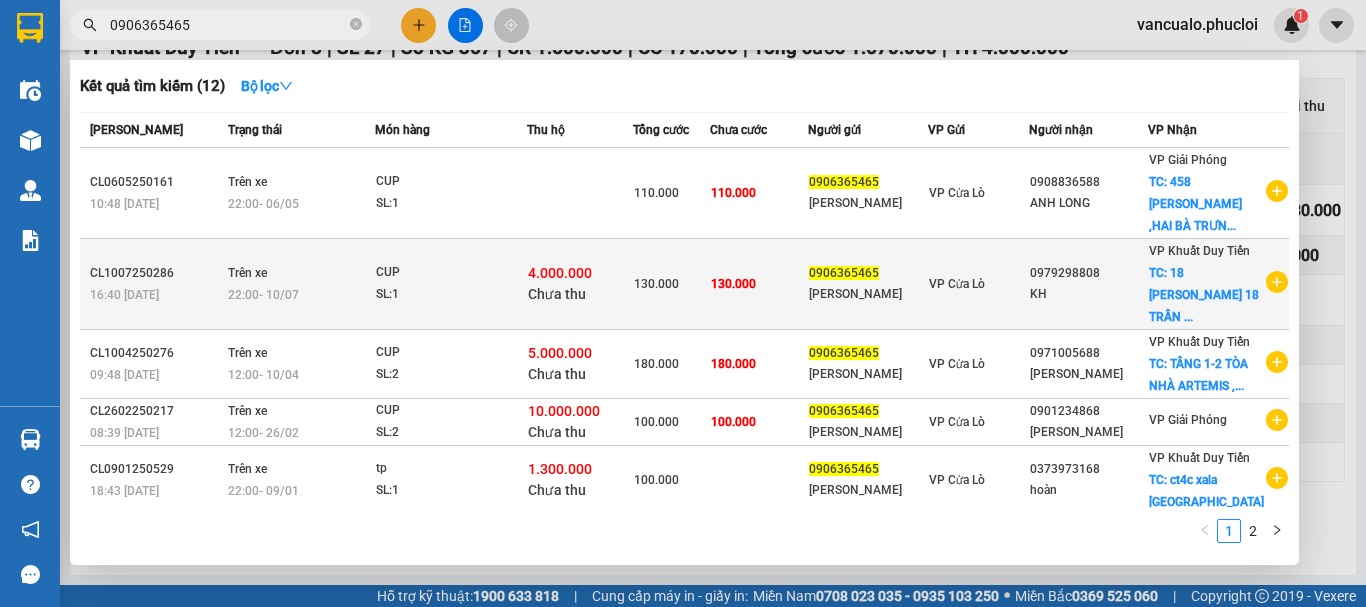 type on "0906365465" 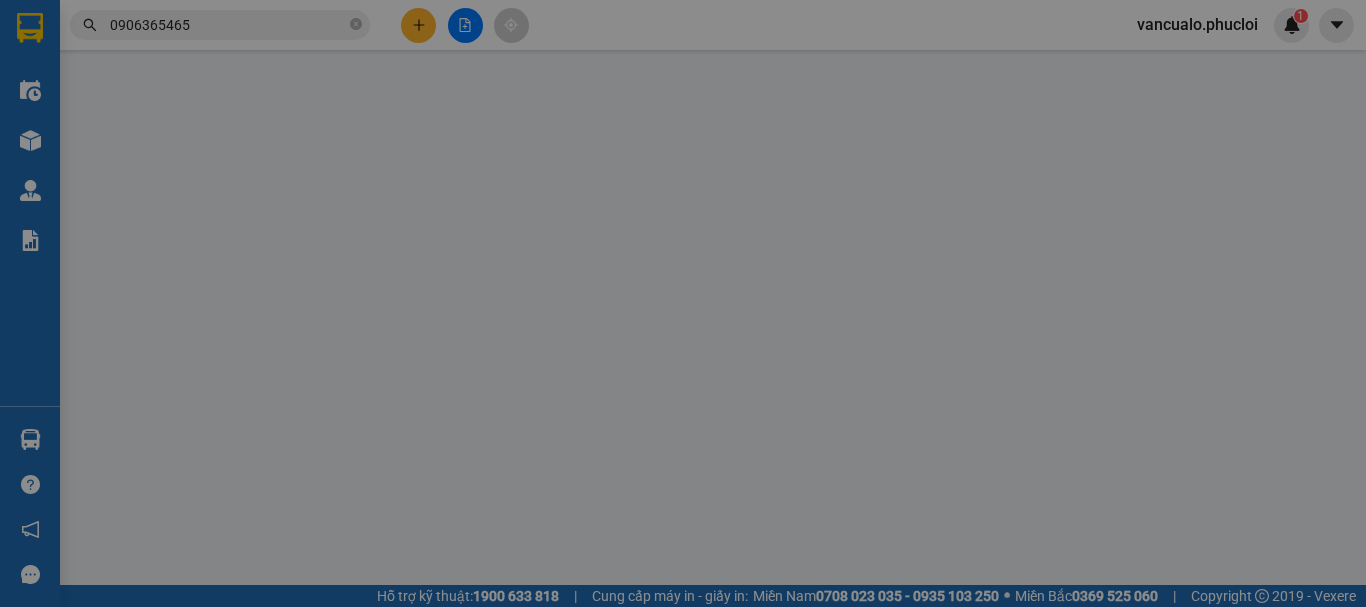 scroll, scrollTop: 0, scrollLeft: 0, axis: both 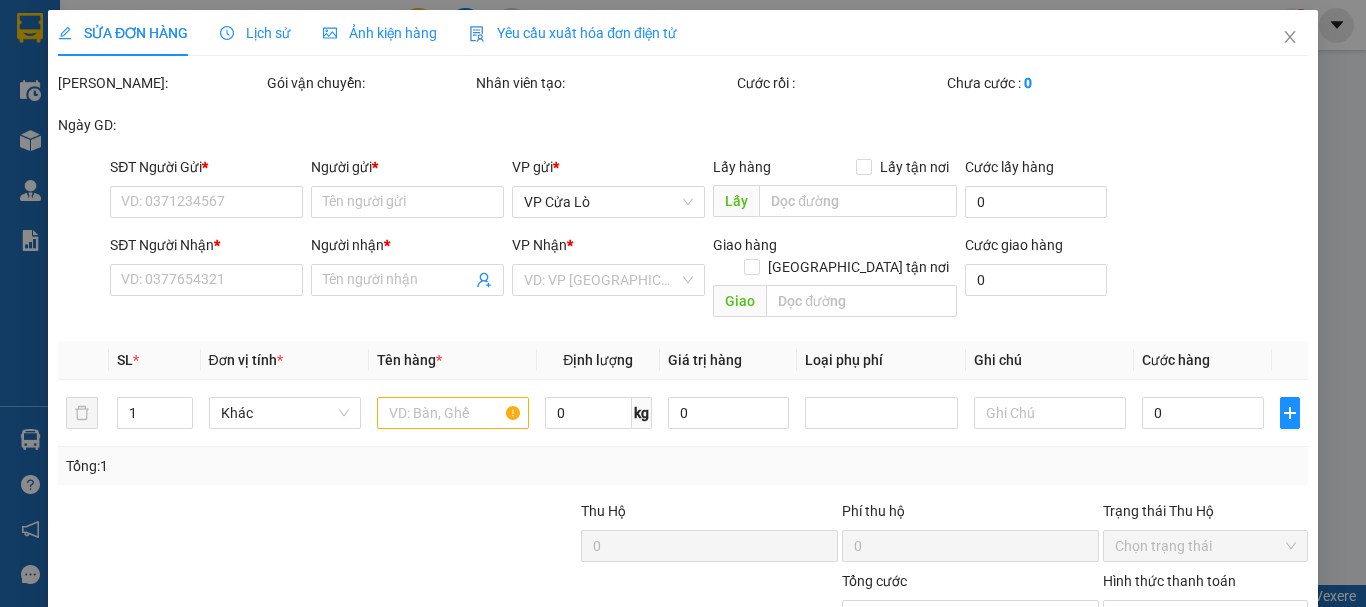 type on "0906365465" 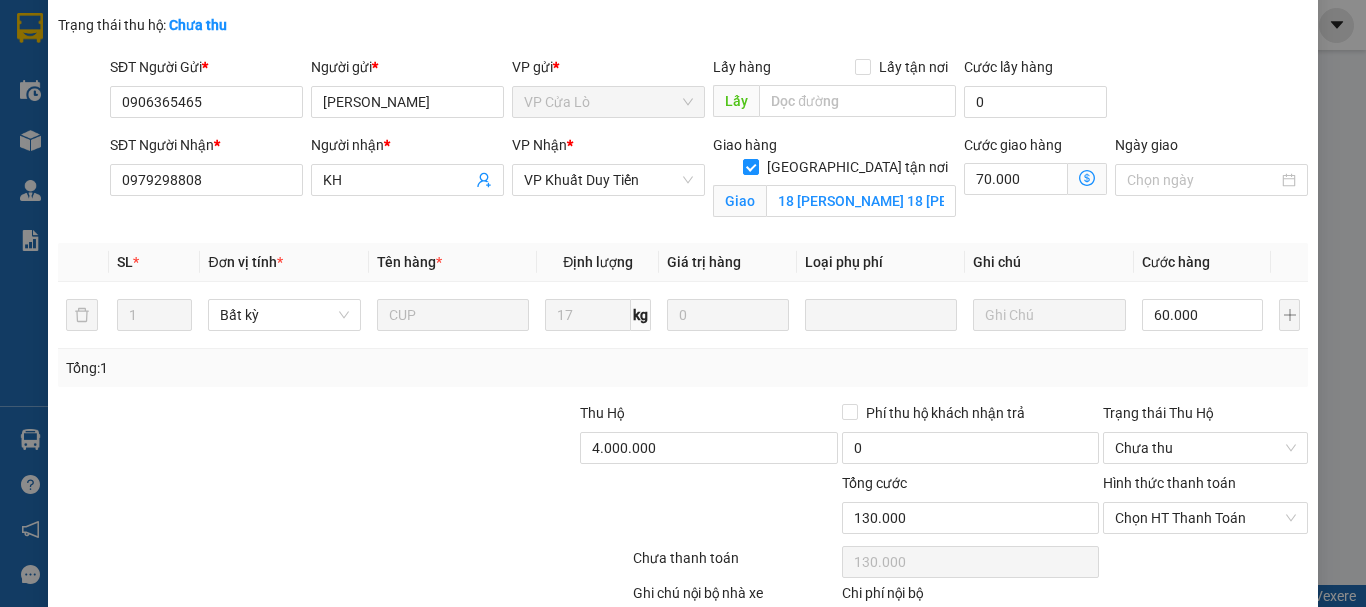 scroll, scrollTop: 232, scrollLeft: 0, axis: vertical 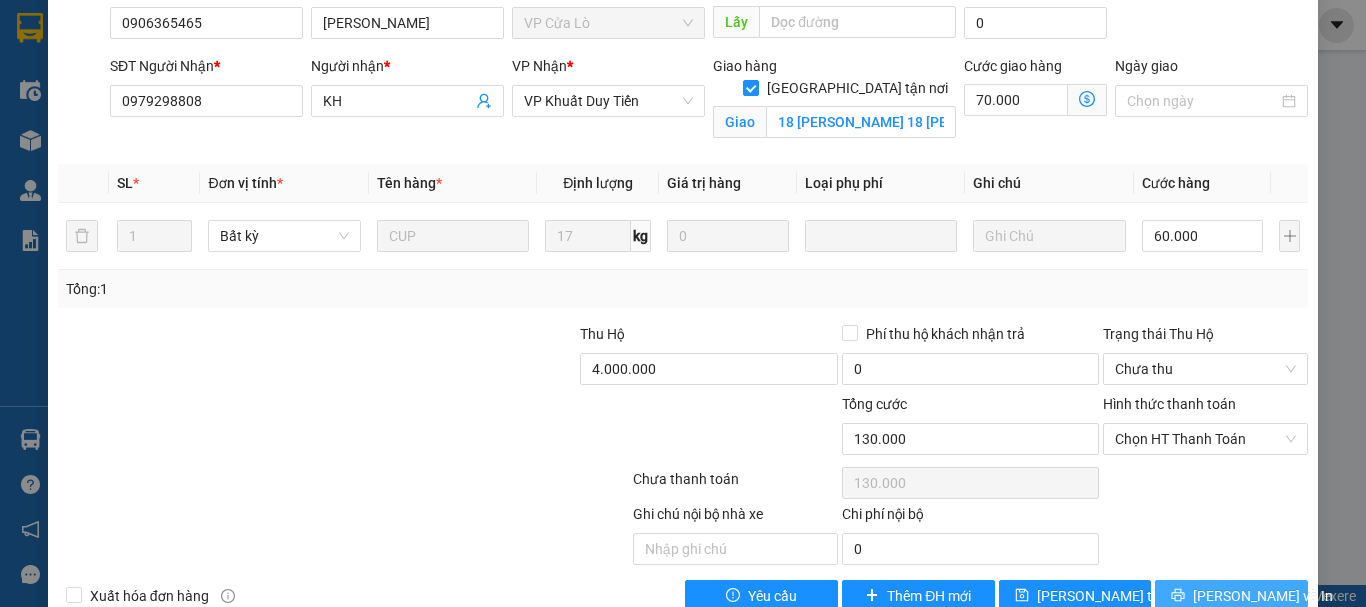 click 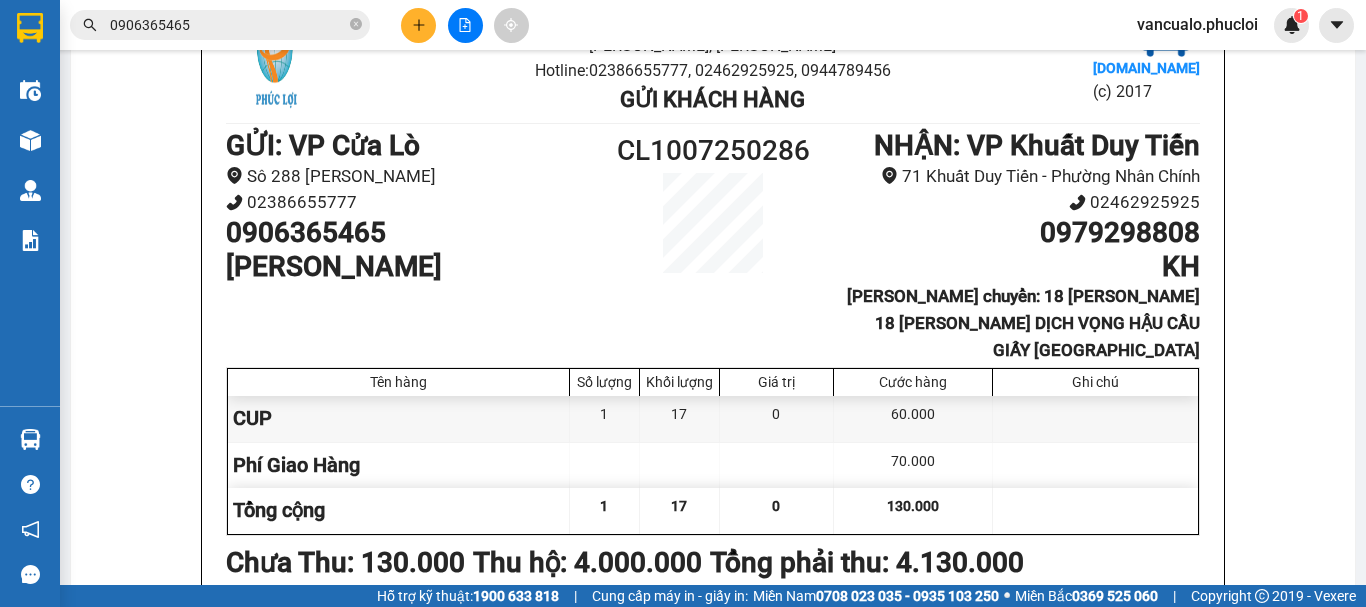 scroll, scrollTop: 208, scrollLeft: 0, axis: vertical 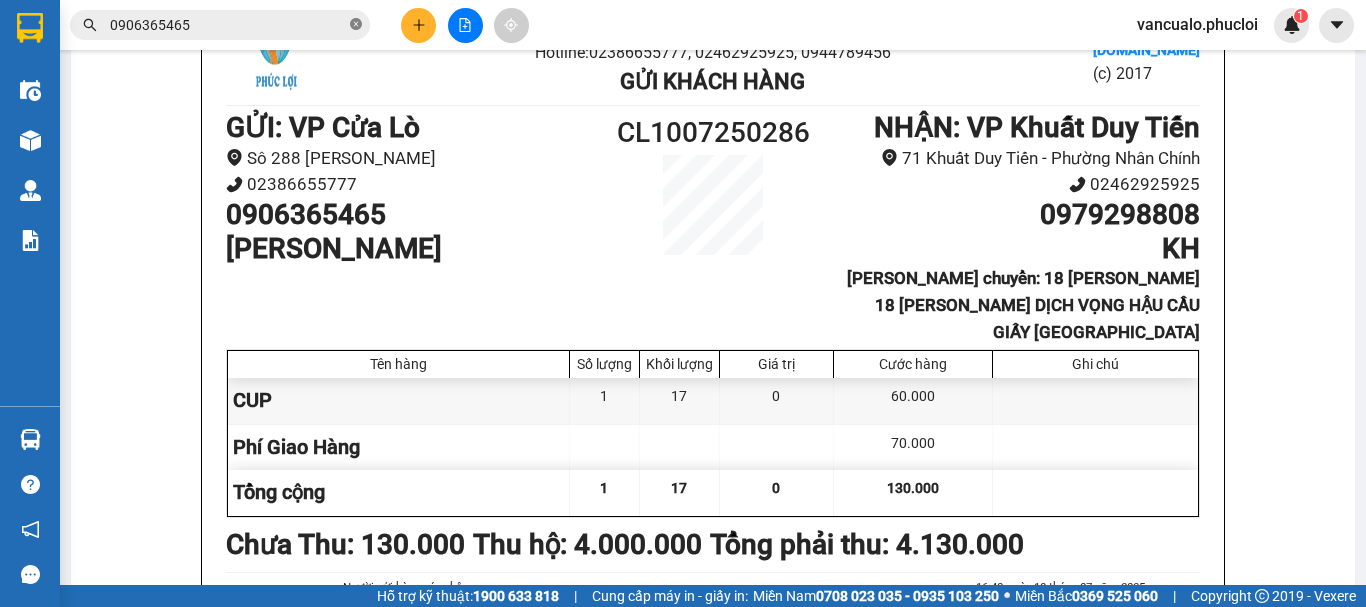 click 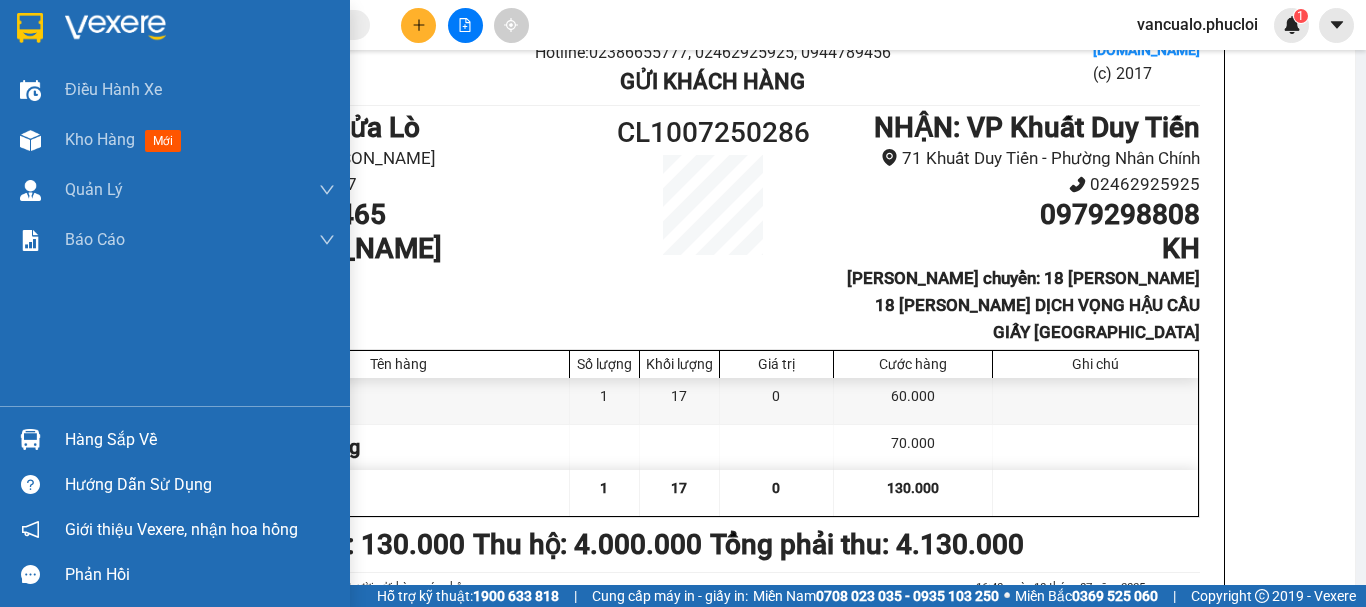 click at bounding box center (115, 28) 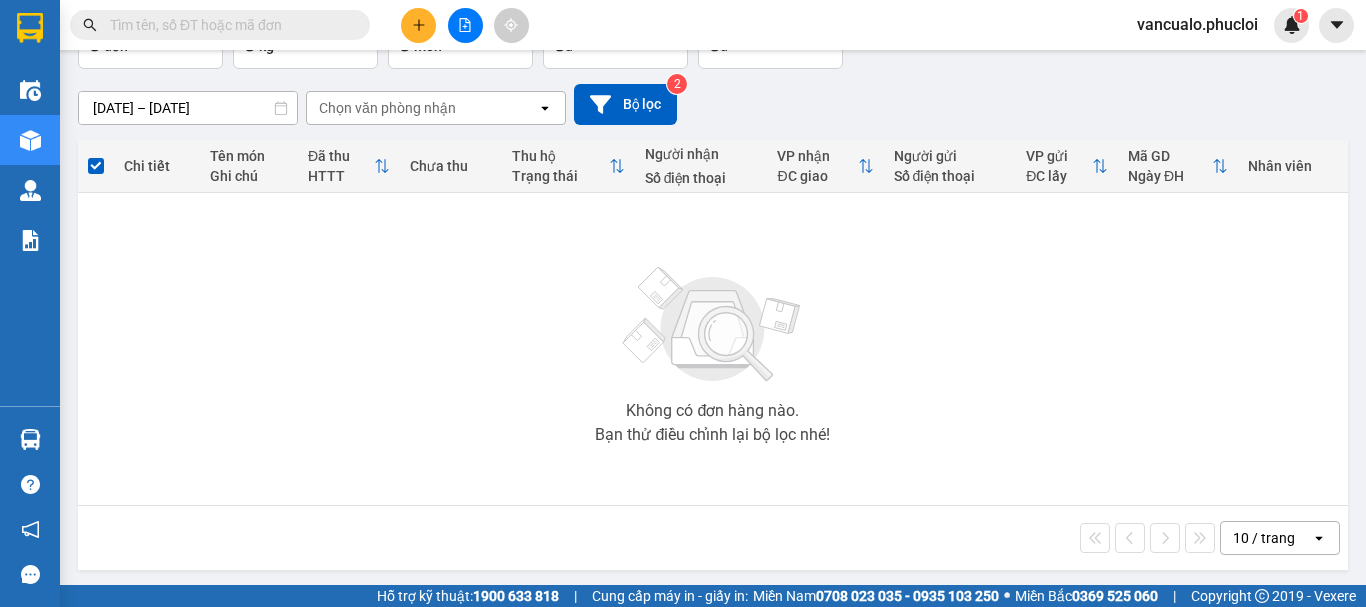 scroll, scrollTop: 145, scrollLeft: 0, axis: vertical 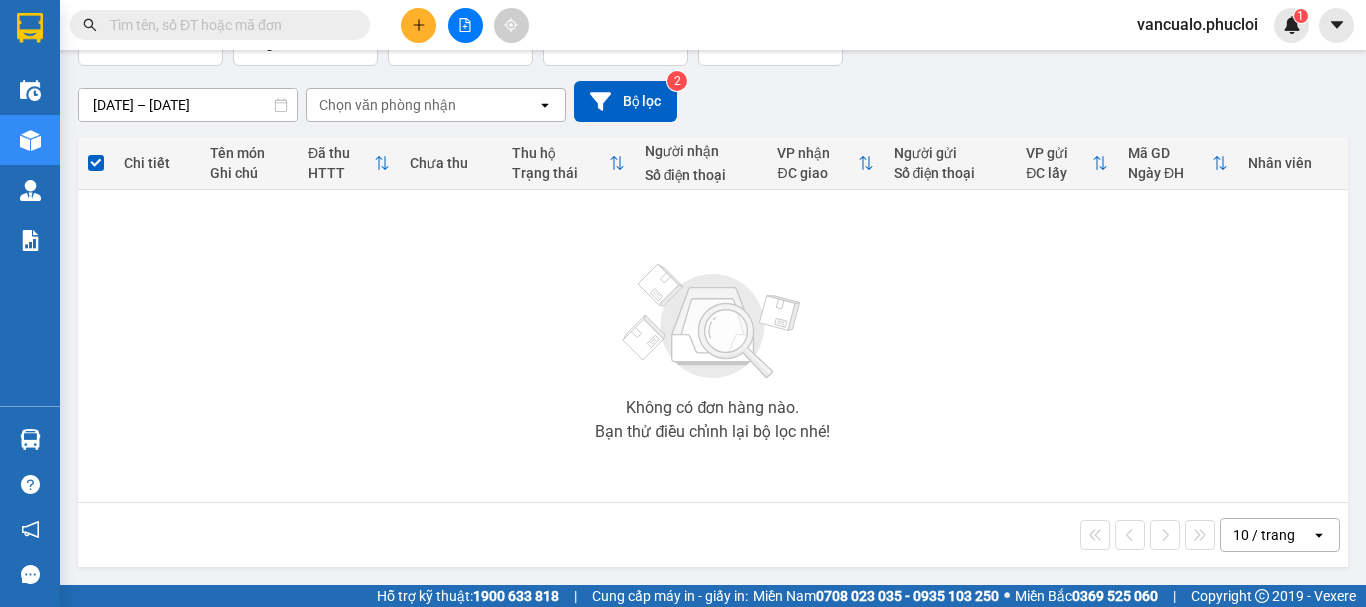 click at bounding box center (465, 25) 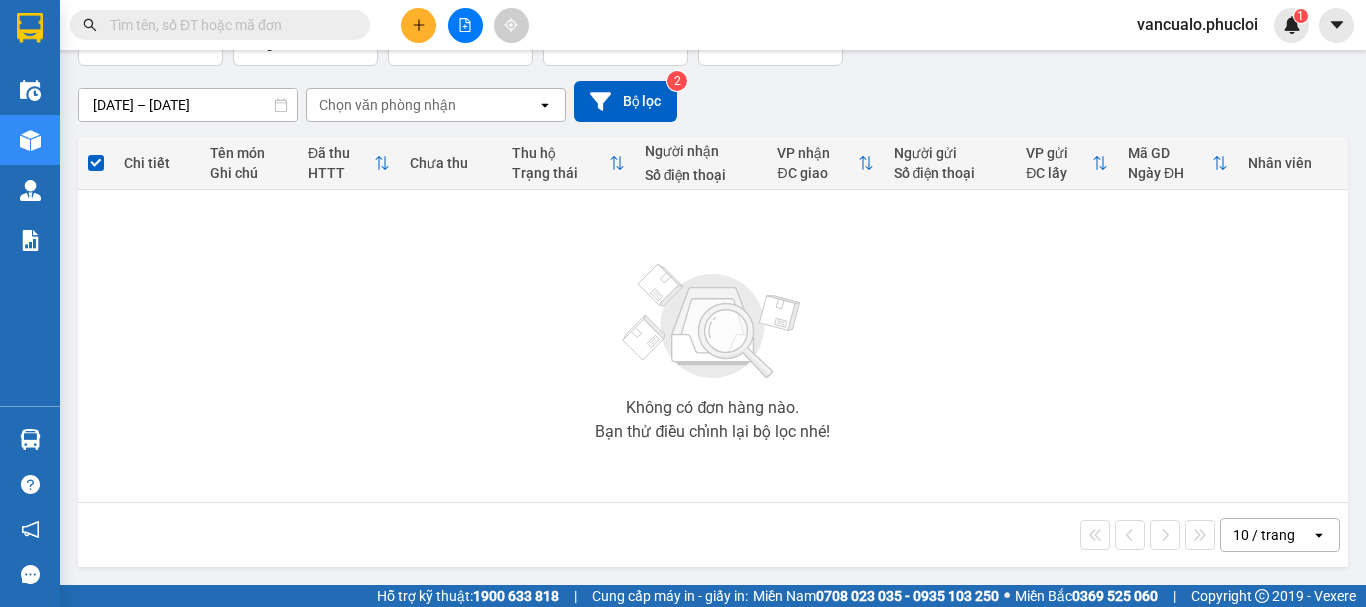 click at bounding box center (465, 25) 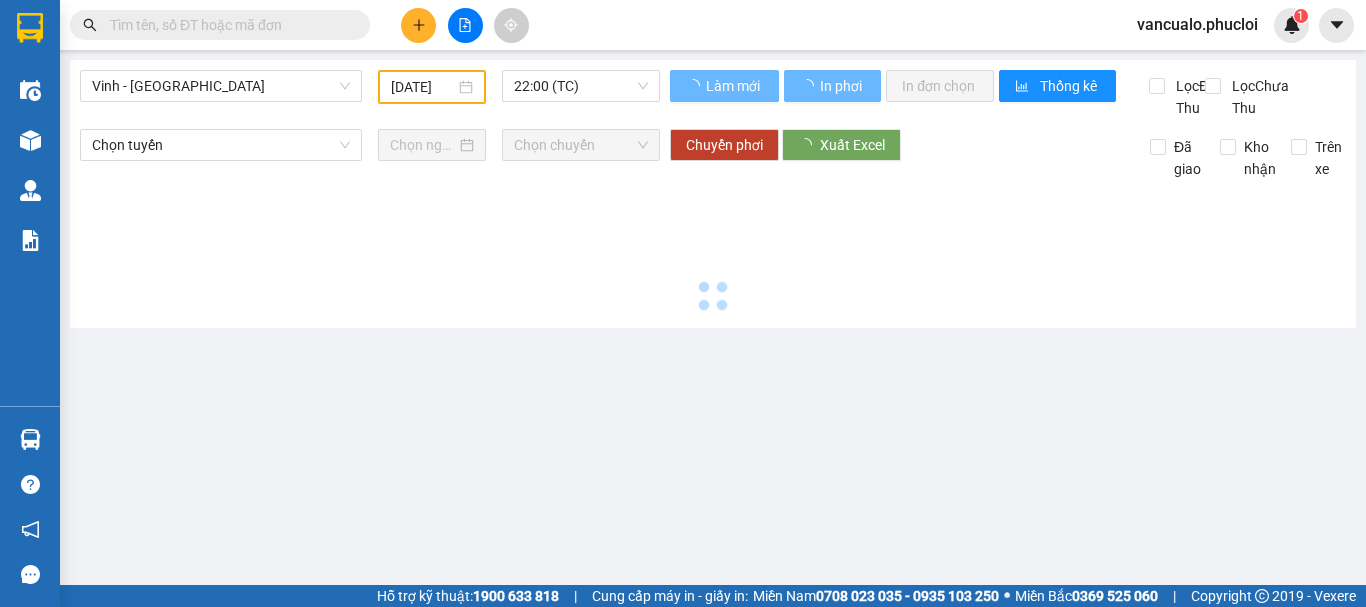 scroll, scrollTop: 0, scrollLeft: 0, axis: both 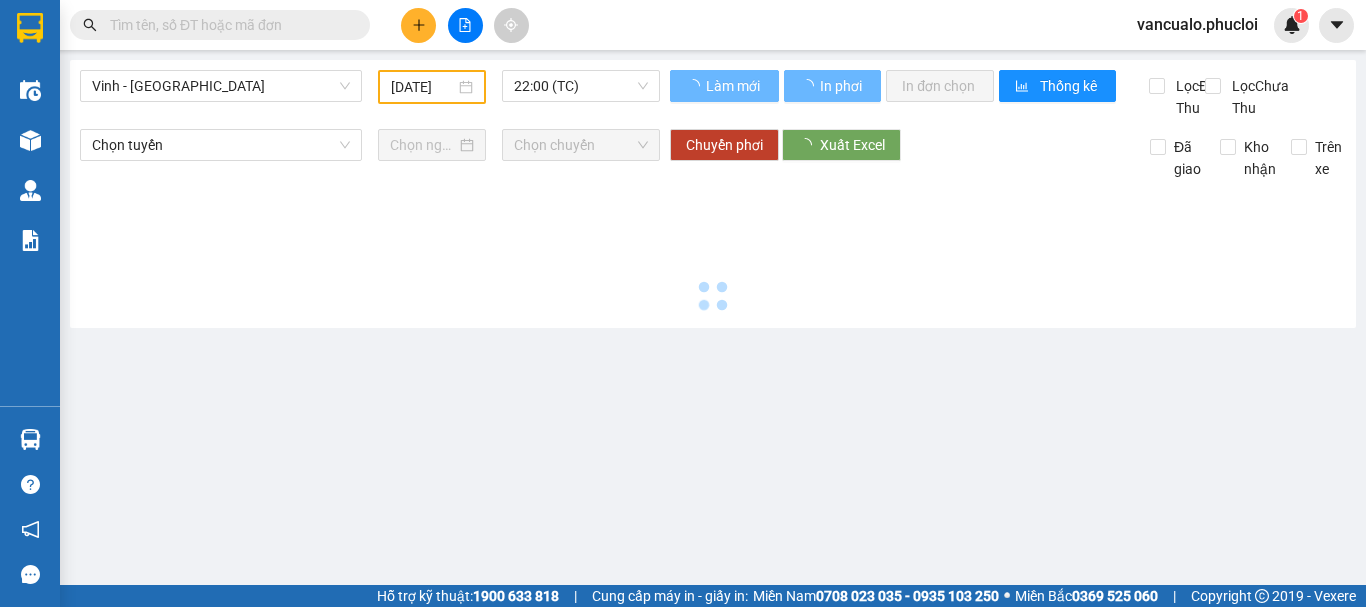 type on "[DATE]" 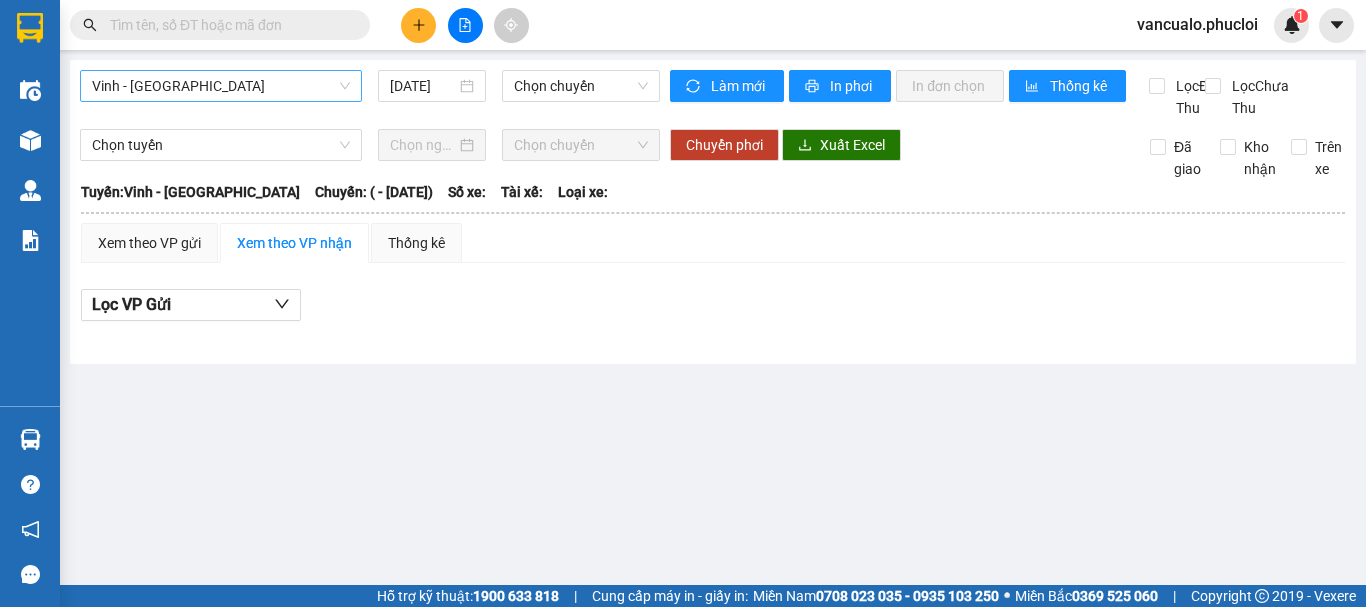 click on "Vinh - [GEOGRAPHIC_DATA]" at bounding box center (221, 86) 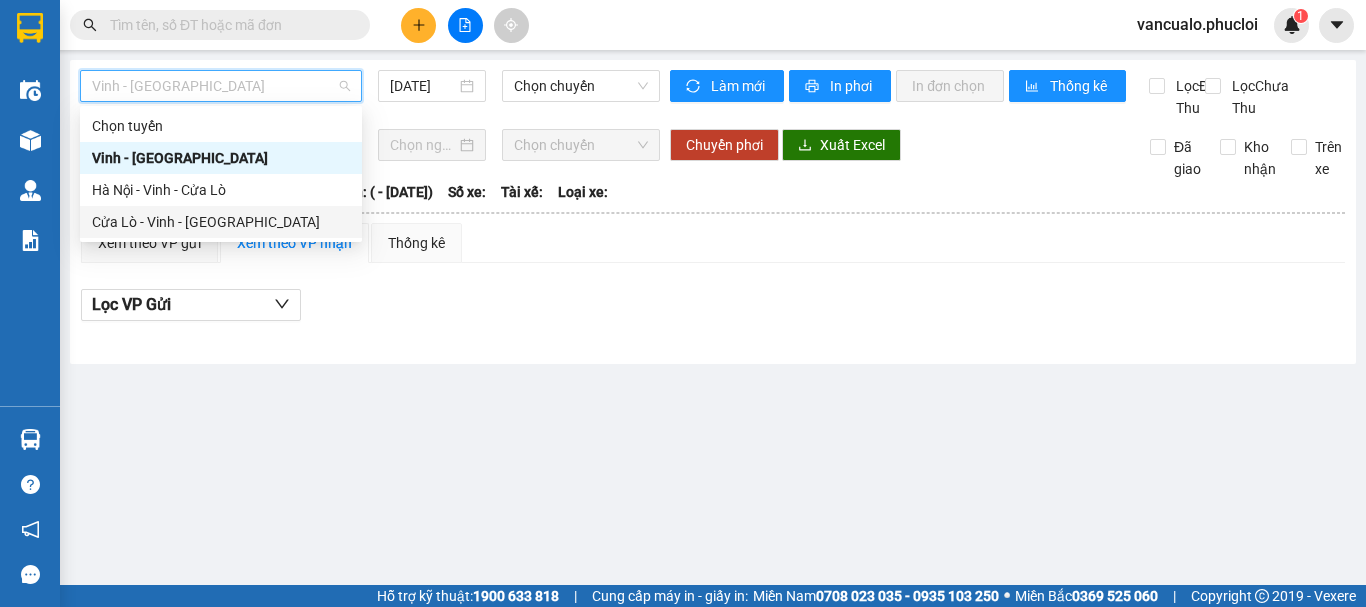 click on "Cửa Lò - Vinh - [GEOGRAPHIC_DATA]" at bounding box center (221, 222) 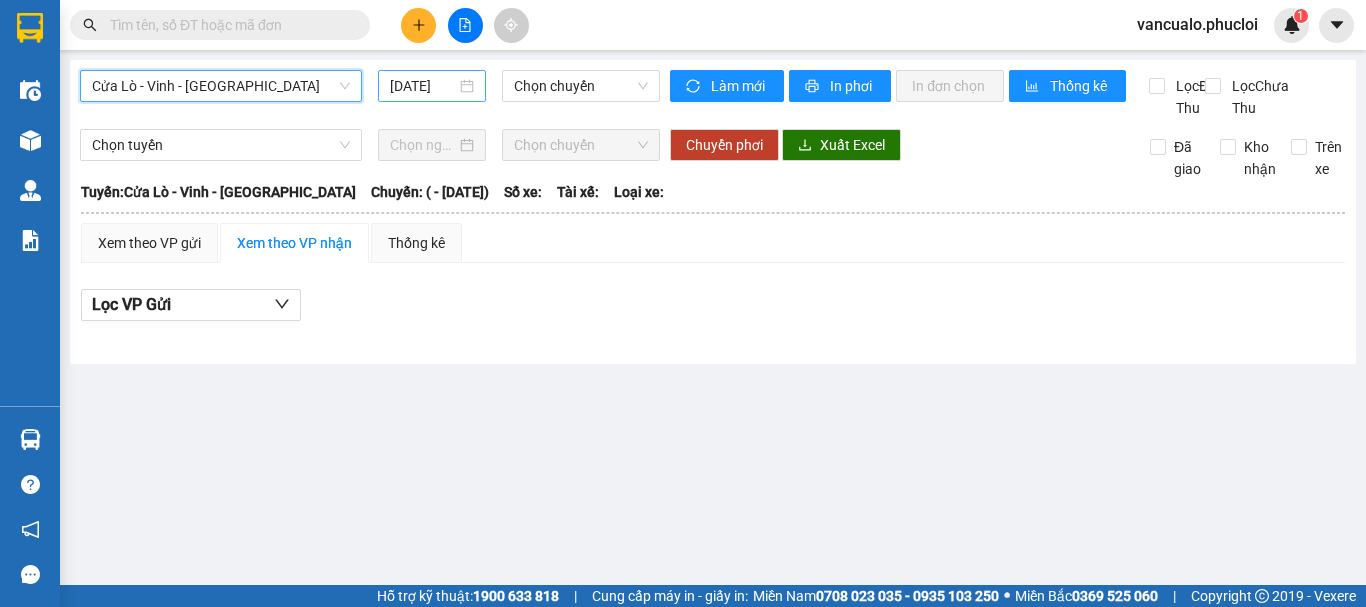 click on "[DATE]" at bounding box center (432, 86) 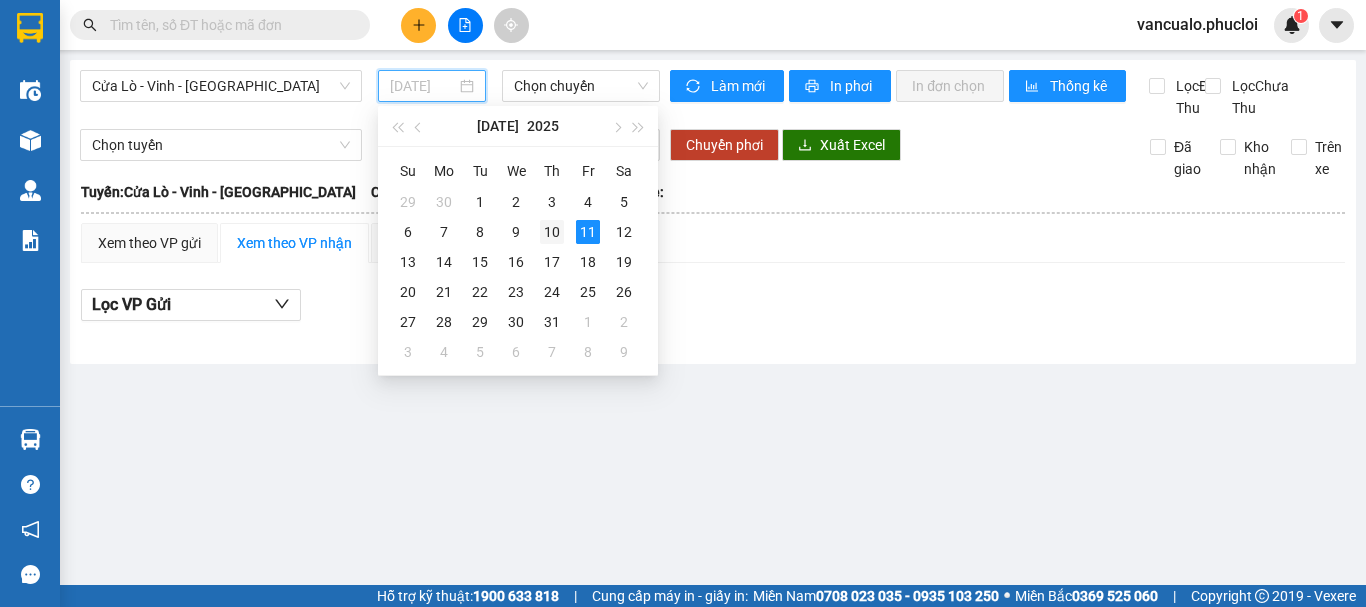 click on "10" at bounding box center (552, 232) 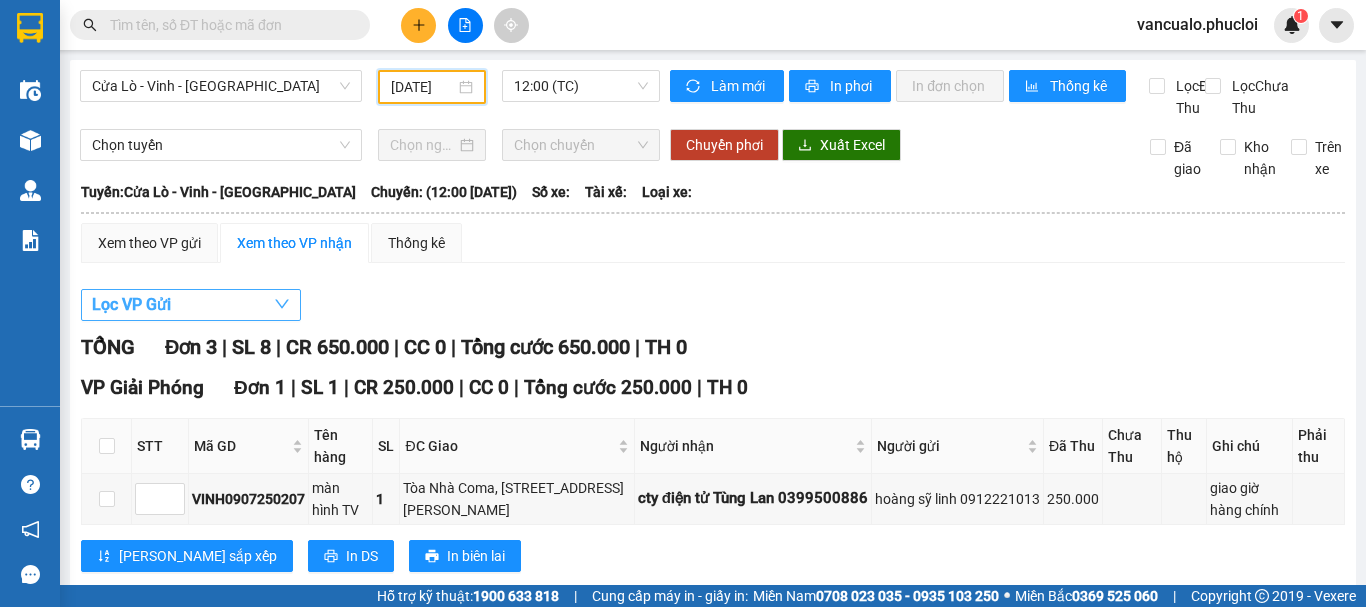 click on "Lọc VP Gửi" at bounding box center (191, 305) 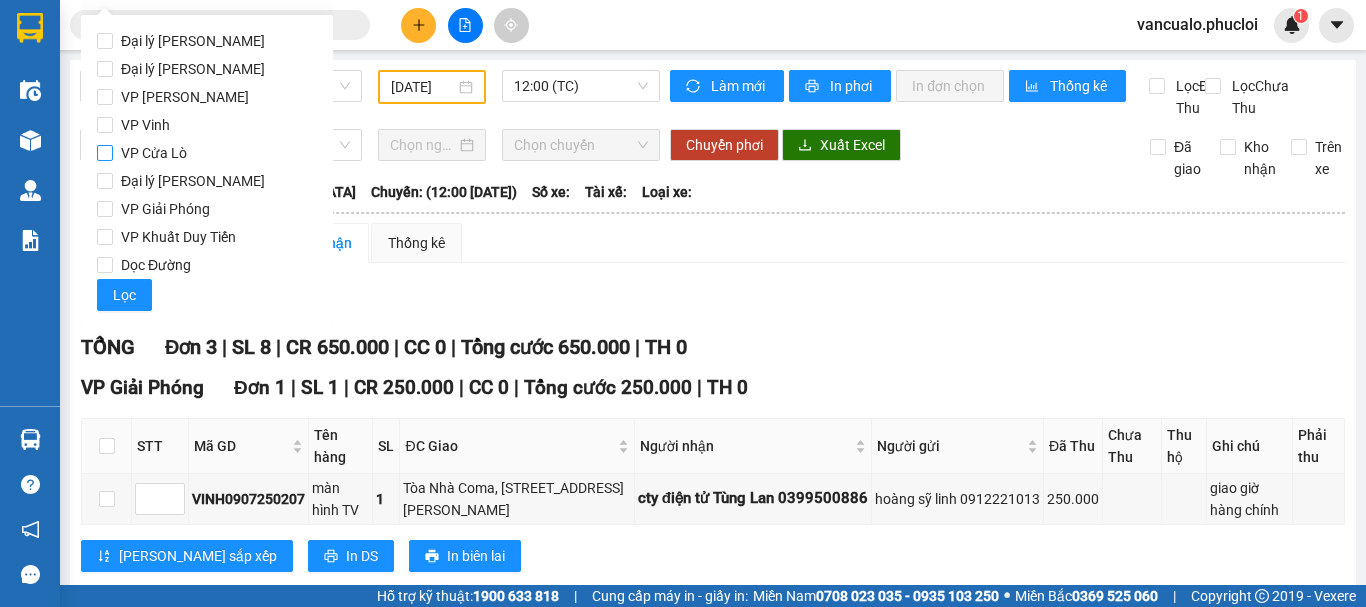 click on "VP Cửa Lò" at bounding box center [105, 153] 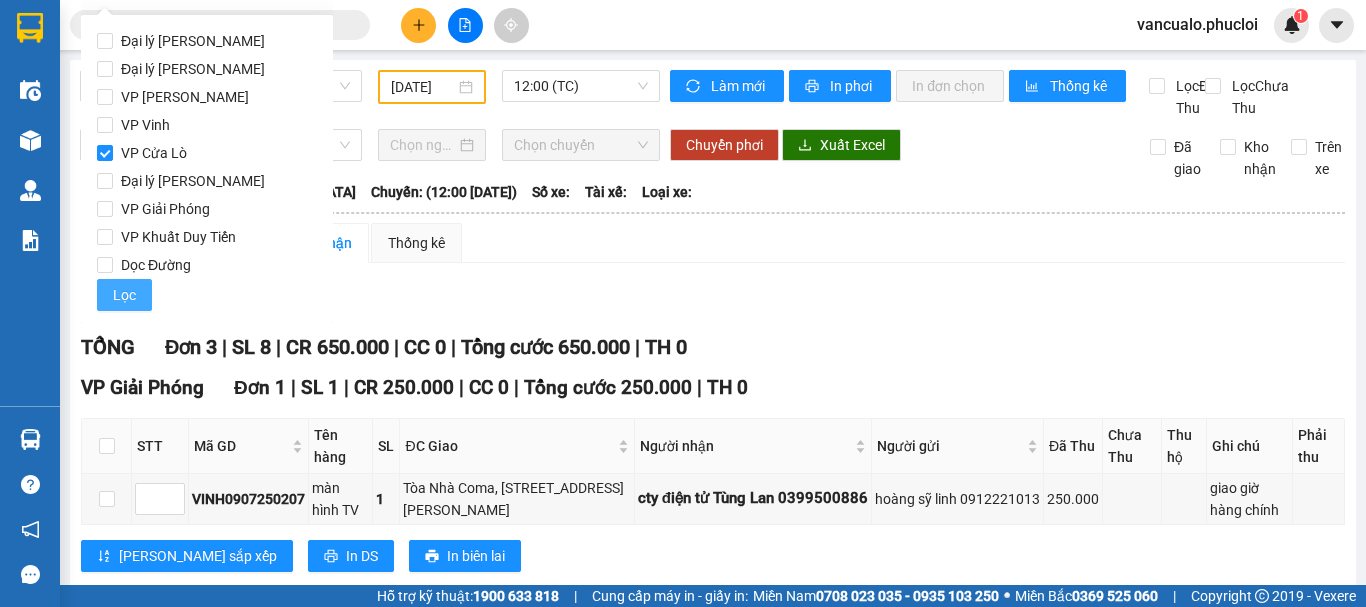 click on "Lọc" at bounding box center (124, 295) 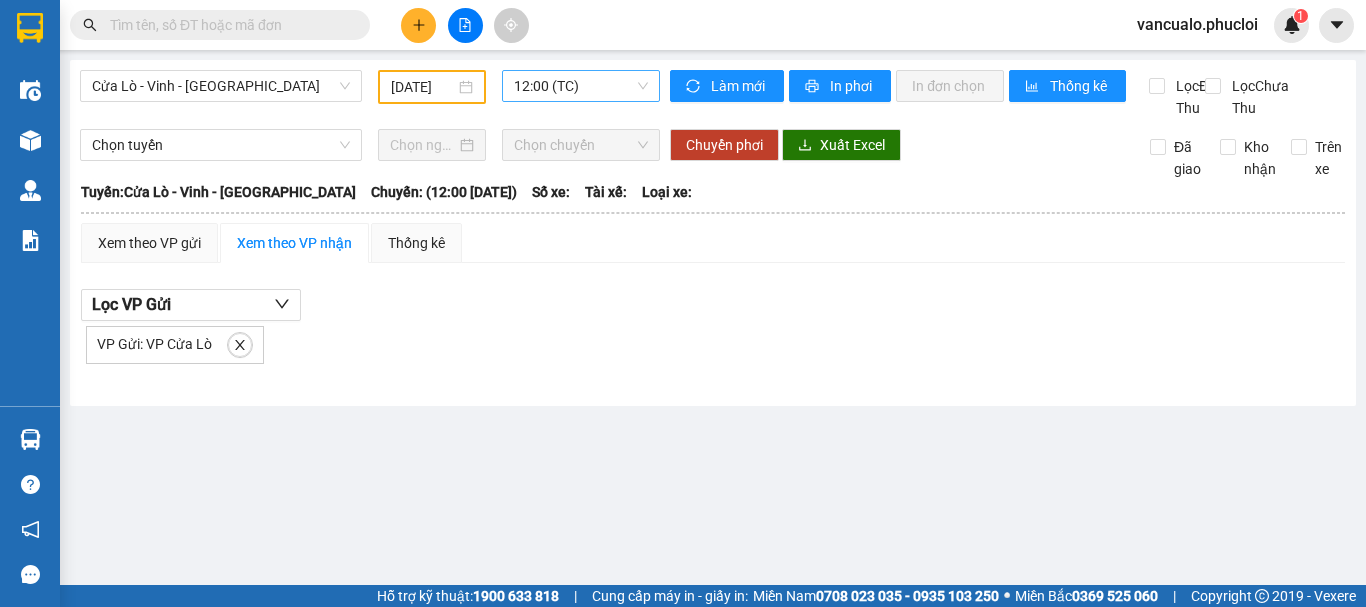 click on "12:00   (TC)" at bounding box center (581, 86) 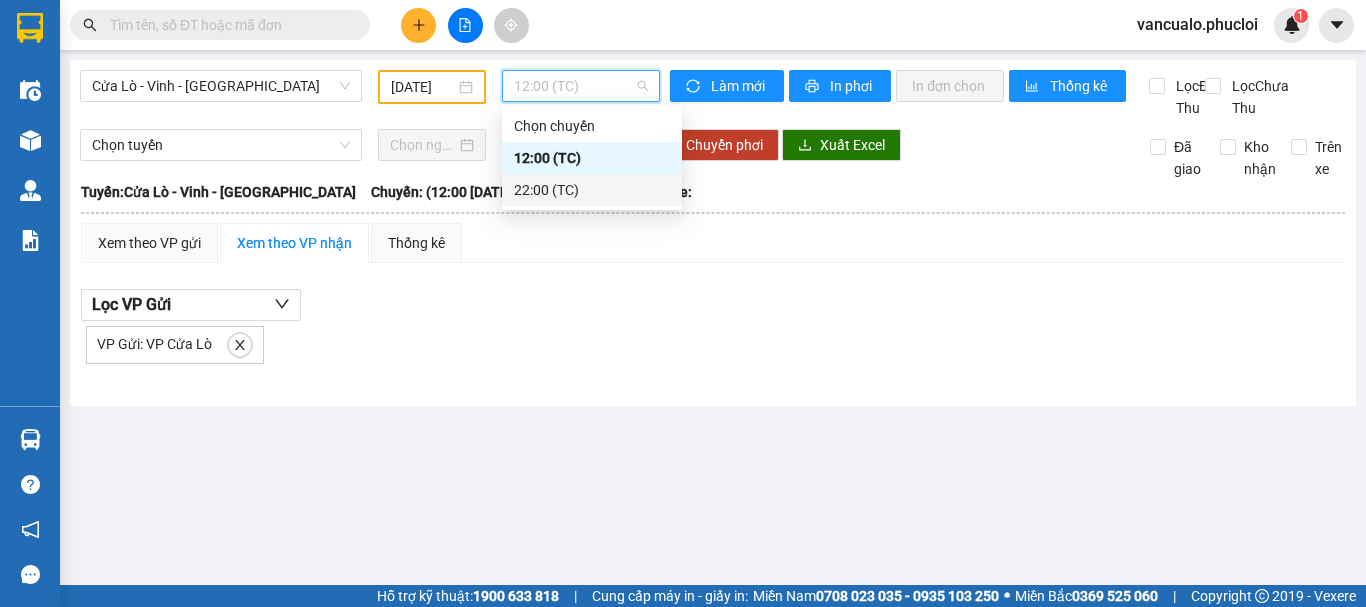 click on "22:00   (TC)" at bounding box center (592, 190) 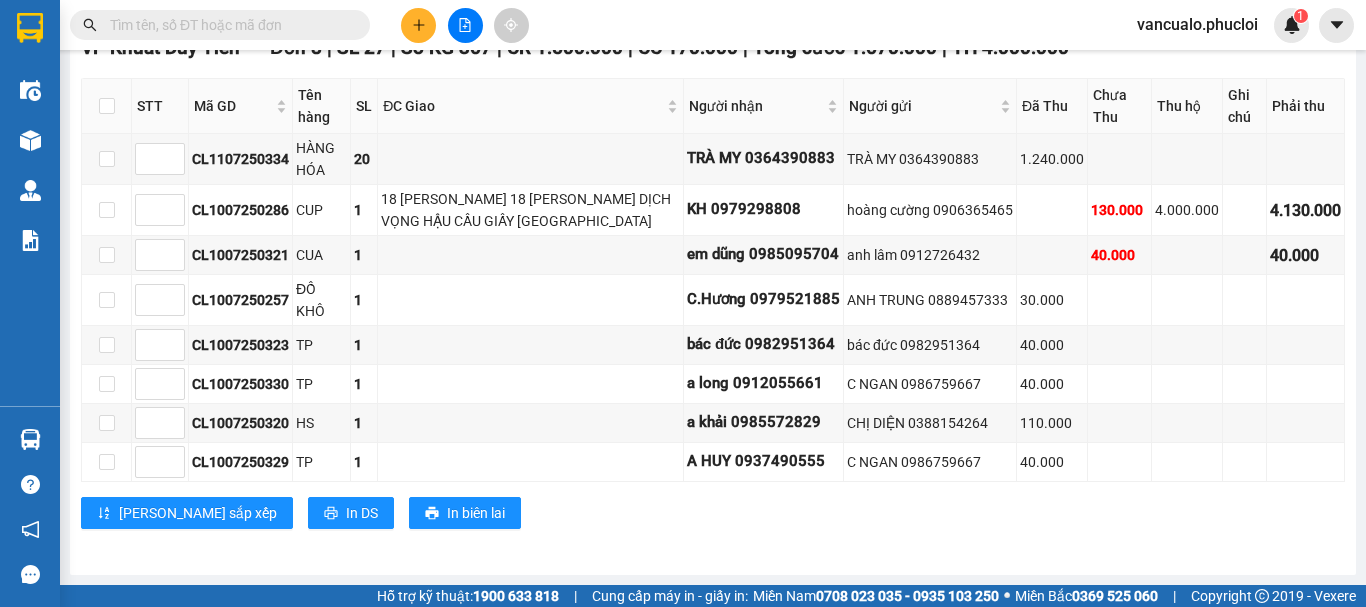 scroll, scrollTop: 380, scrollLeft: 0, axis: vertical 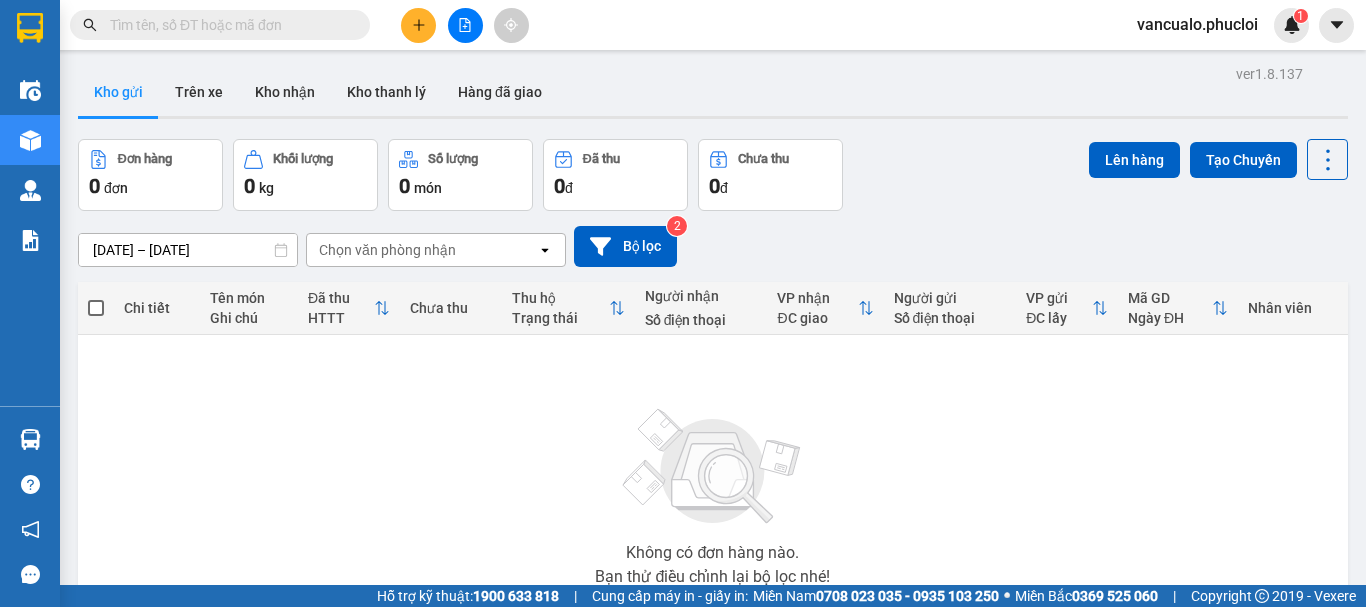 click 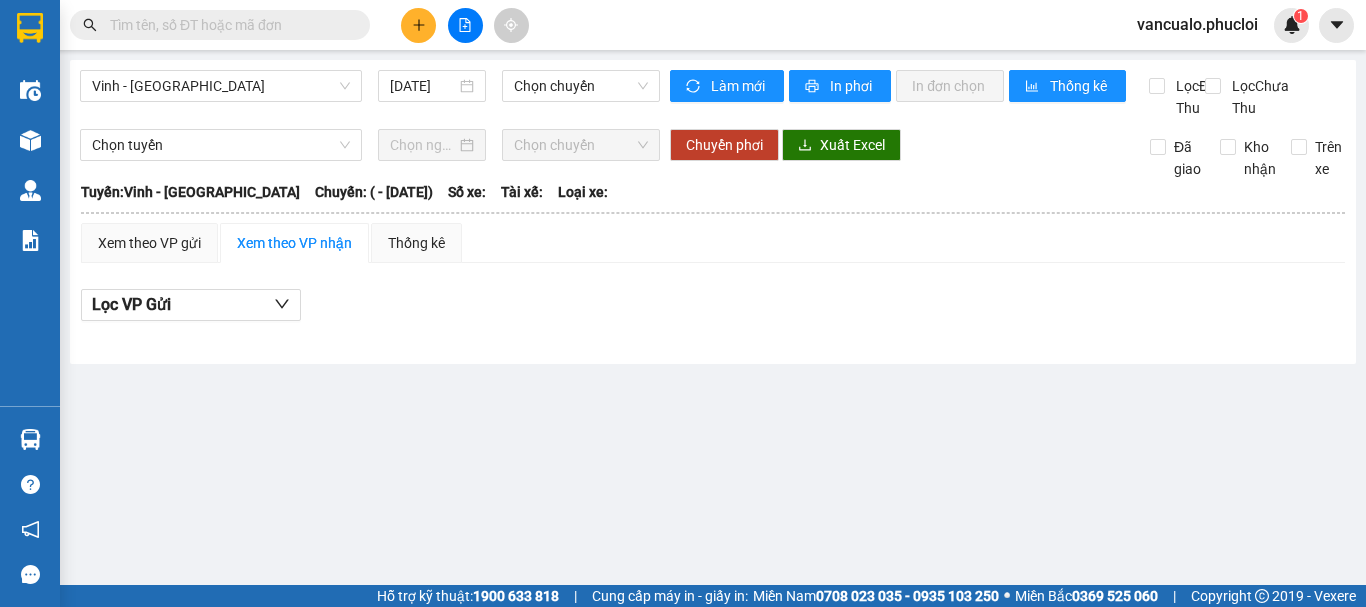 click at bounding box center [465, 25] 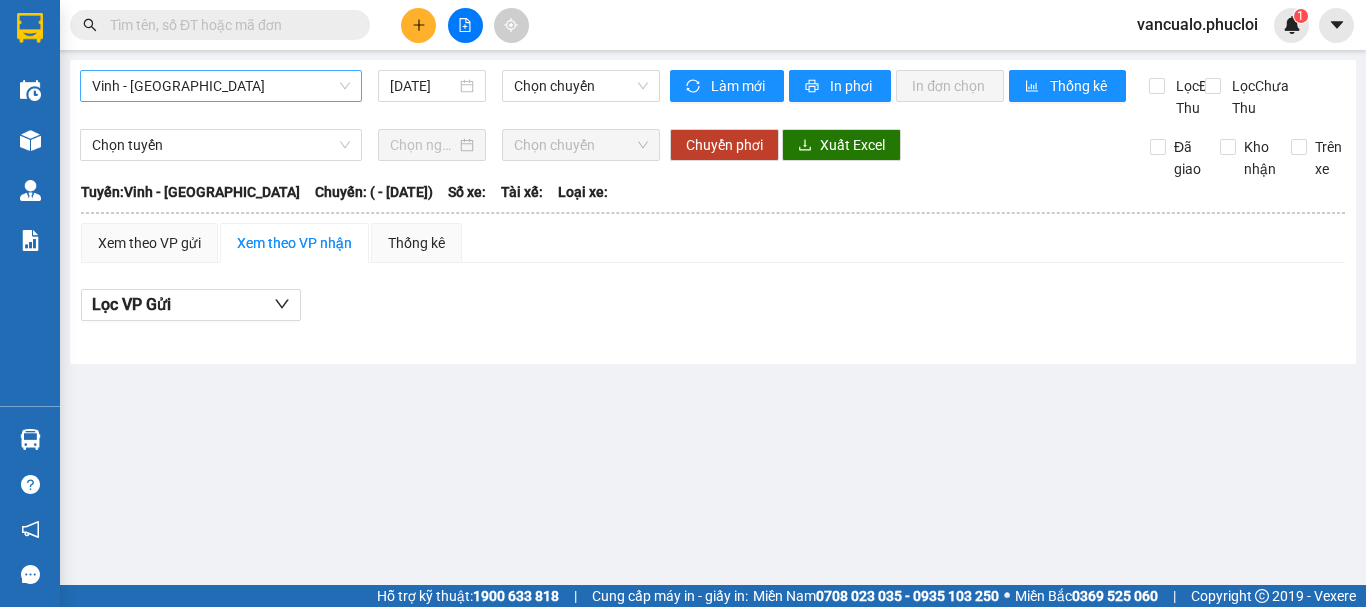 click on "Vinh - [GEOGRAPHIC_DATA]" at bounding box center (221, 86) 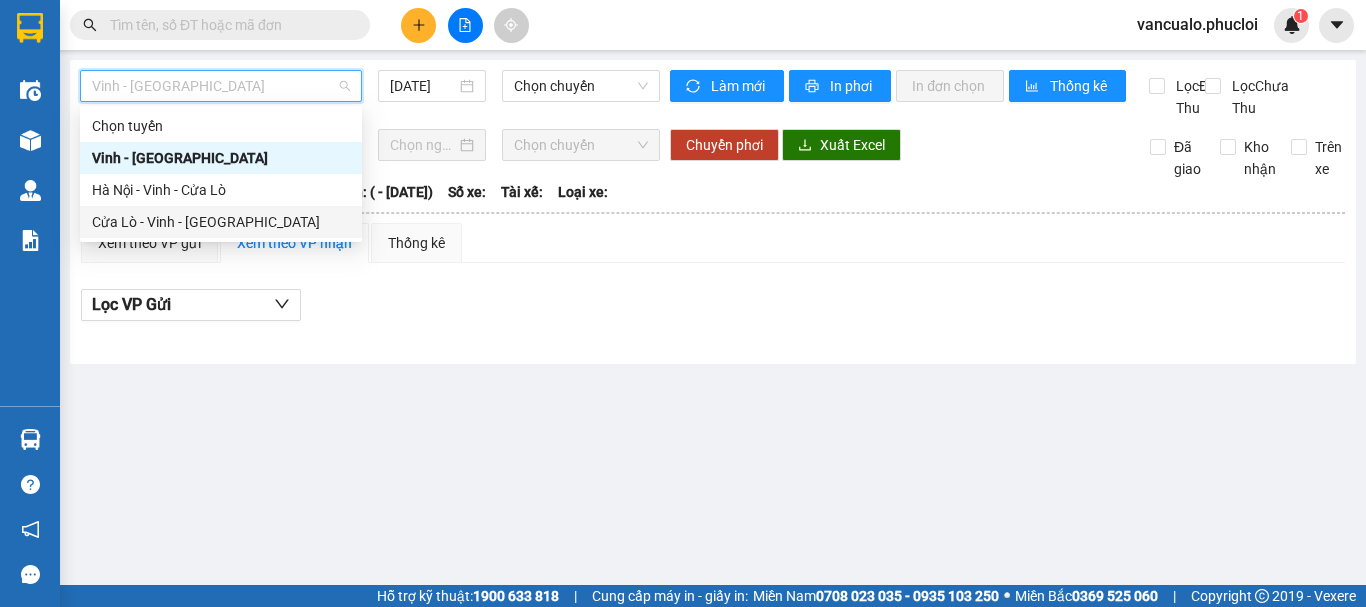 click on "Cửa Lò - Vinh - [GEOGRAPHIC_DATA]" at bounding box center [221, 222] 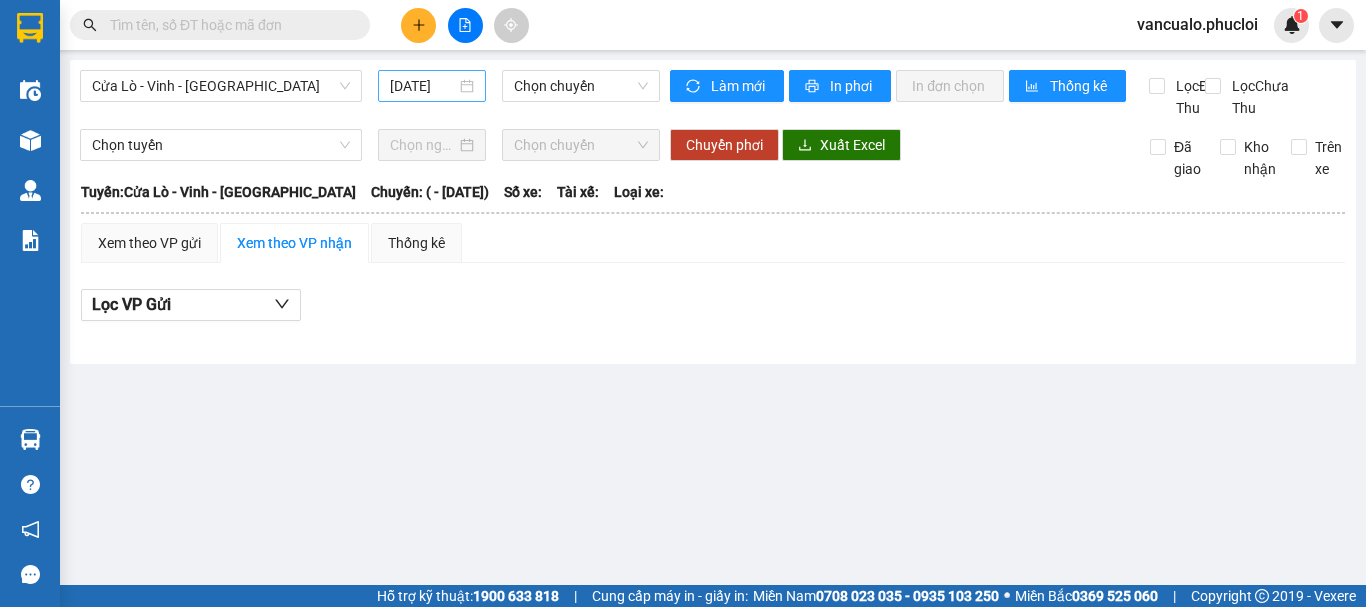 click on "[DATE]" at bounding box center [432, 86] 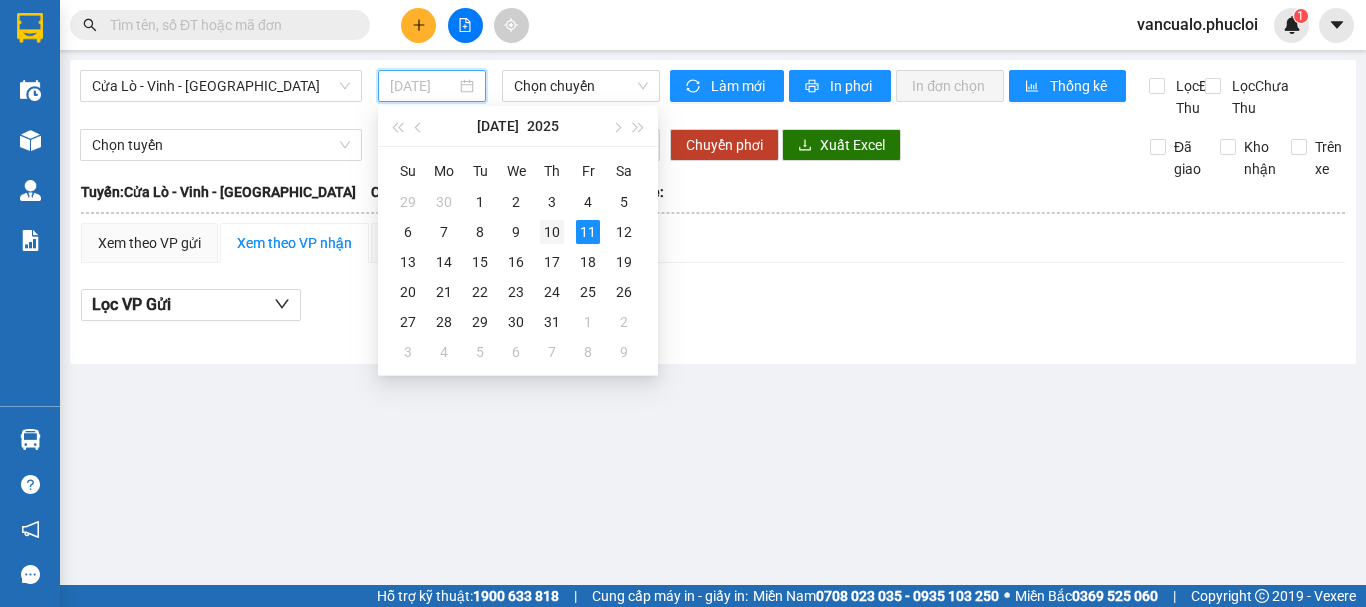 click on "10" at bounding box center [552, 232] 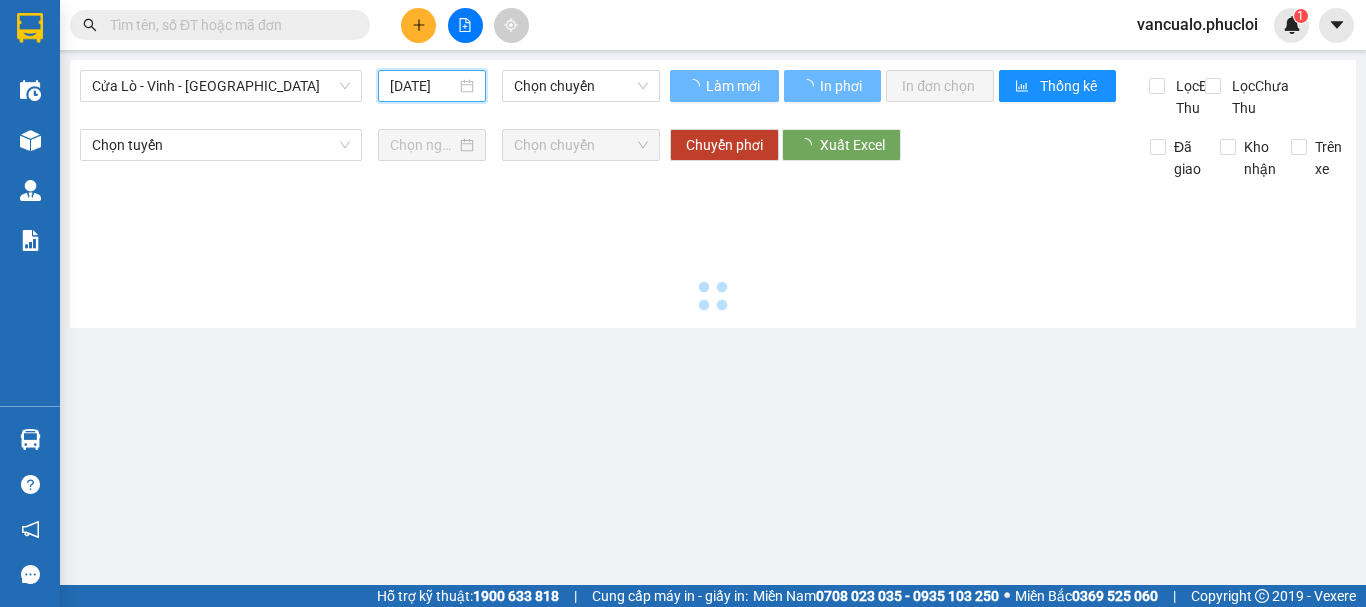 type on "[DATE]" 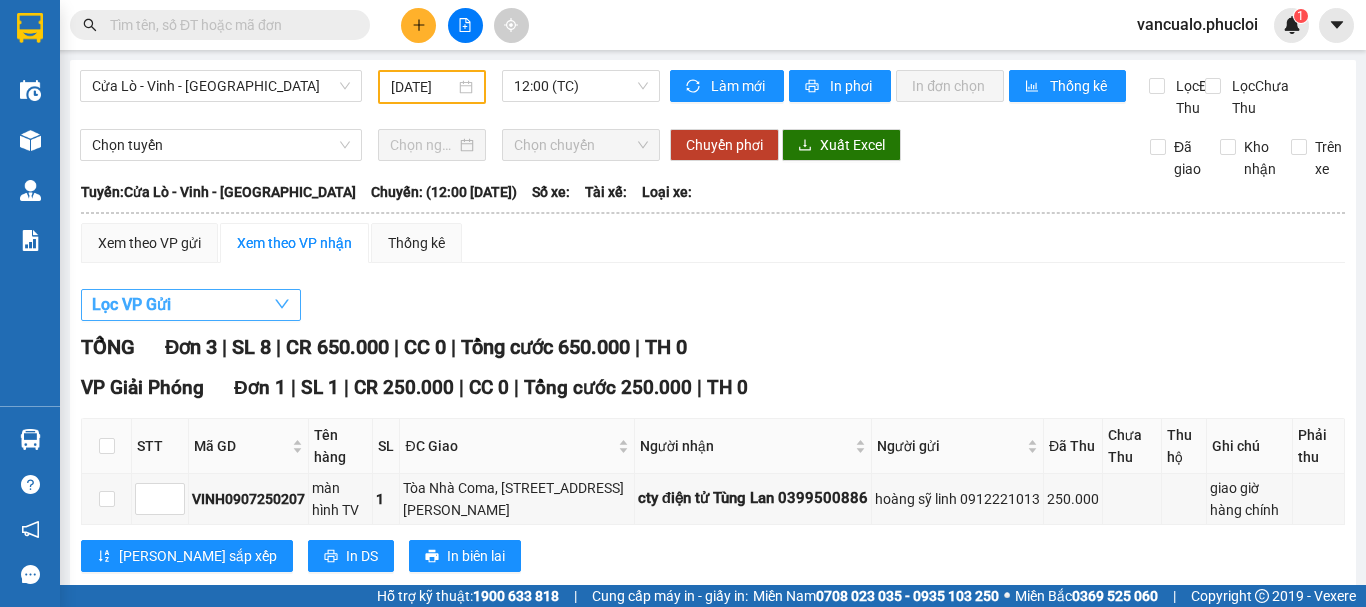 click on "Lọc VP Gửi" at bounding box center [191, 305] 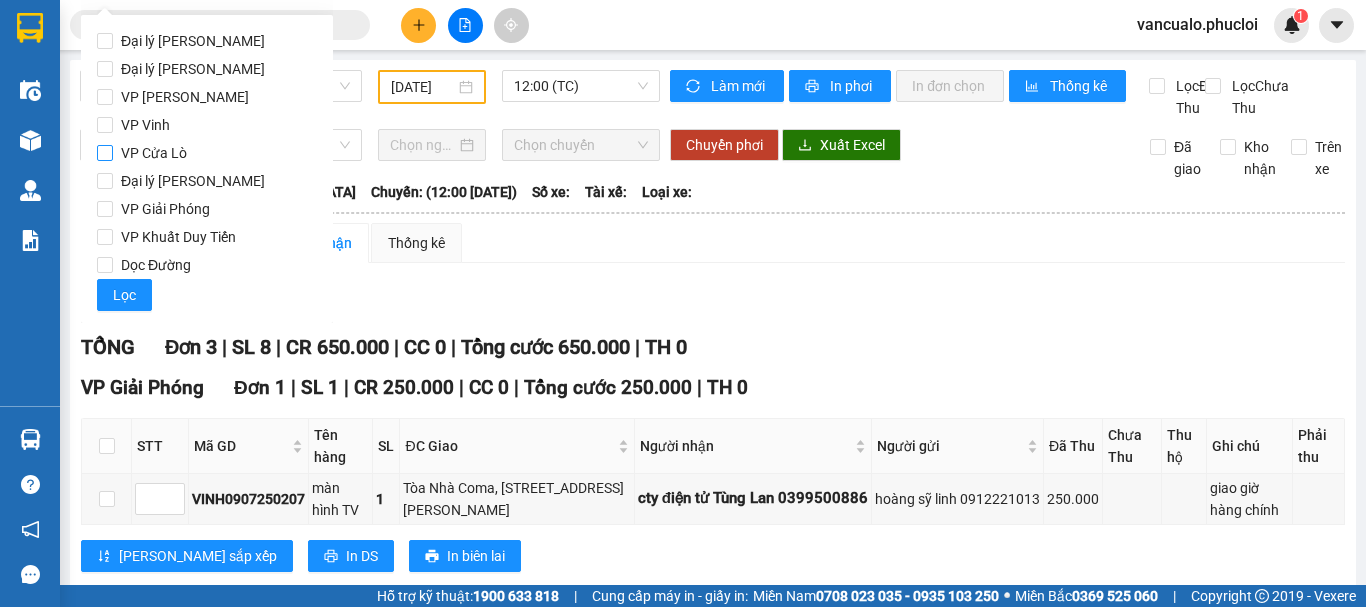 click on "VP Cửa Lò" at bounding box center [105, 153] 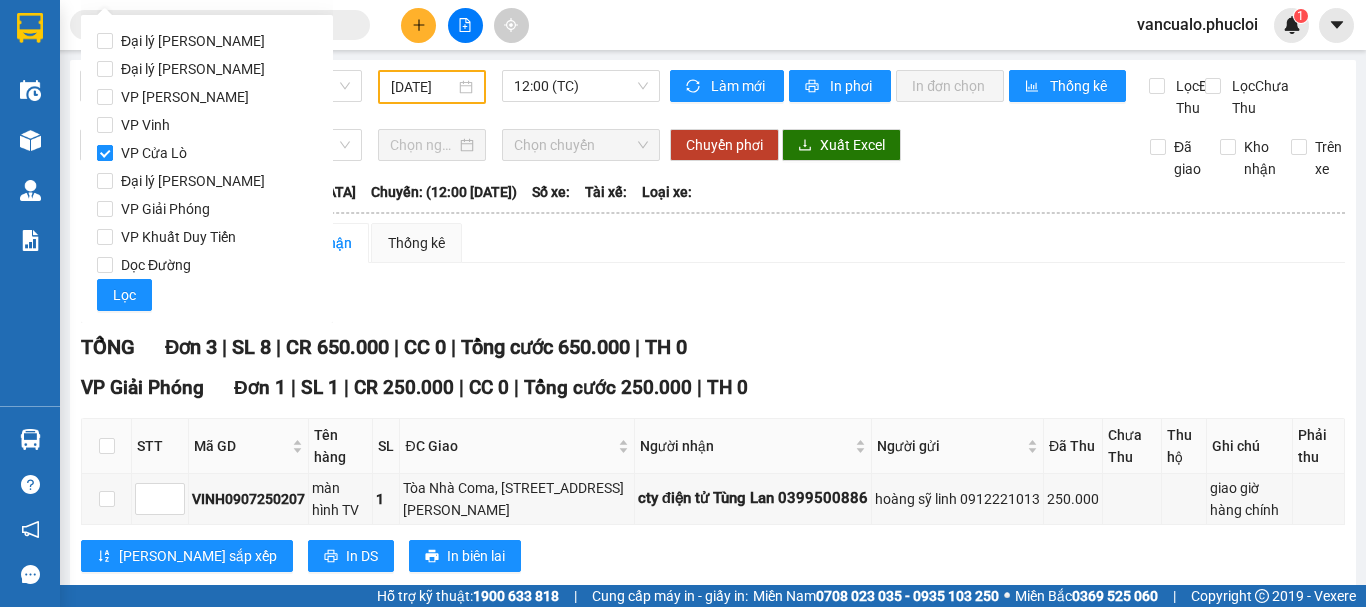click on "VP Cửa Lò" at bounding box center (105, 153) 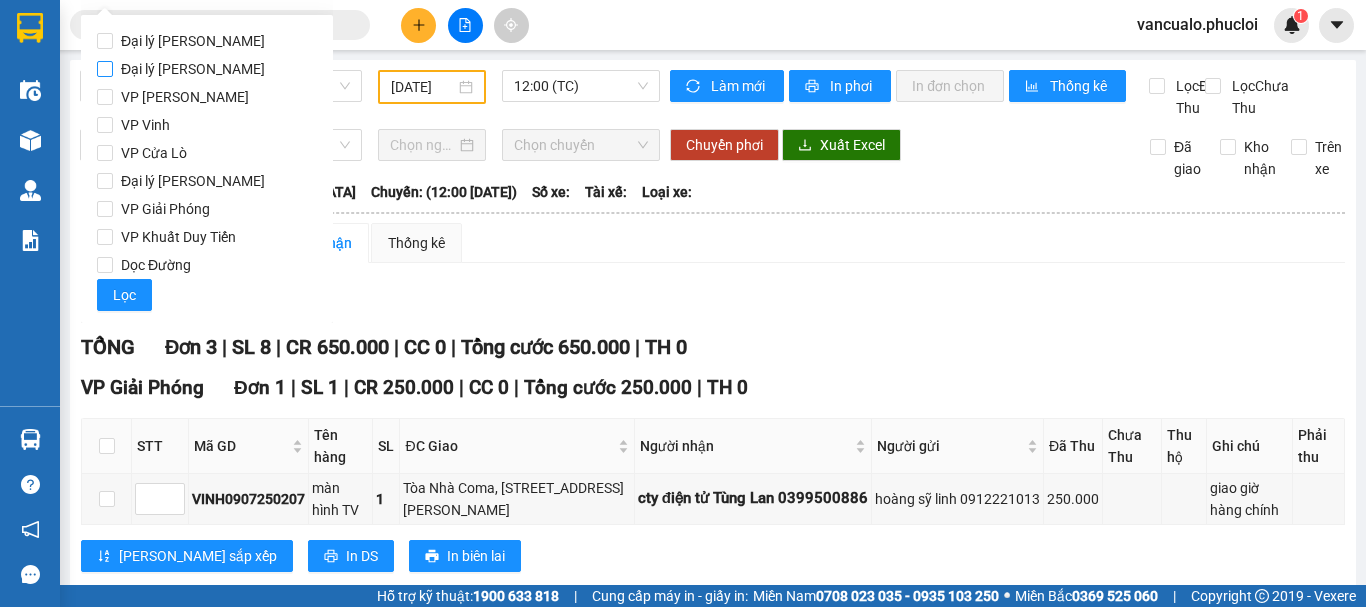 click on "Đại lý [PERSON_NAME]" at bounding box center (105, 69) 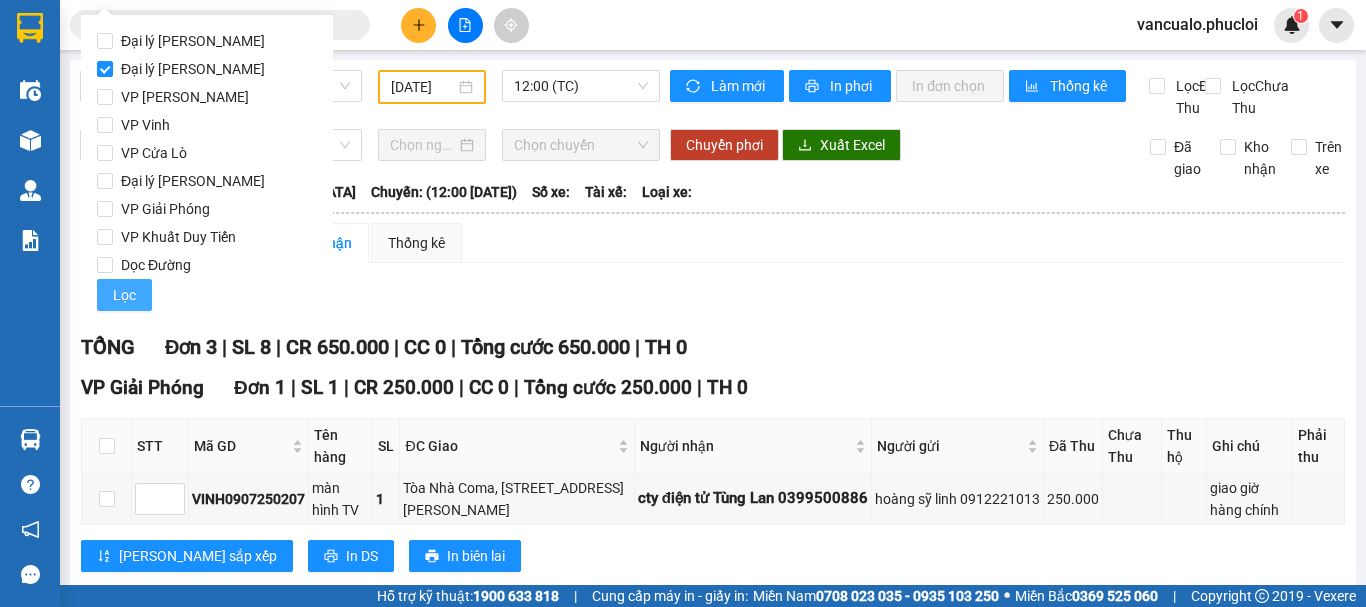 click on "Lọc" at bounding box center (124, 295) 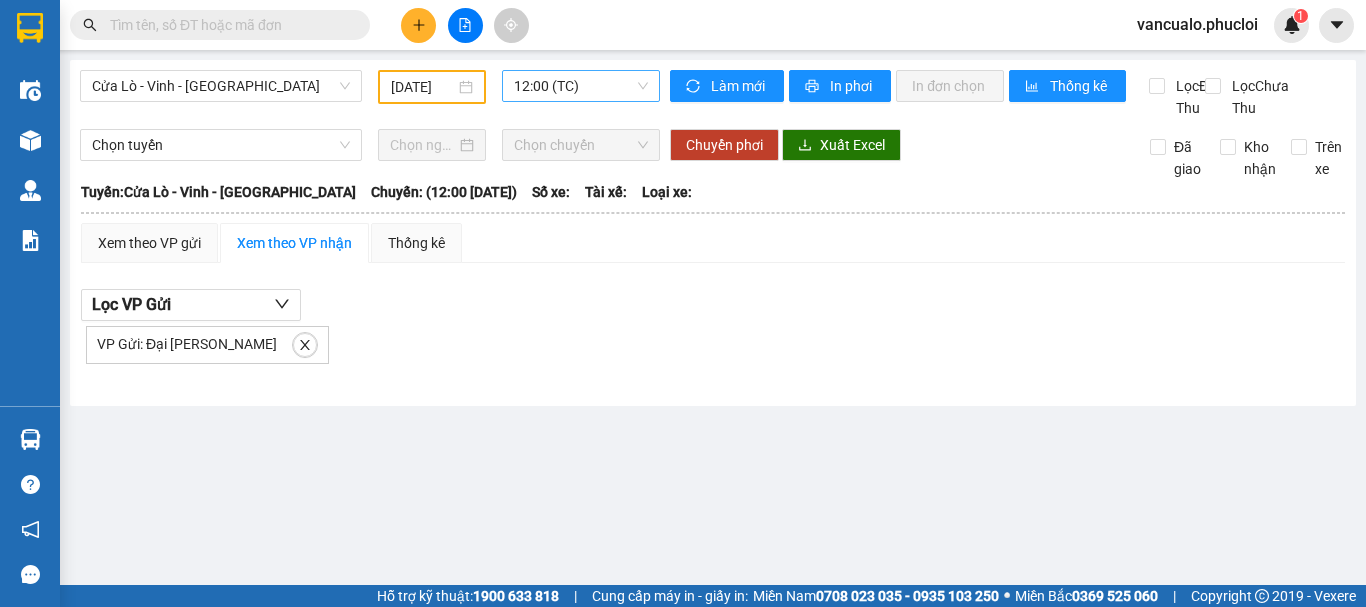 click on "12:00   (TC)" at bounding box center (581, 86) 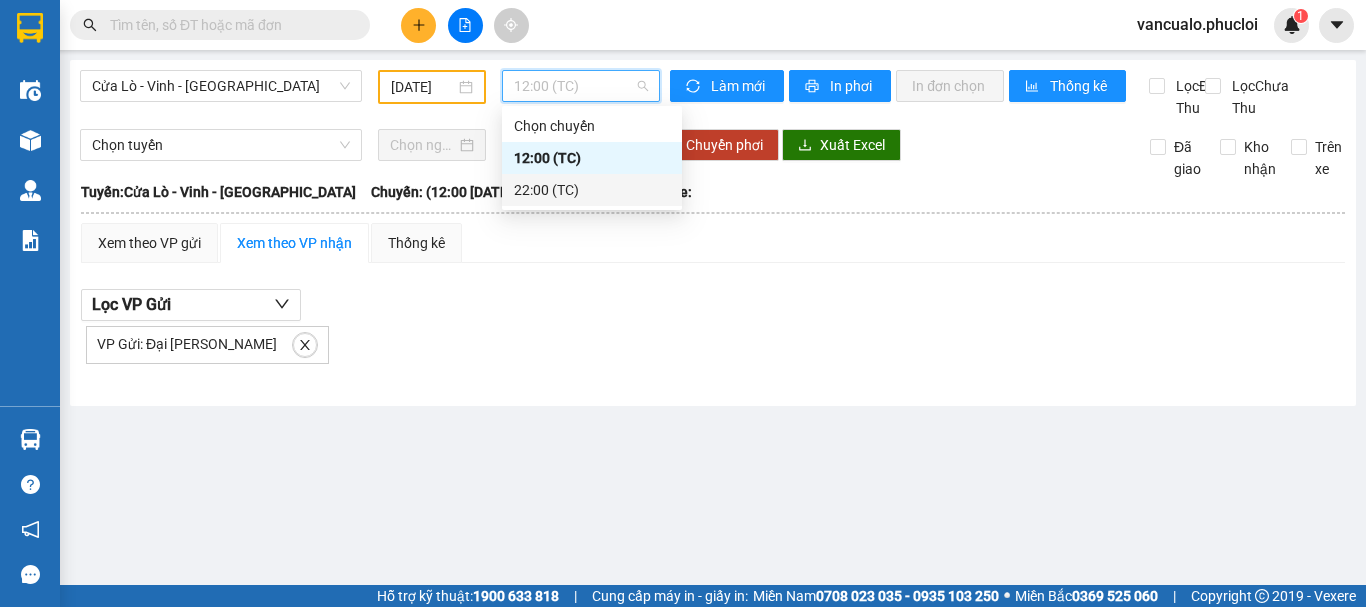 click on "22:00   (TC)" at bounding box center (592, 190) 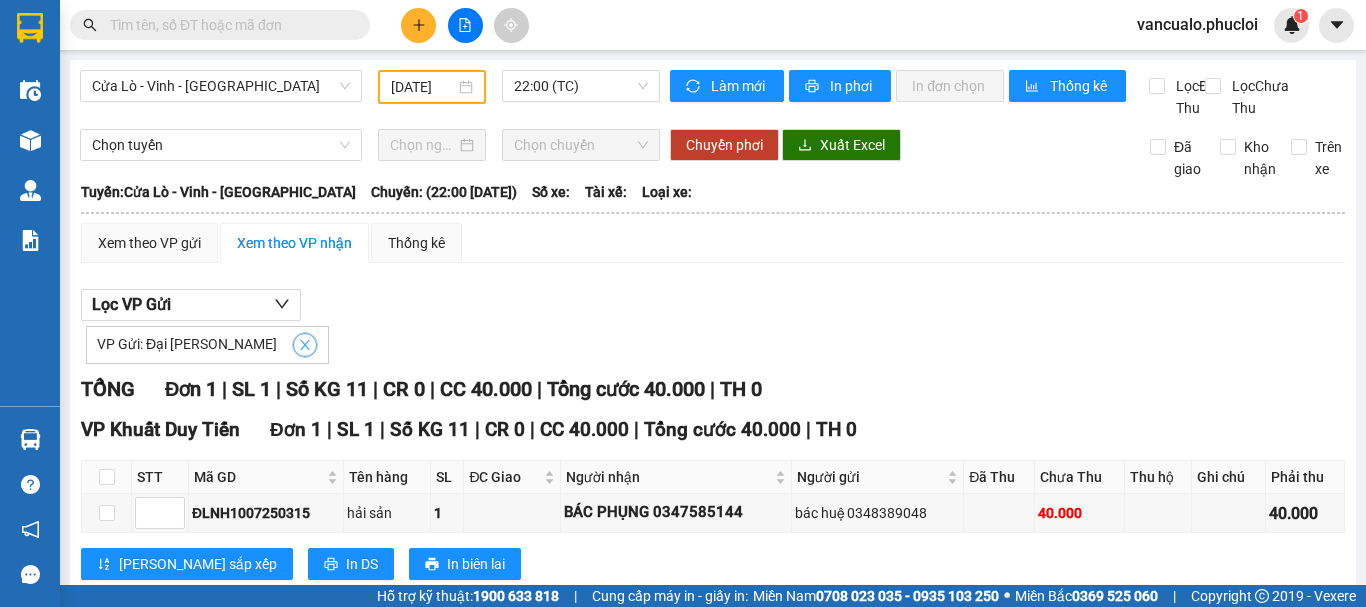 click 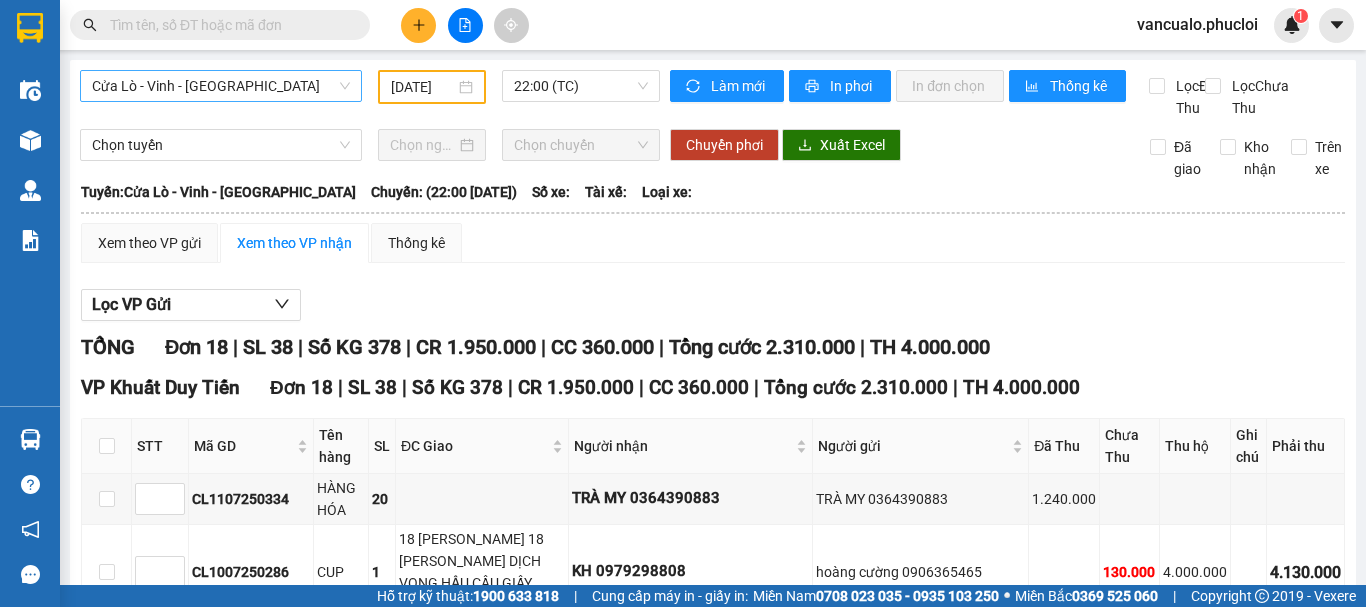 click on "Cửa Lò - Vinh - [GEOGRAPHIC_DATA]" at bounding box center (221, 86) 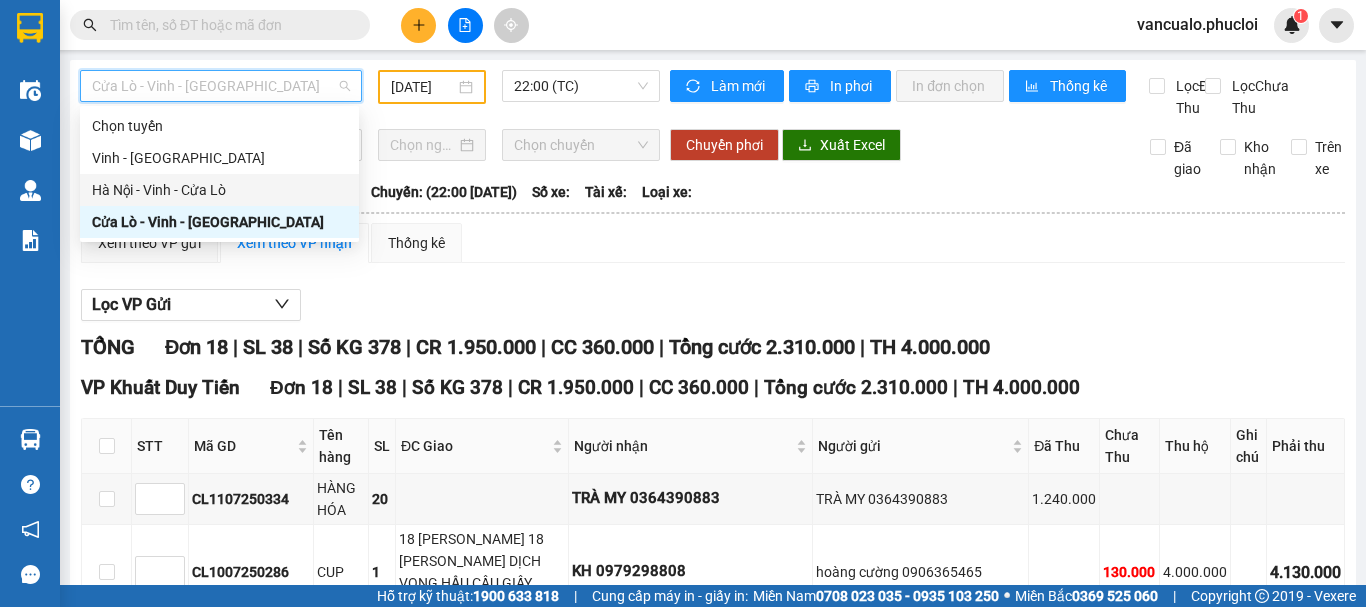 click on "Hà Nội - Vinh - Cửa Lò" at bounding box center (219, 190) 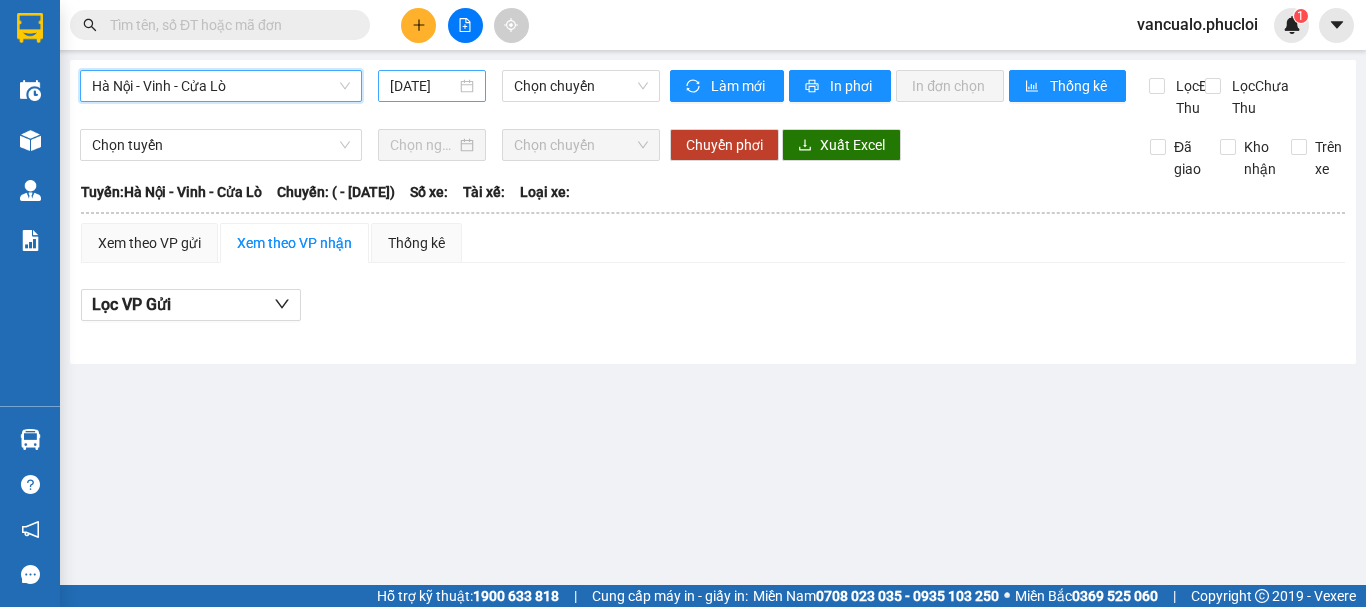 click on "[DATE]" at bounding box center (432, 86) 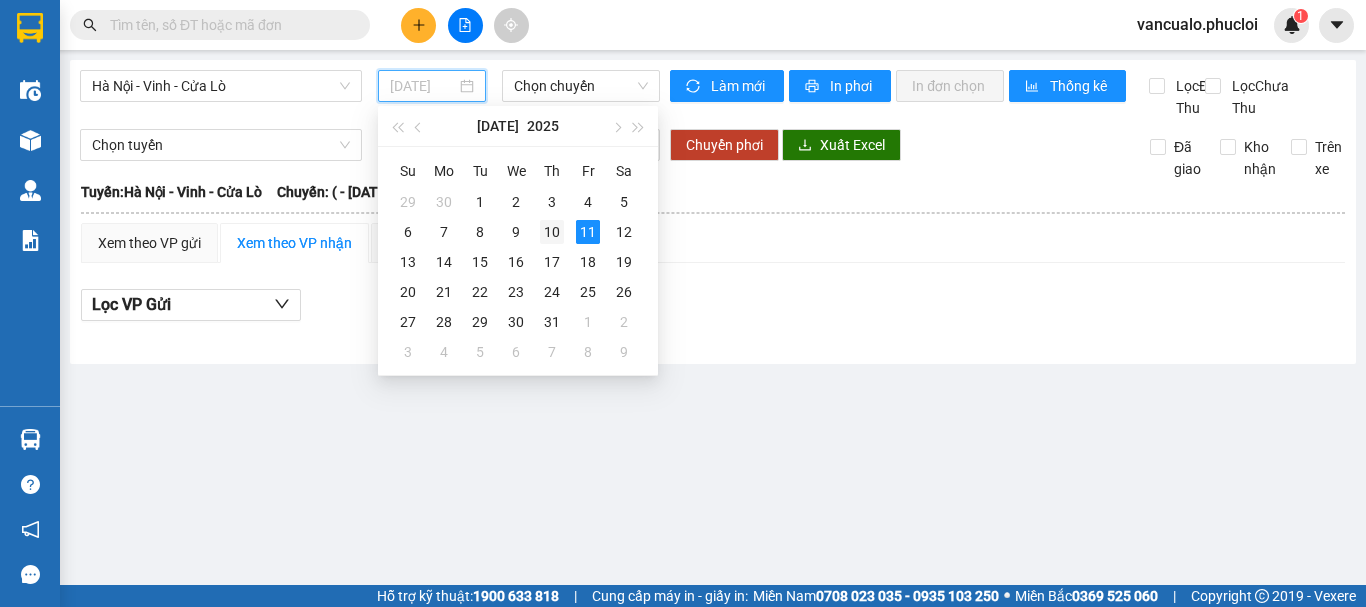 click on "10" at bounding box center [552, 232] 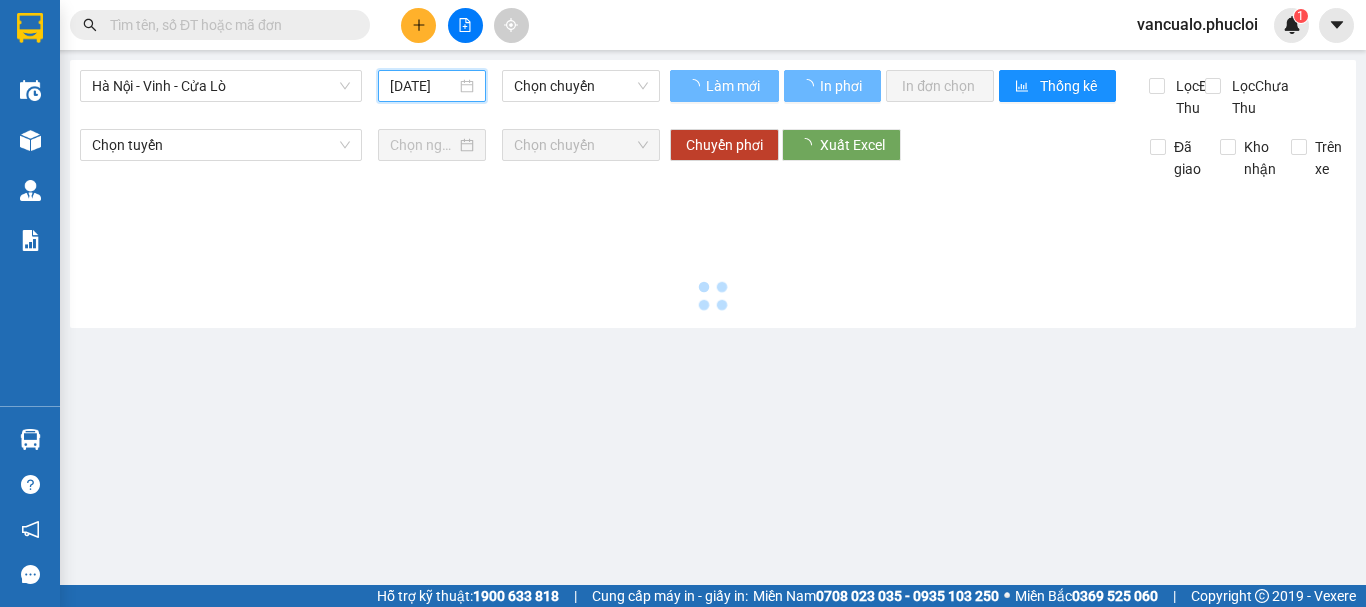 type on "[DATE]" 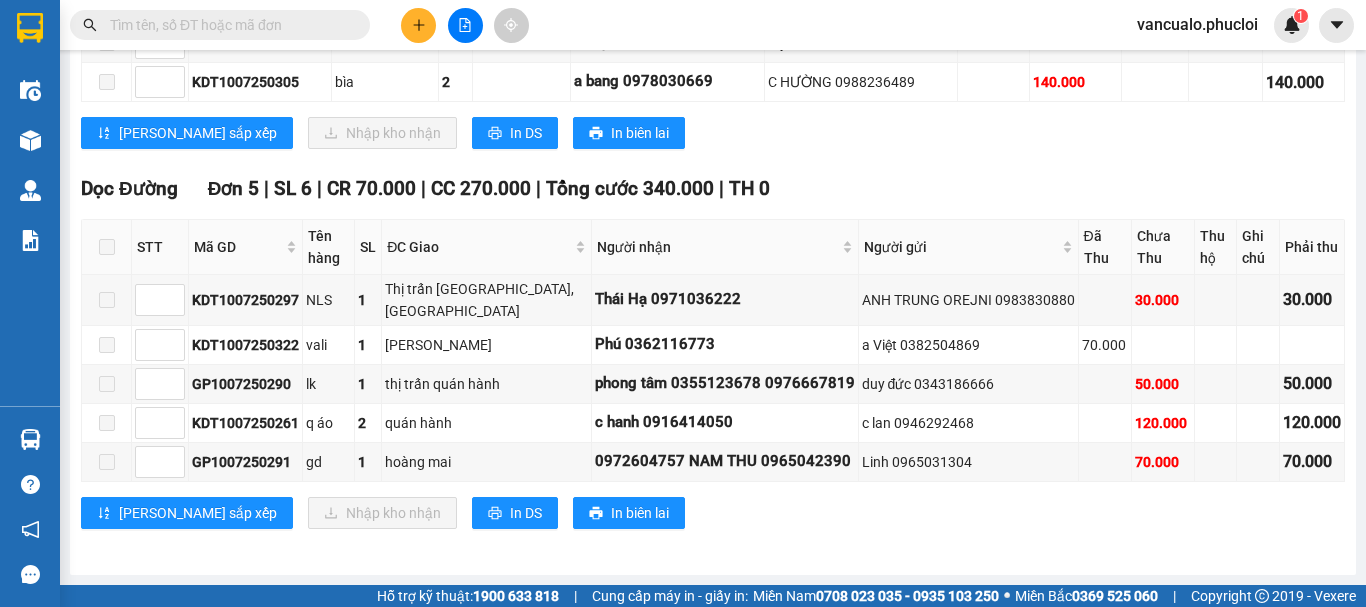 scroll, scrollTop: 3102, scrollLeft: 0, axis: vertical 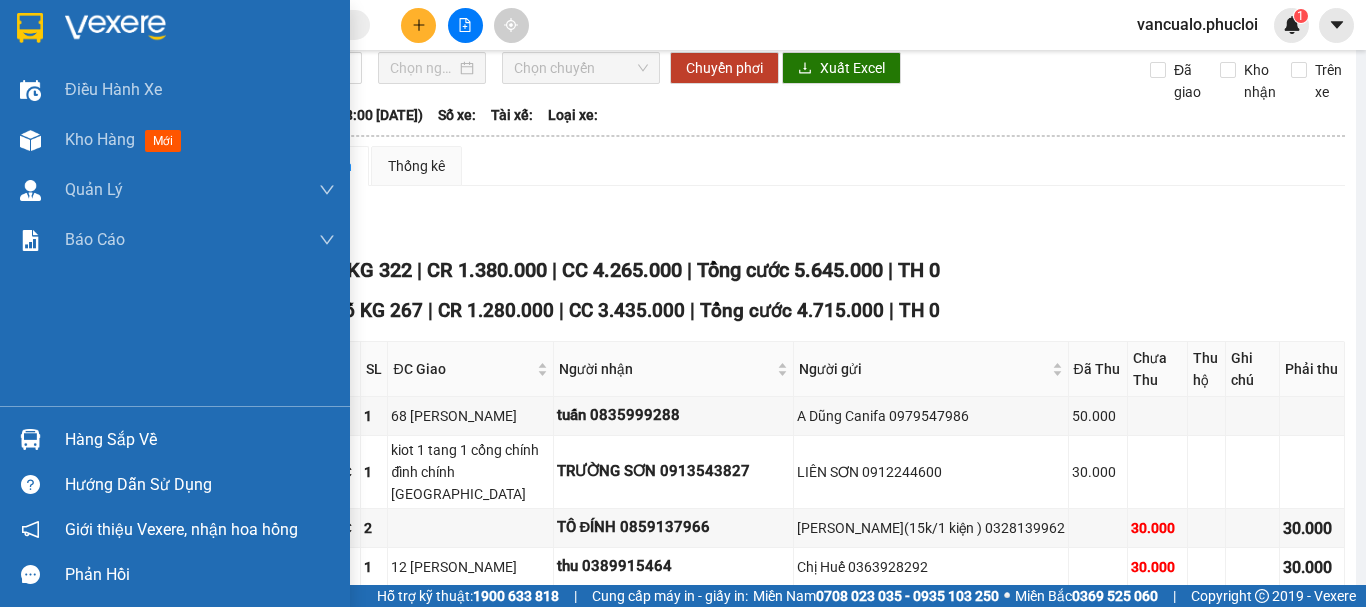 click at bounding box center (115, 28) 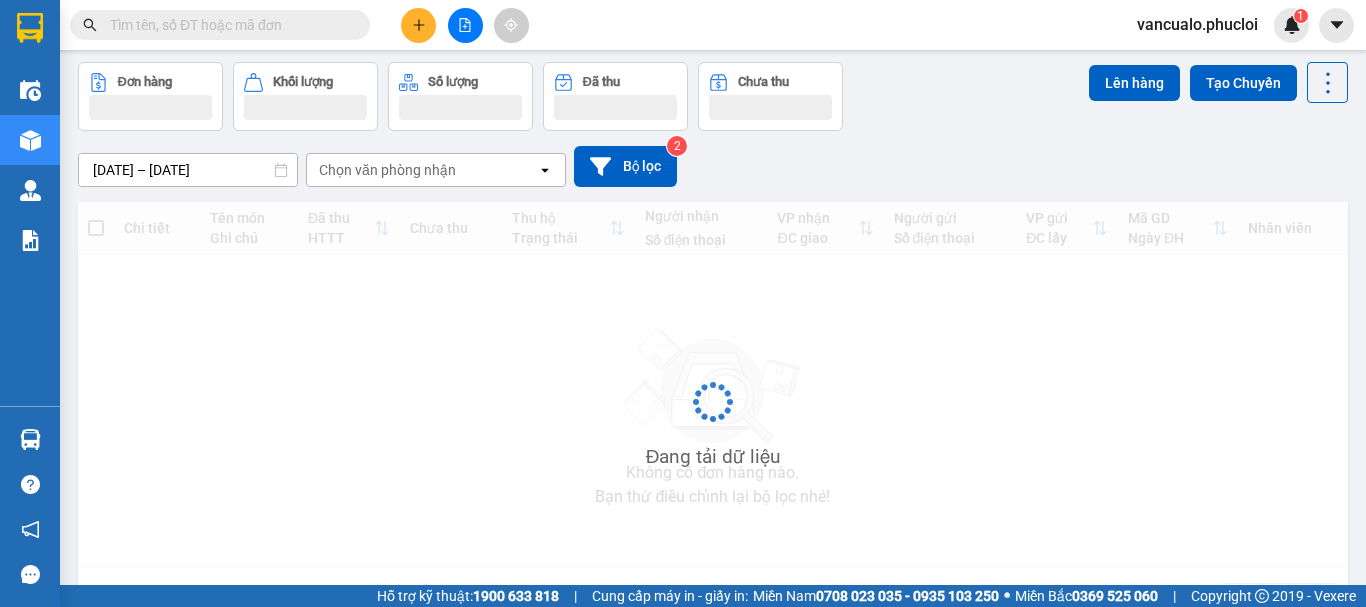 scroll, scrollTop: 0, scrollLeft: 0, axis: both 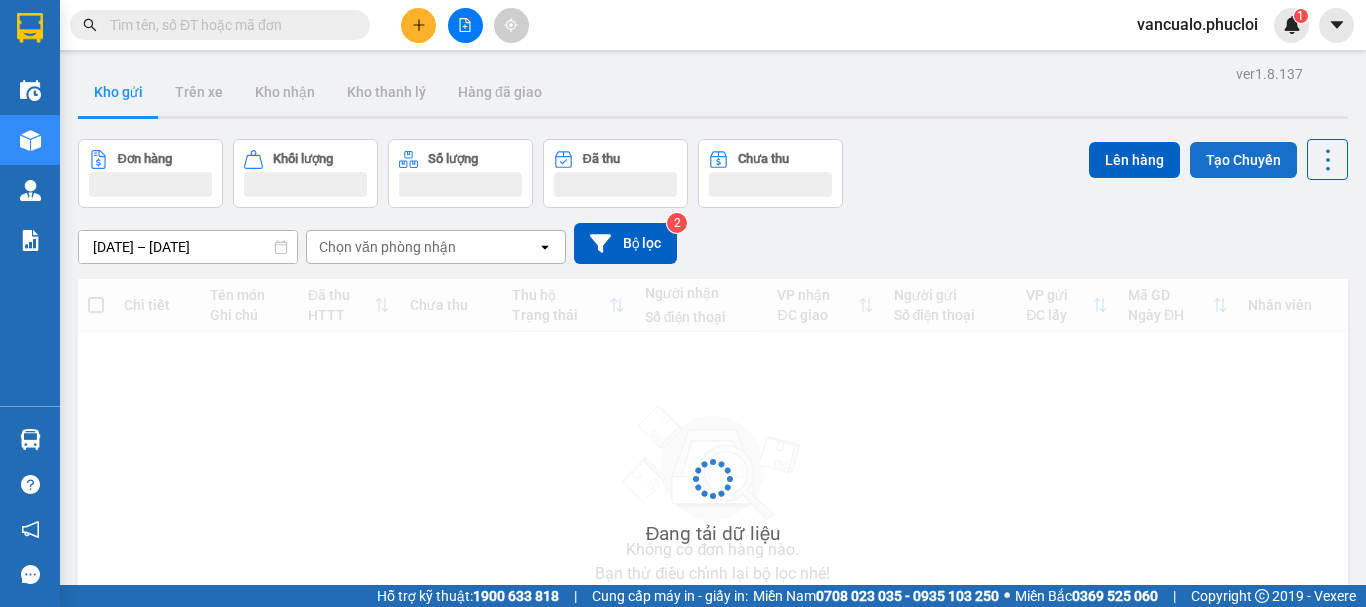 click on "Tạo Chuyến" at bounding box center (1243, 160) 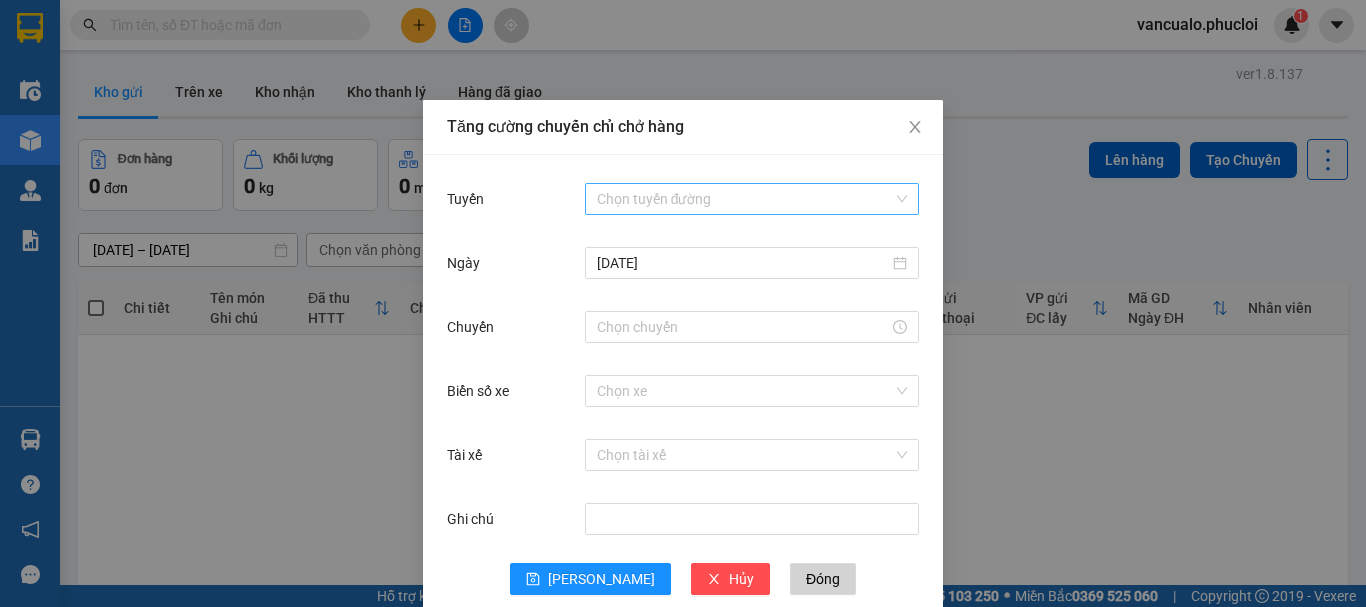 click on "Tuyến" at bounding box center (745, 199) 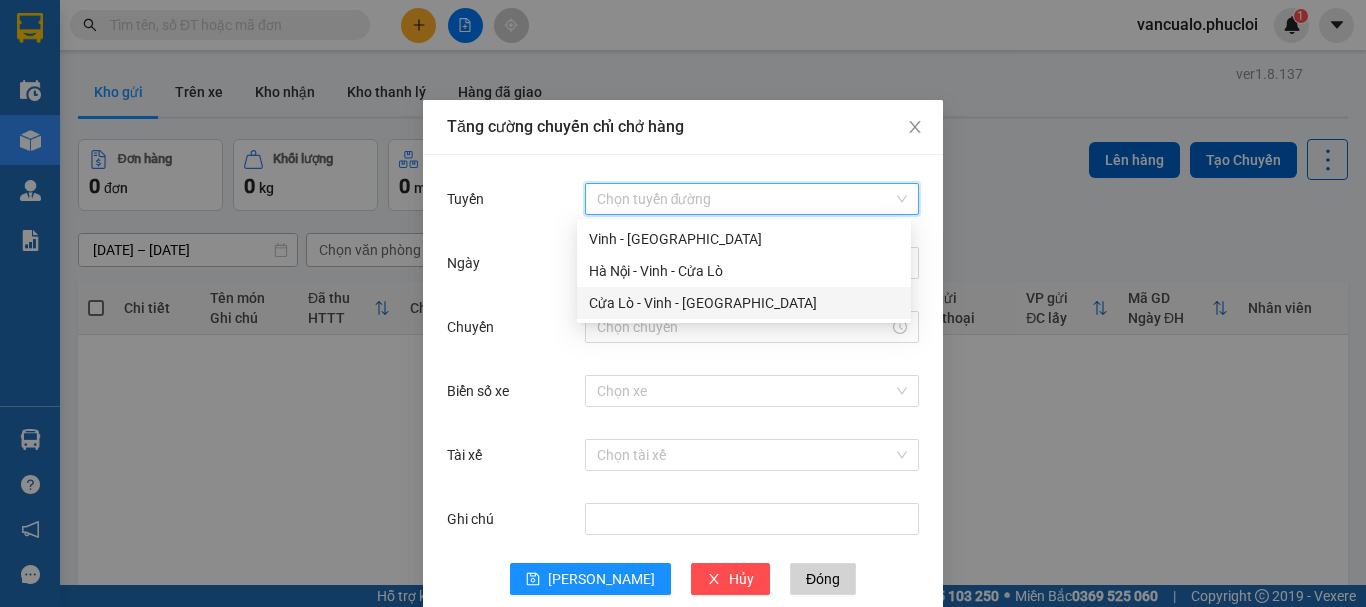 click on "Cửa Lò - Vinh - [GEOGRAPHIC_DATA]" at bounding box center (744, 303) 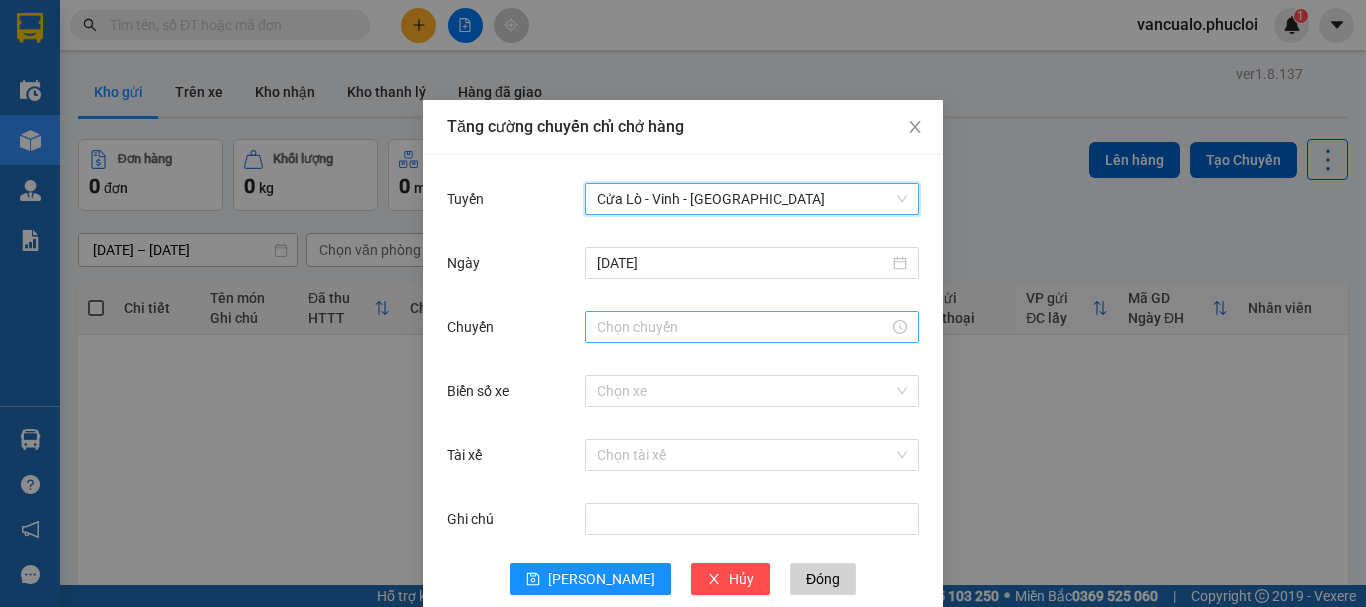 click on "Chuyến" at bounding box center (743, 327) 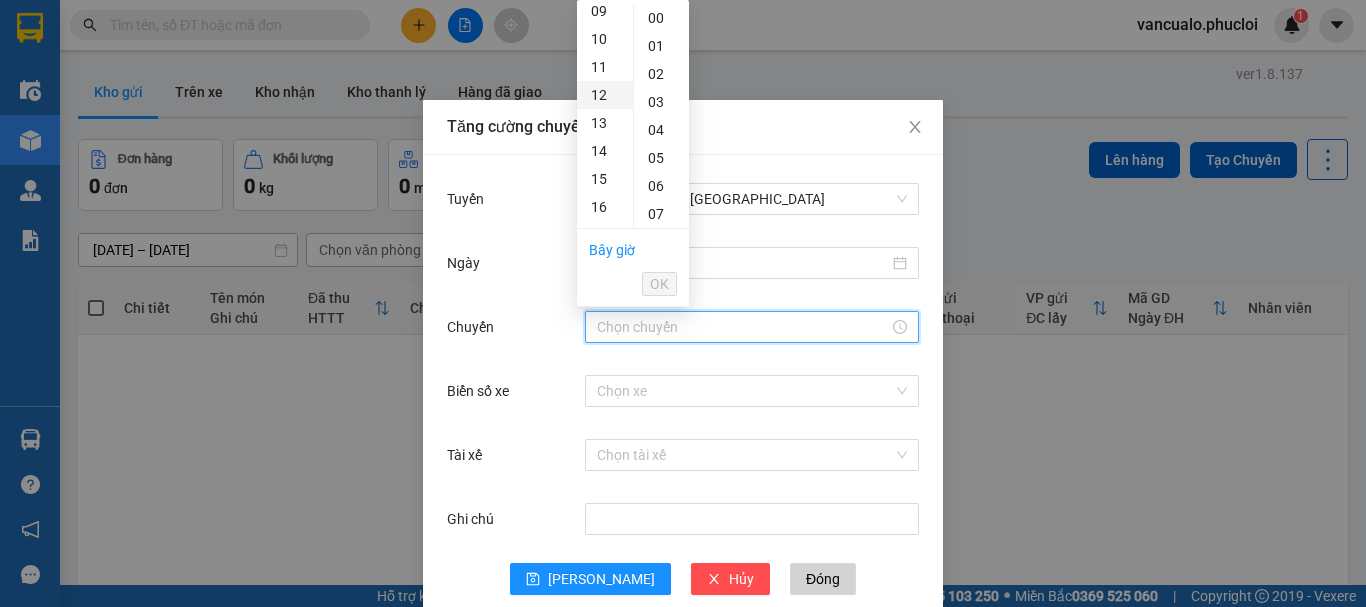 click on "12" at bounding box center (605, 95) 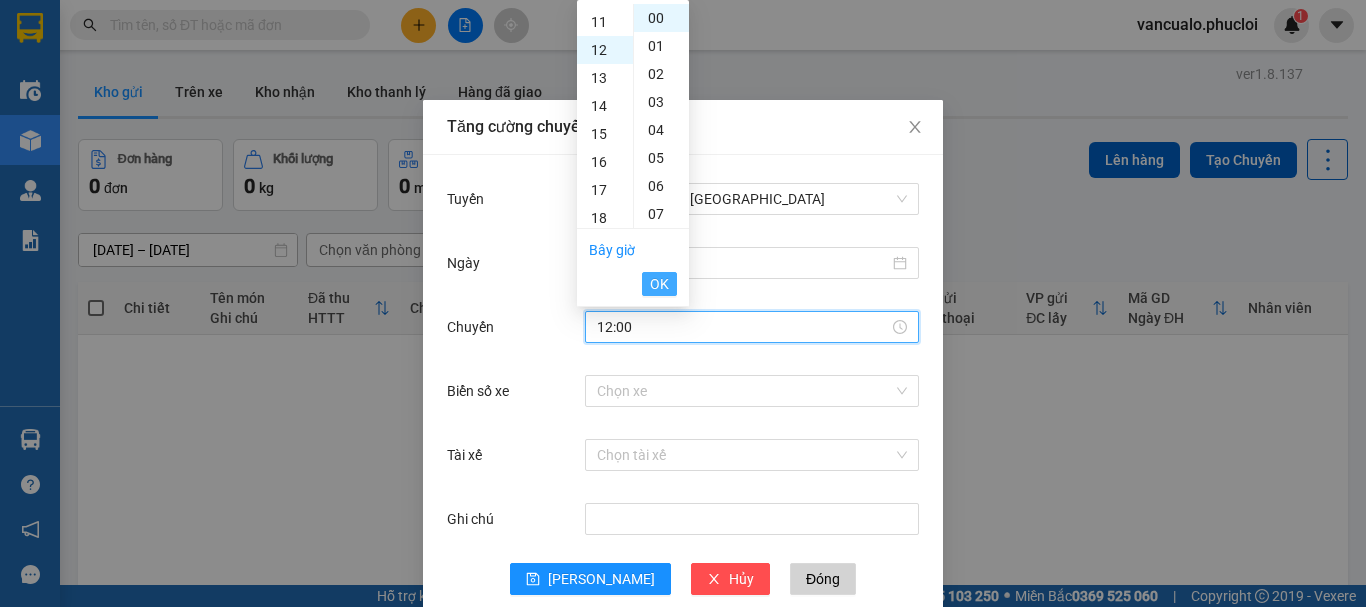 scroll, scrollTop: 336, scrollLeft: 0, axis: vertical 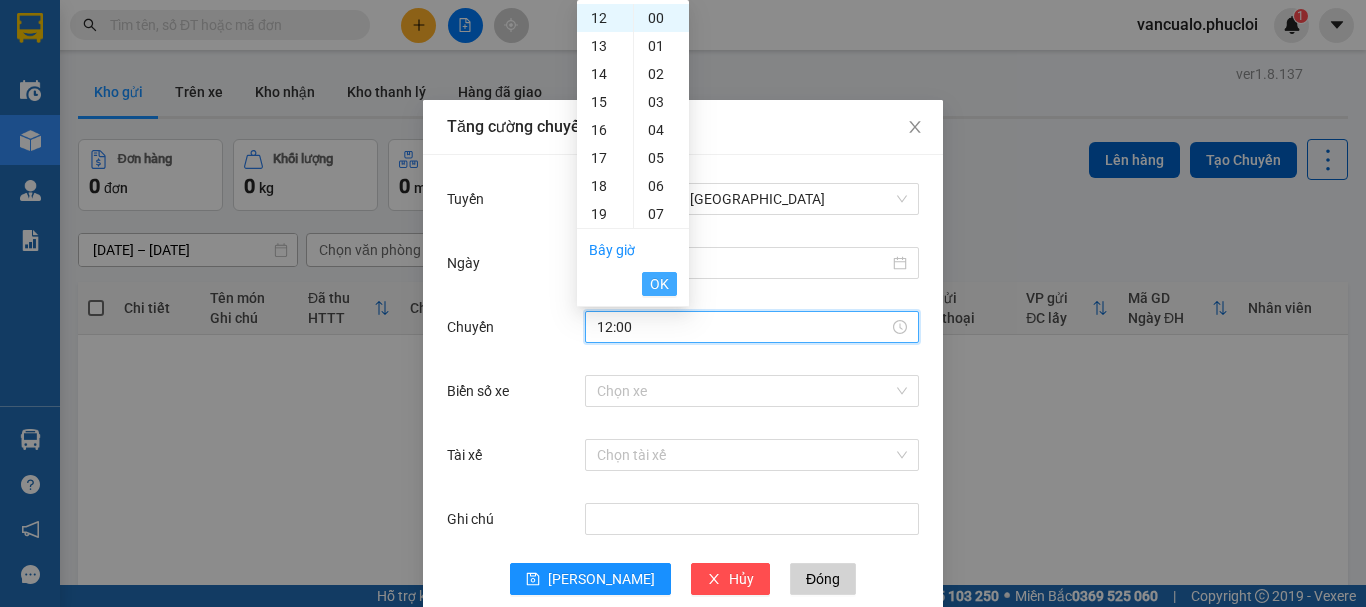 click on "OK" at bounding box center (659, 284) 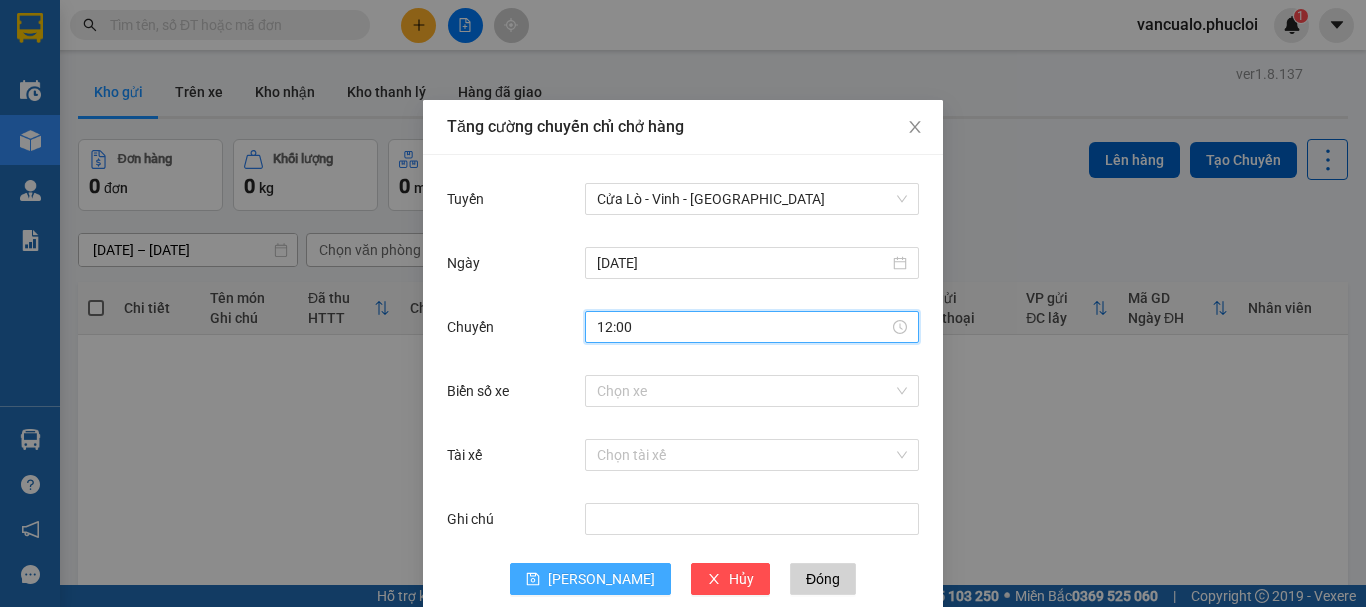 click on "[PERSON_NAME]" at bounding box center [601, 579] 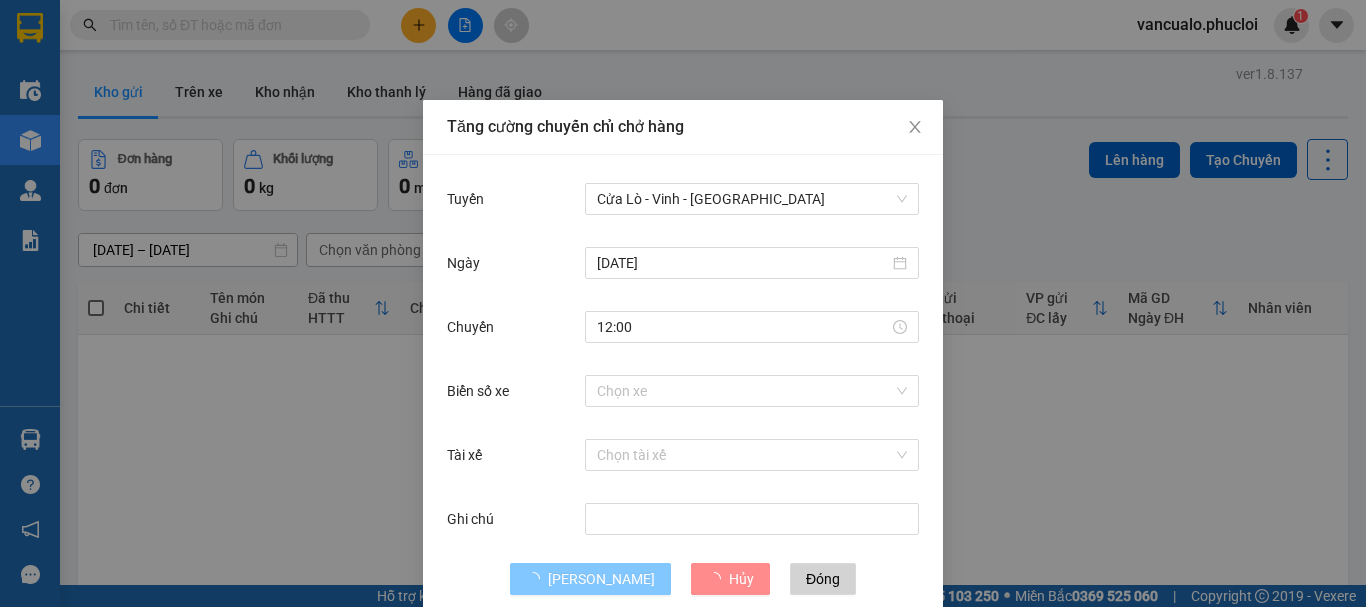 type 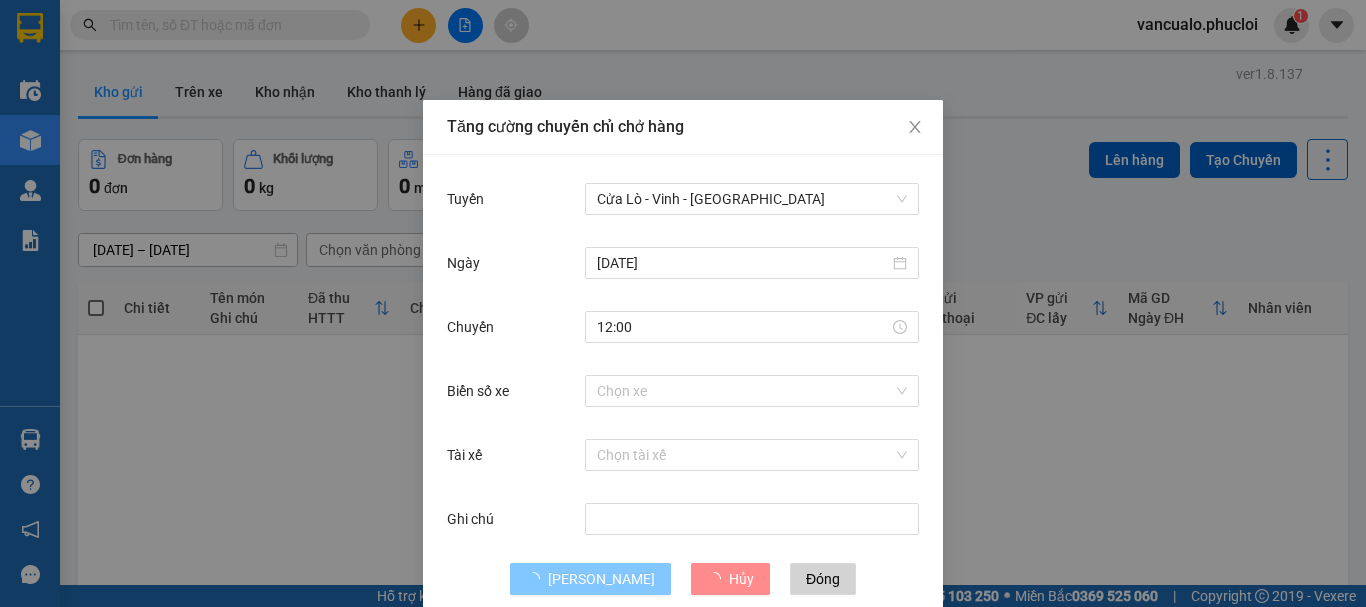 type 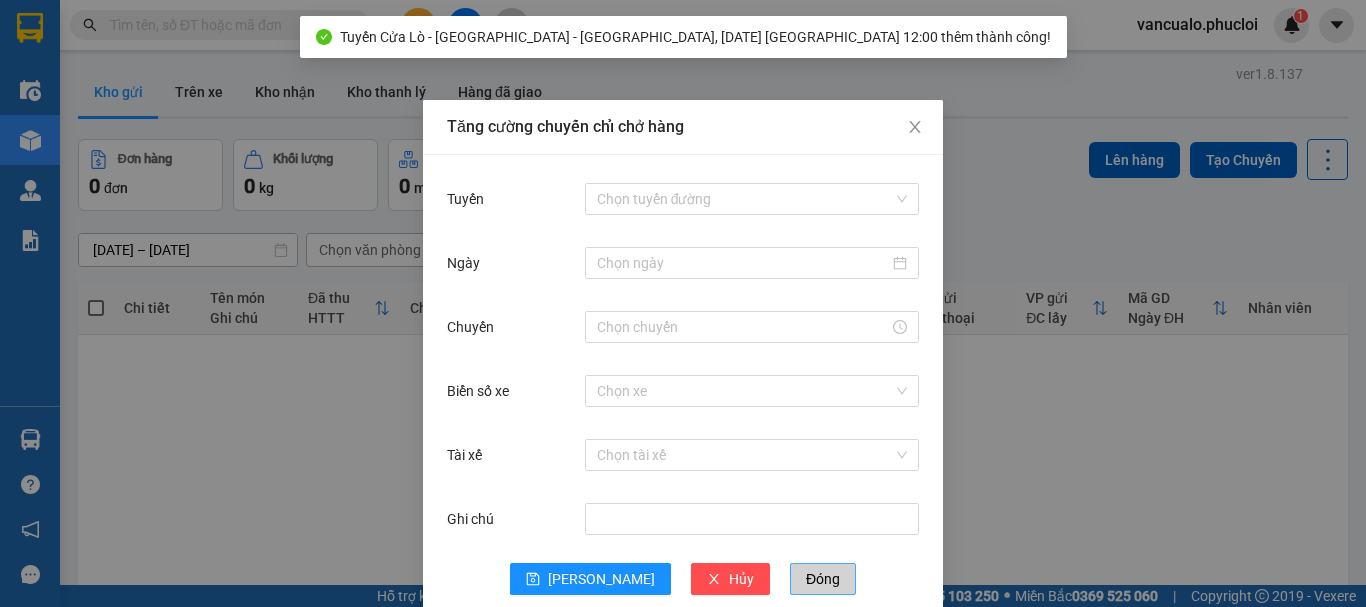 click on "Đóng" at bounding box center (823, 579) 